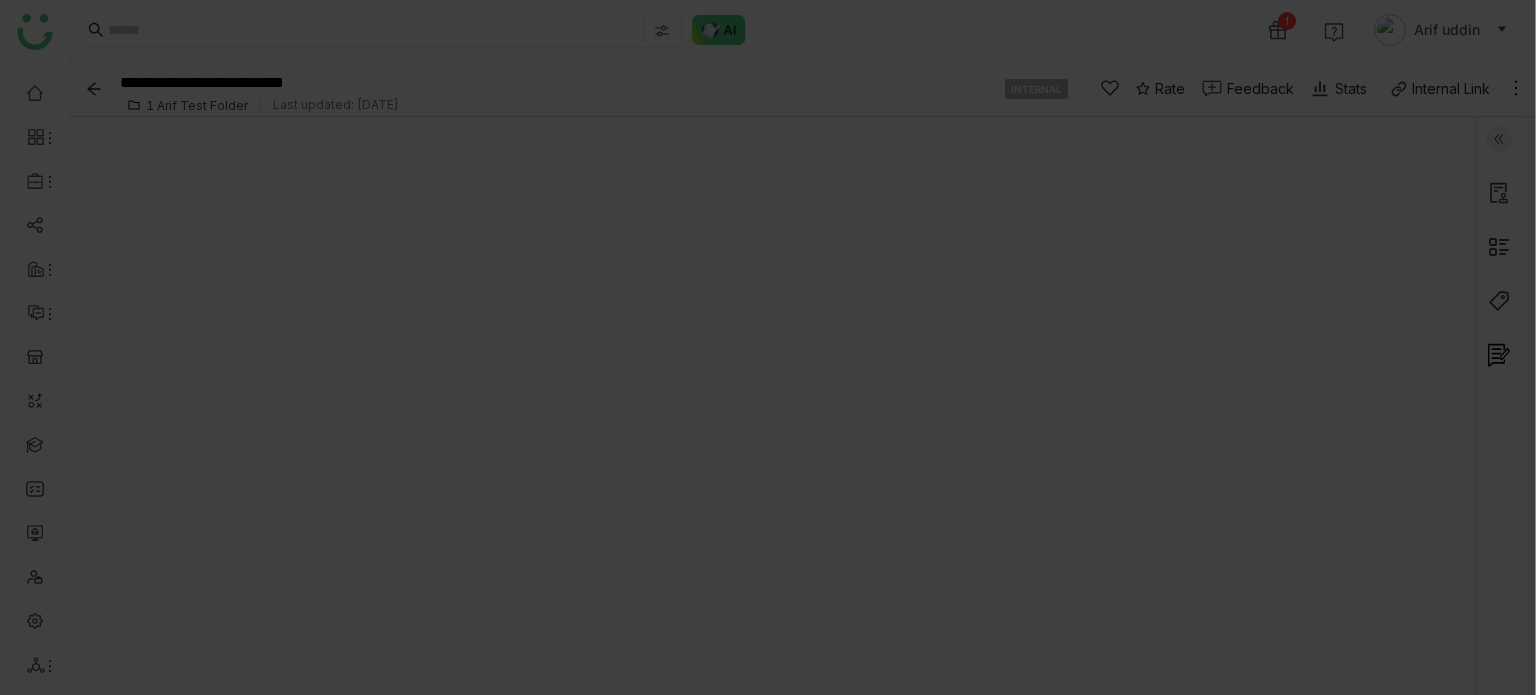scroll, scrollTop: 0, scrollLeft: 0, axis: both 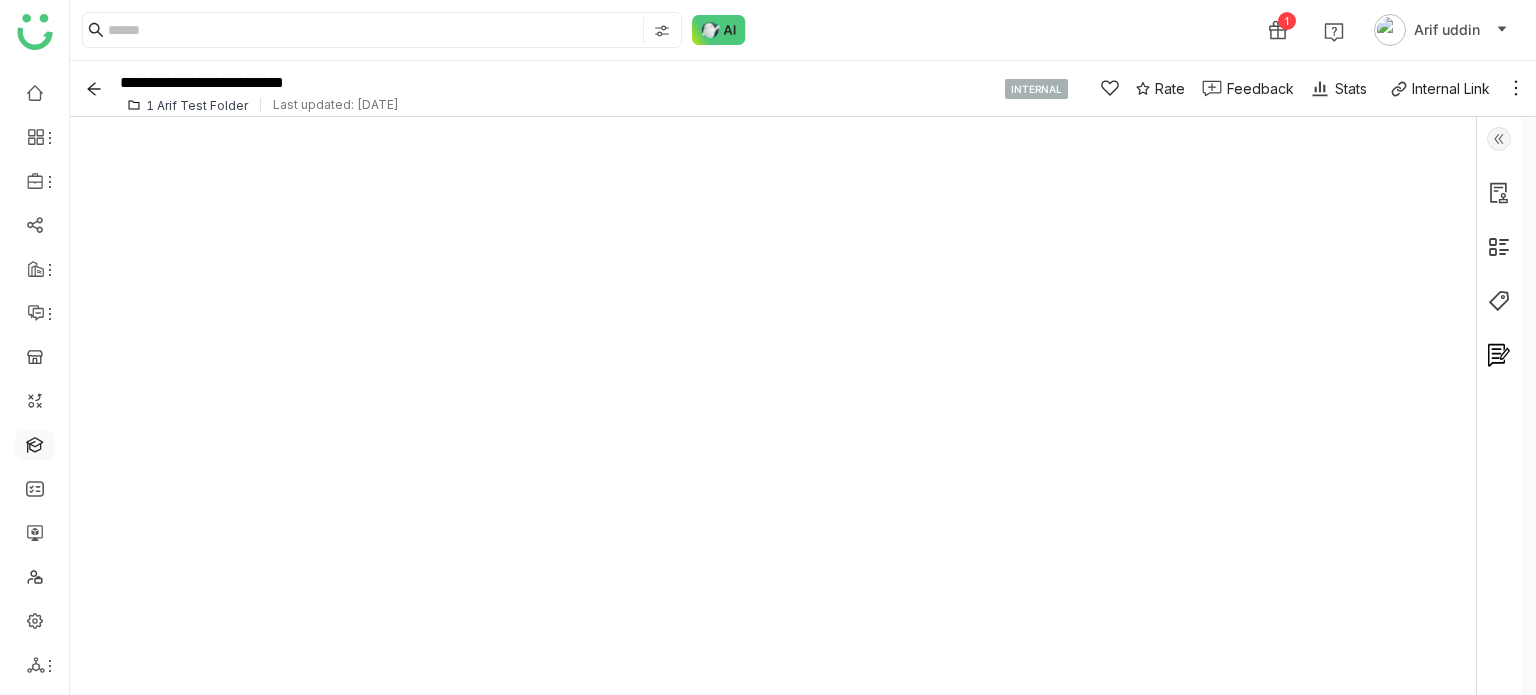 click at bounding box center [35, 443] 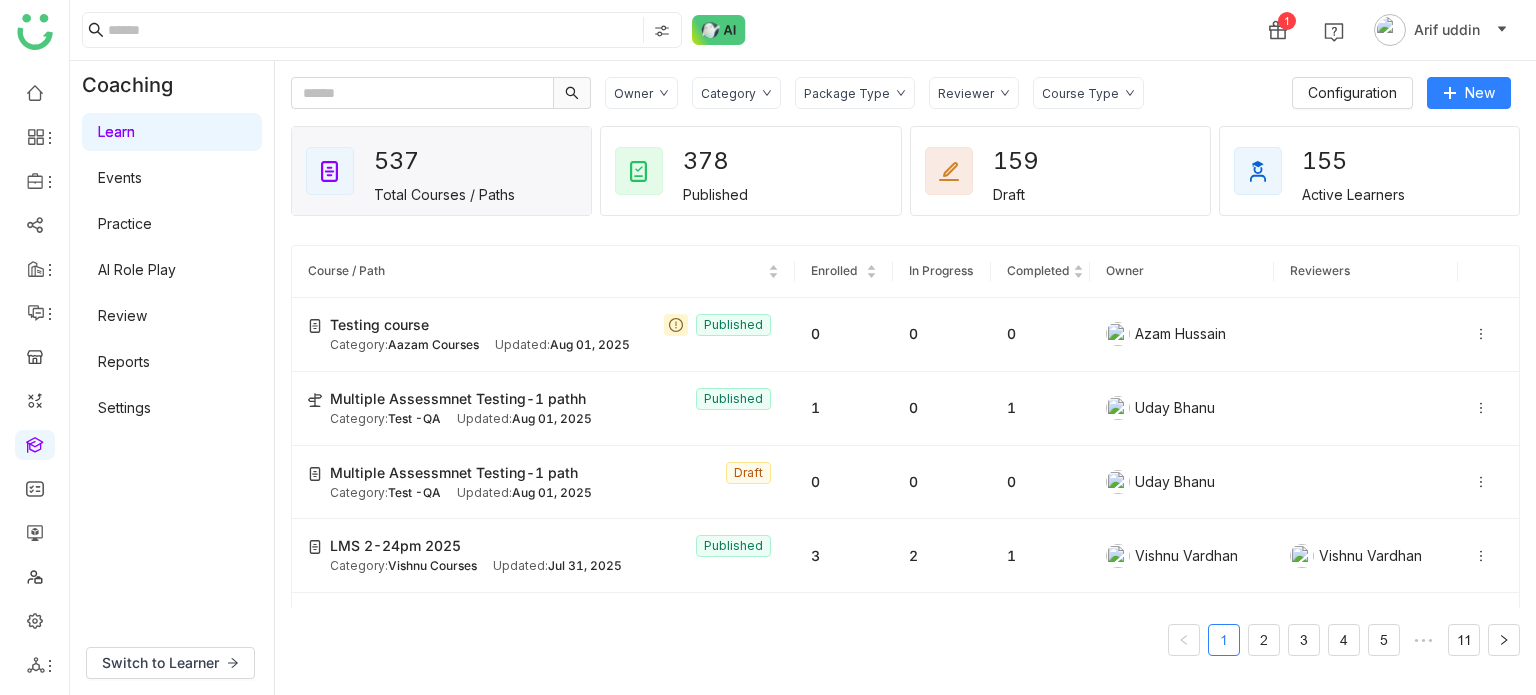 click 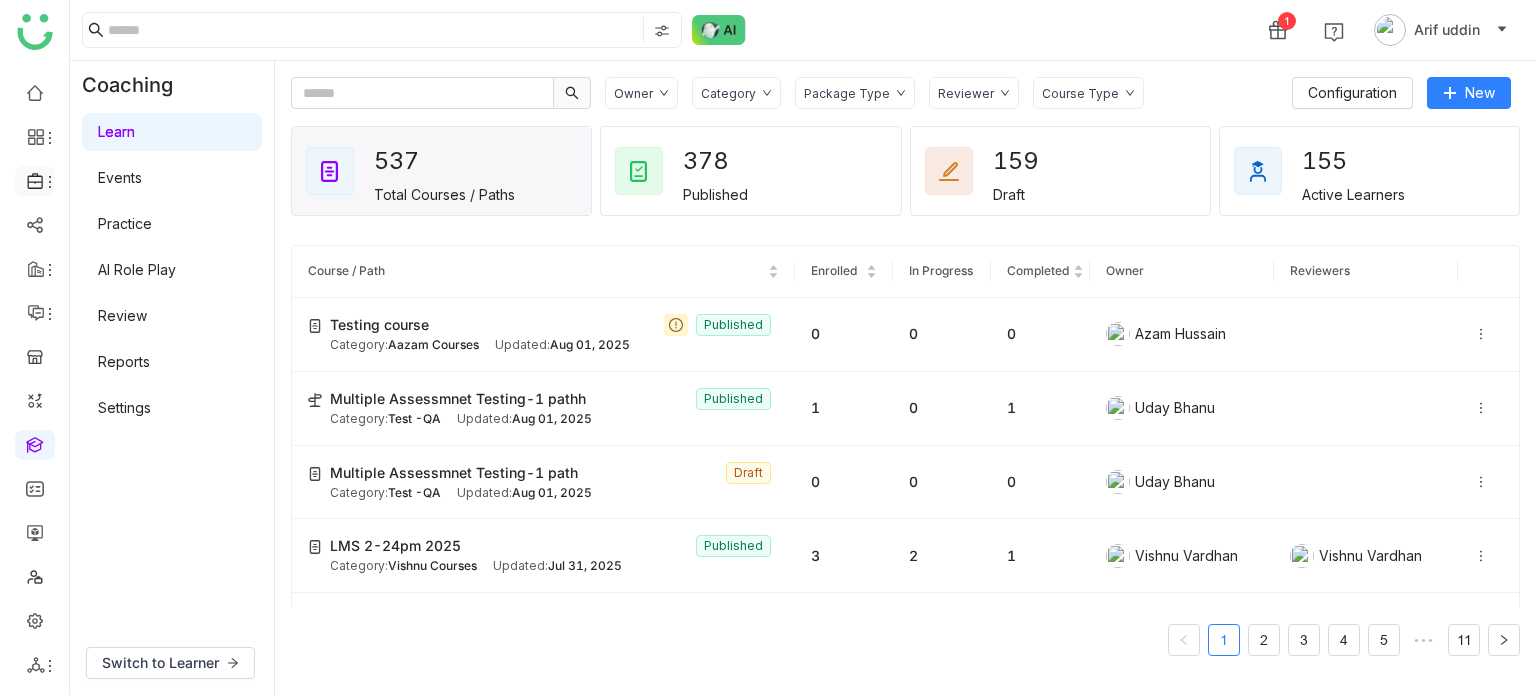 click 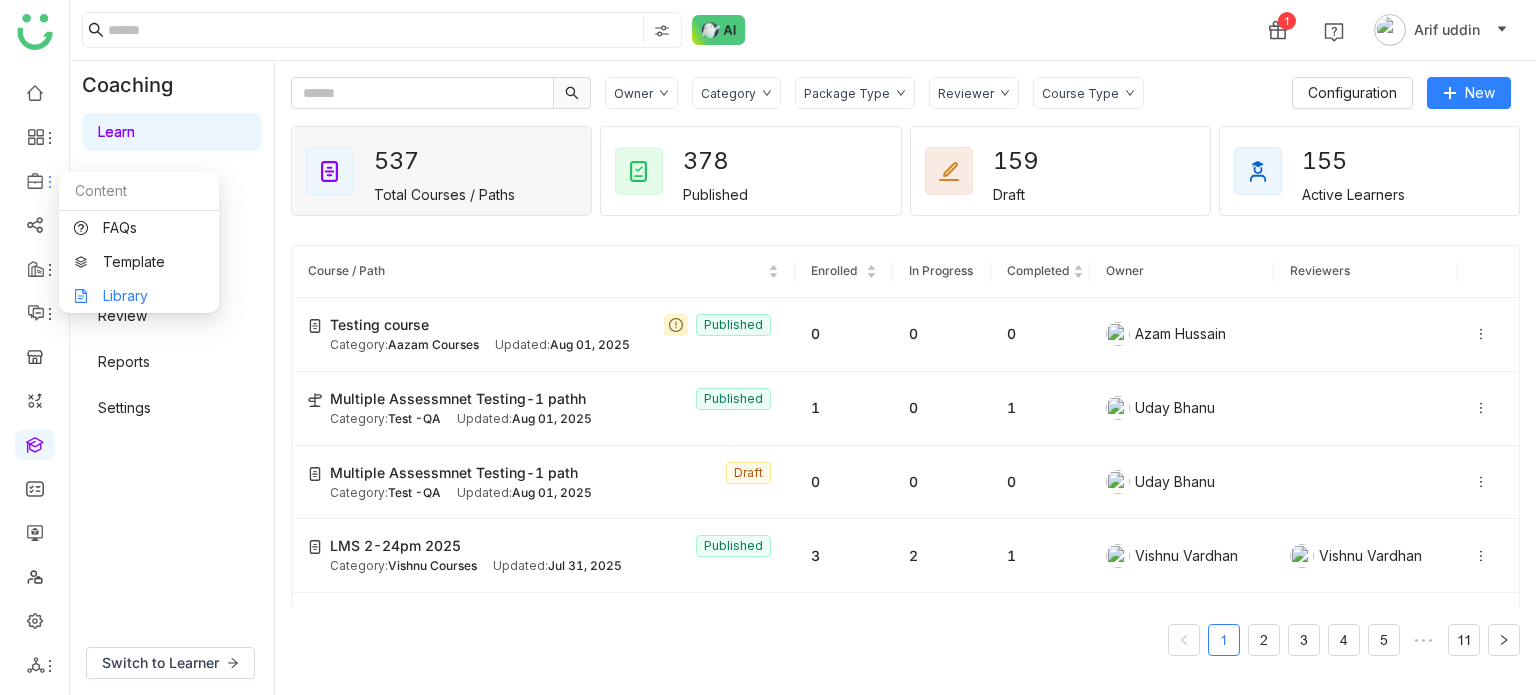 click on "Library" at bounding box center [139, 296] 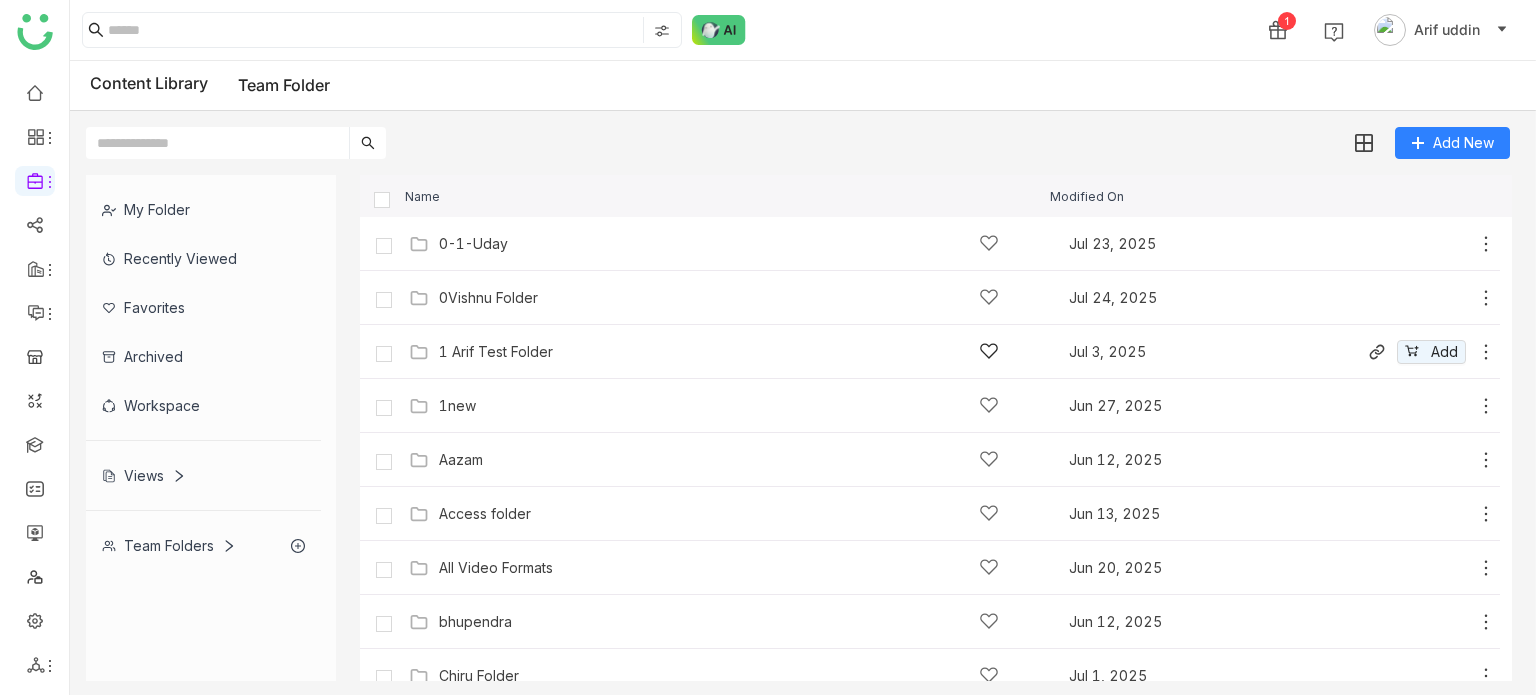 click on "[NUMBER] [FIRST] Test Folder [DATE] Add" 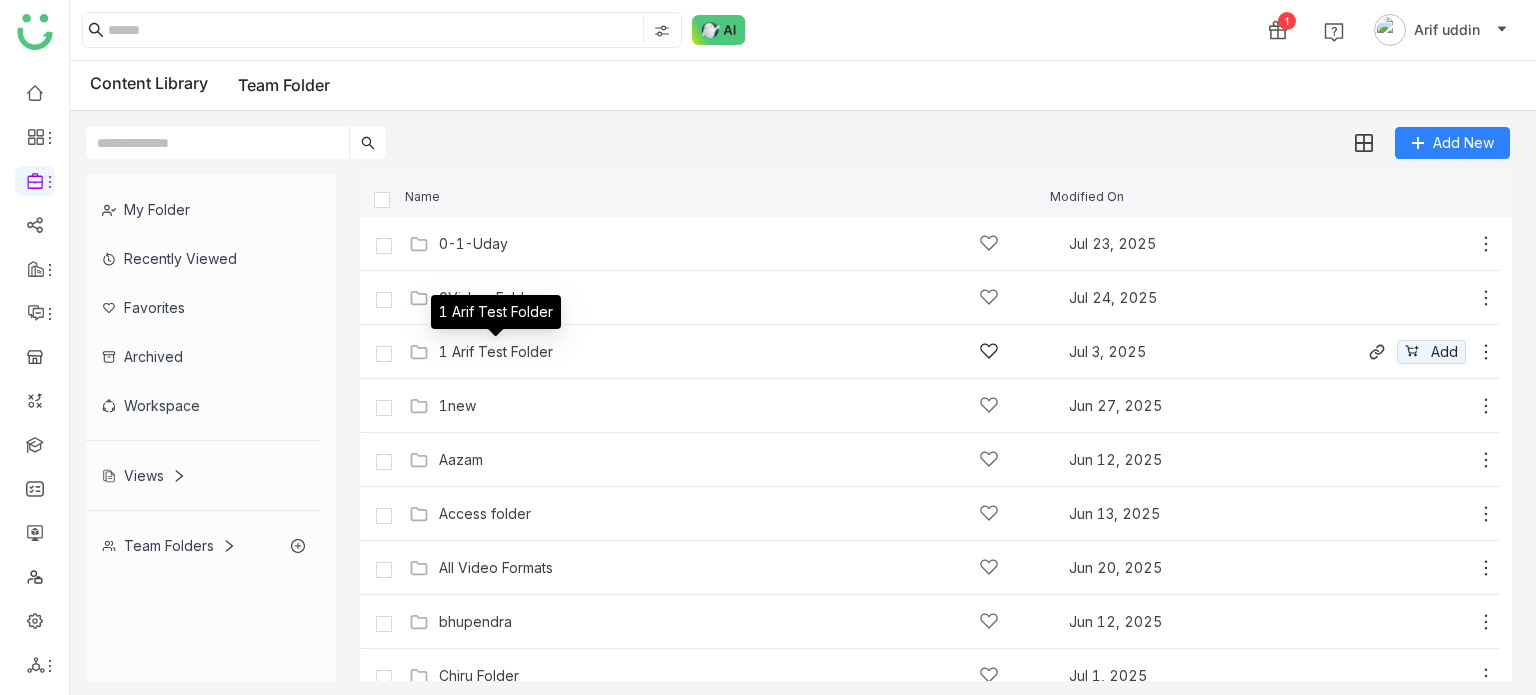 click on "1 Arif Test Folder" 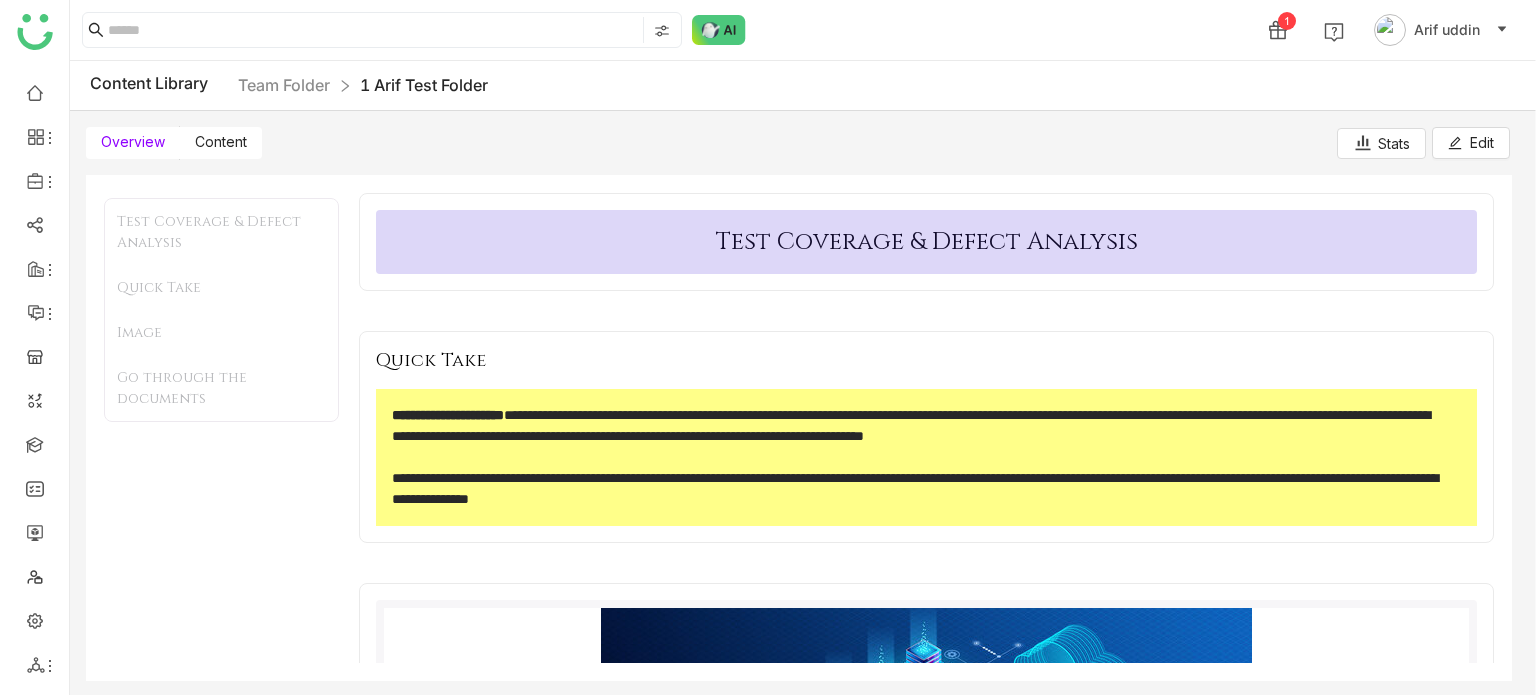 click on "Content" at bounding box center (221, 141) 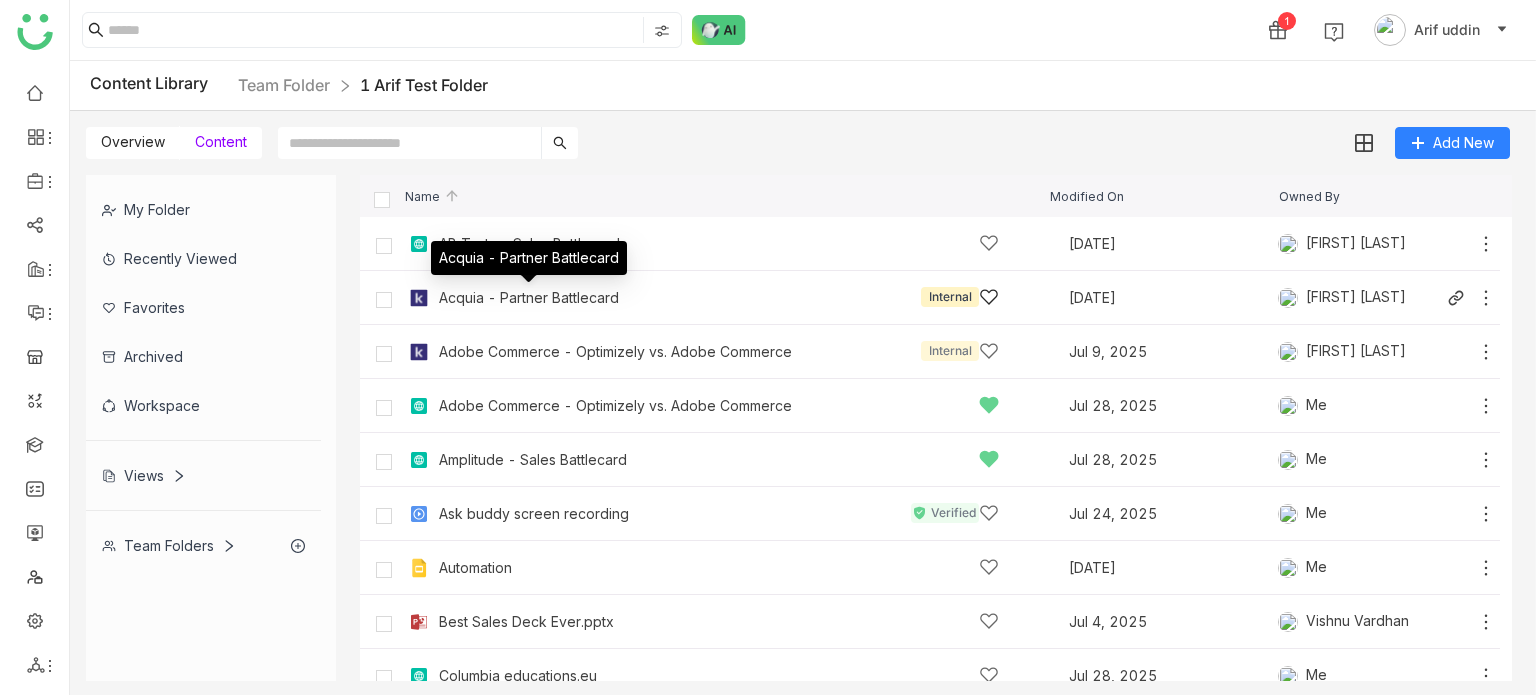 click on "Acquia - Partner Battlecard" 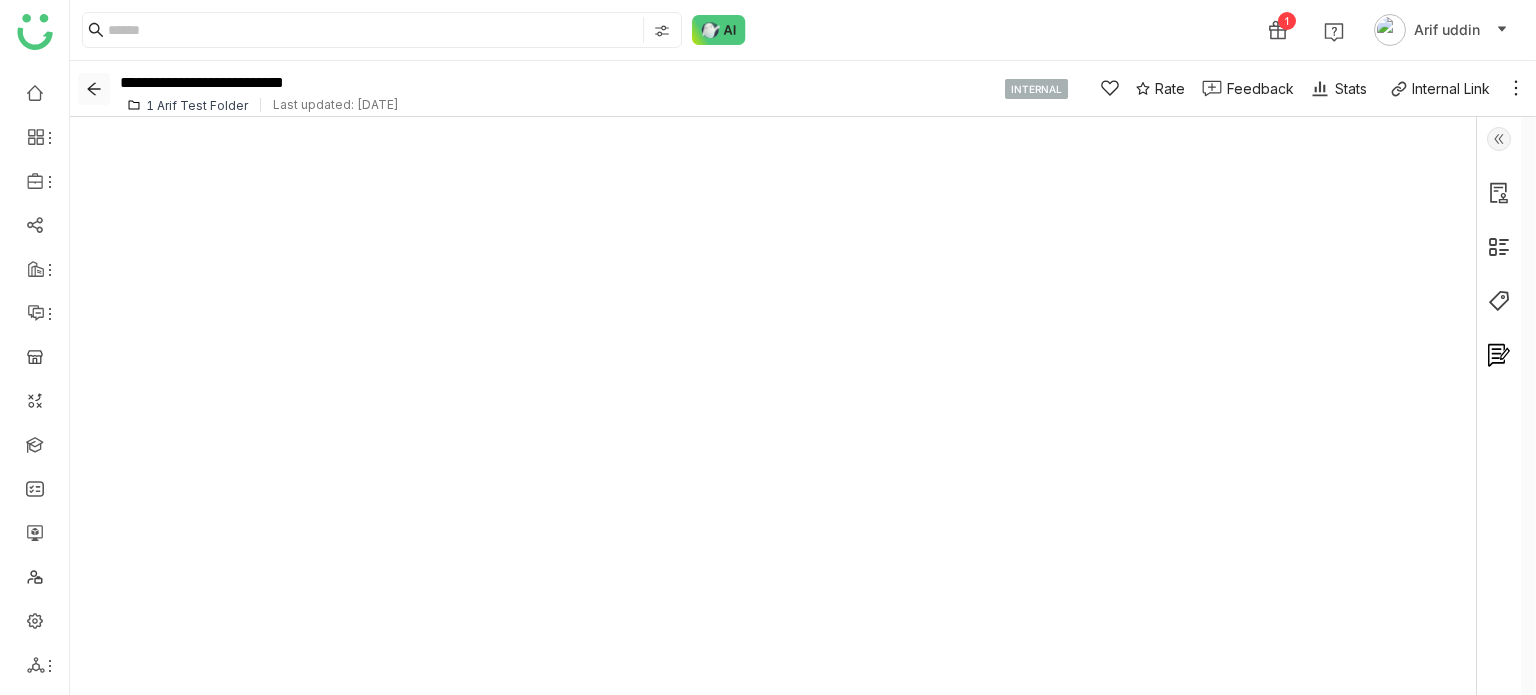 click 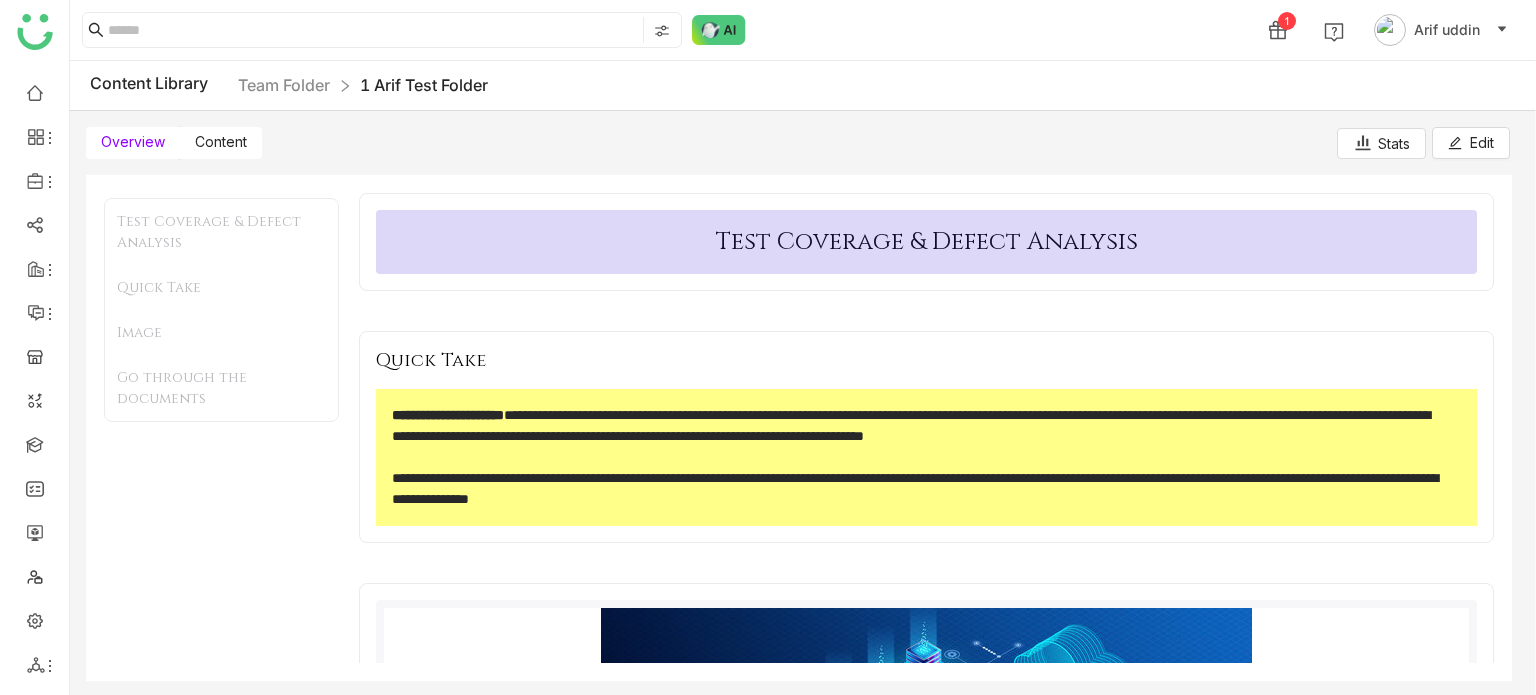 click on "Content" at bounding box center [221, 143] 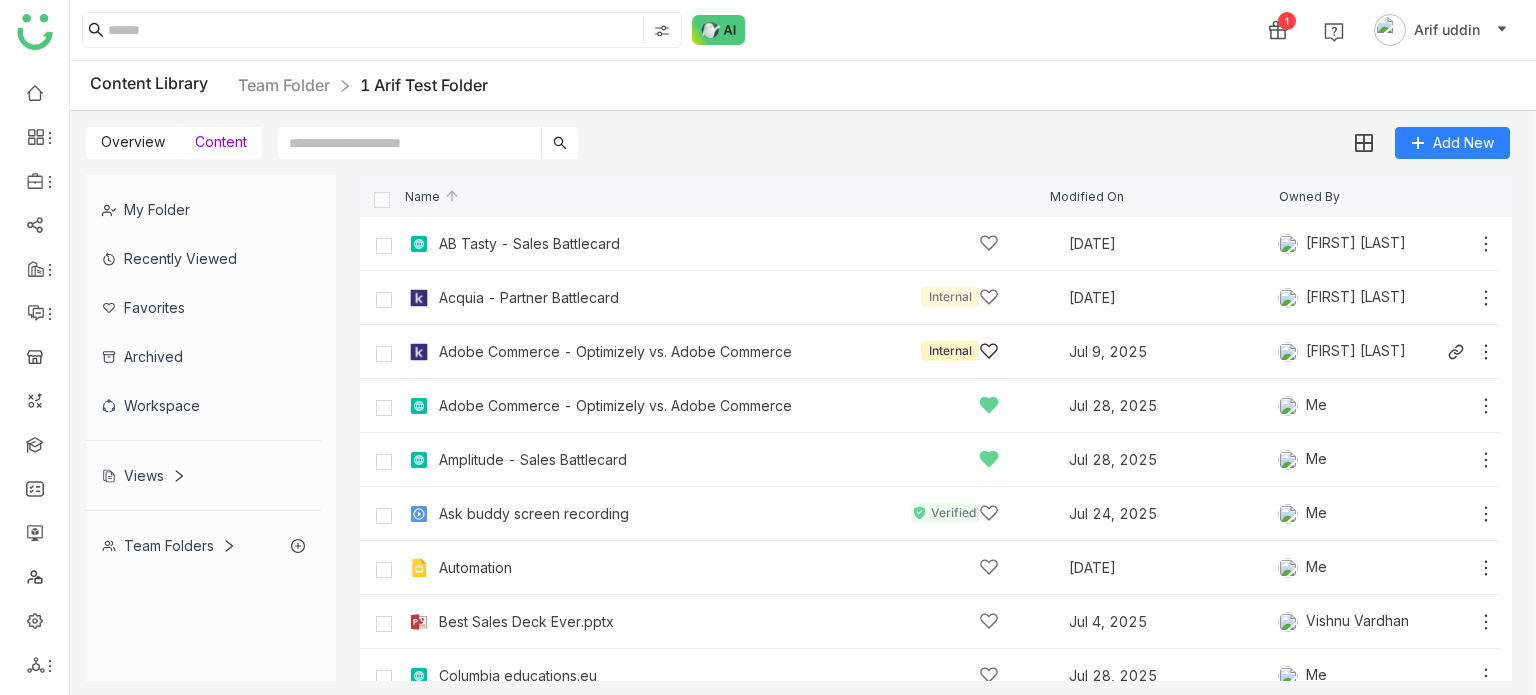 click on "Adobe Commerce - Optimizely vs. Adobe Commerce" 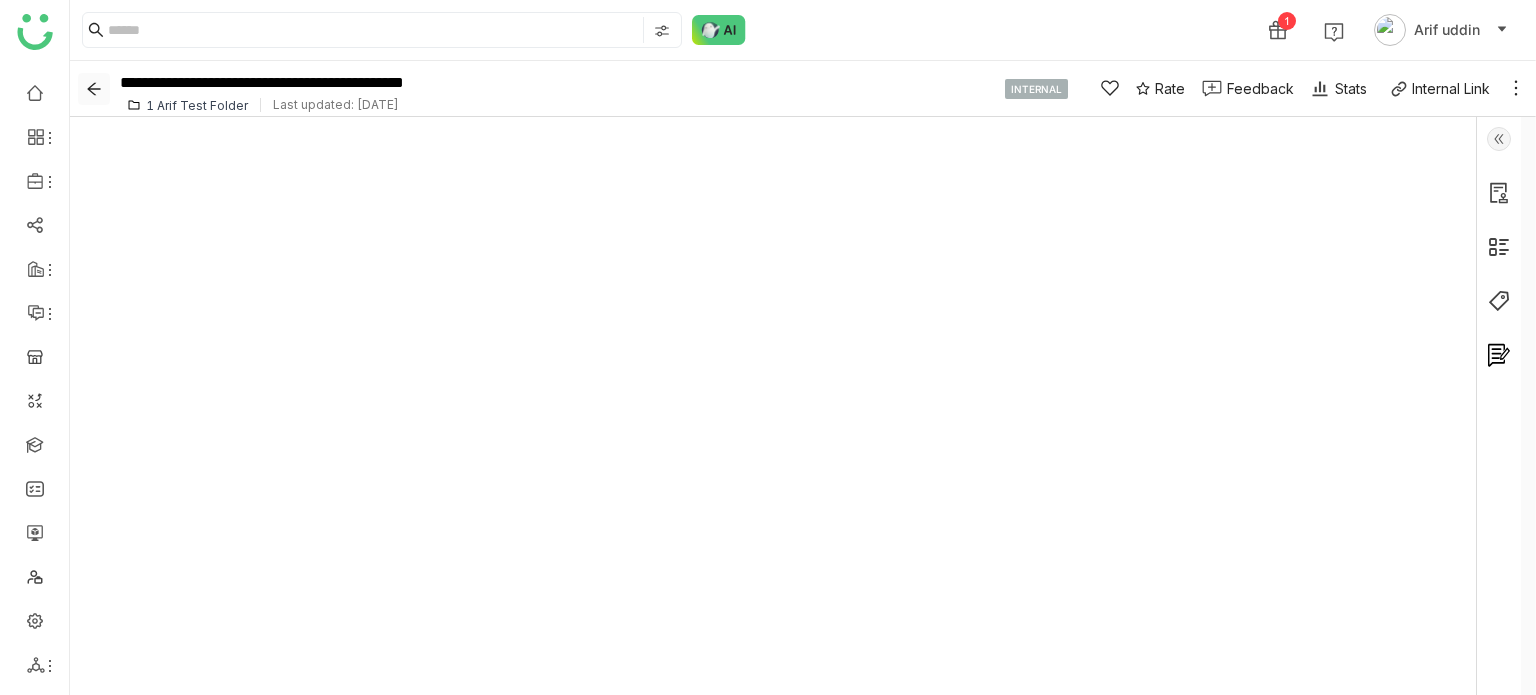 click 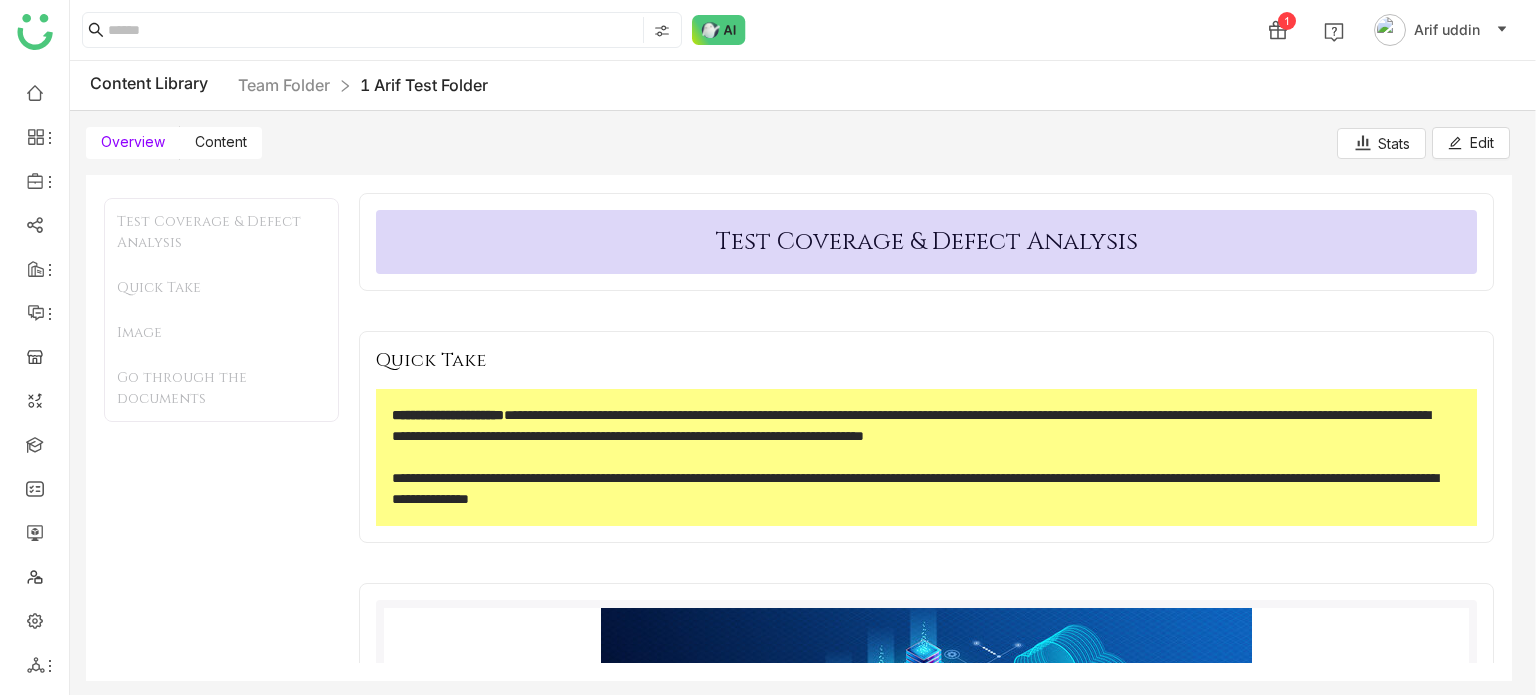 click on "Content" at bounding box center [221, 141] 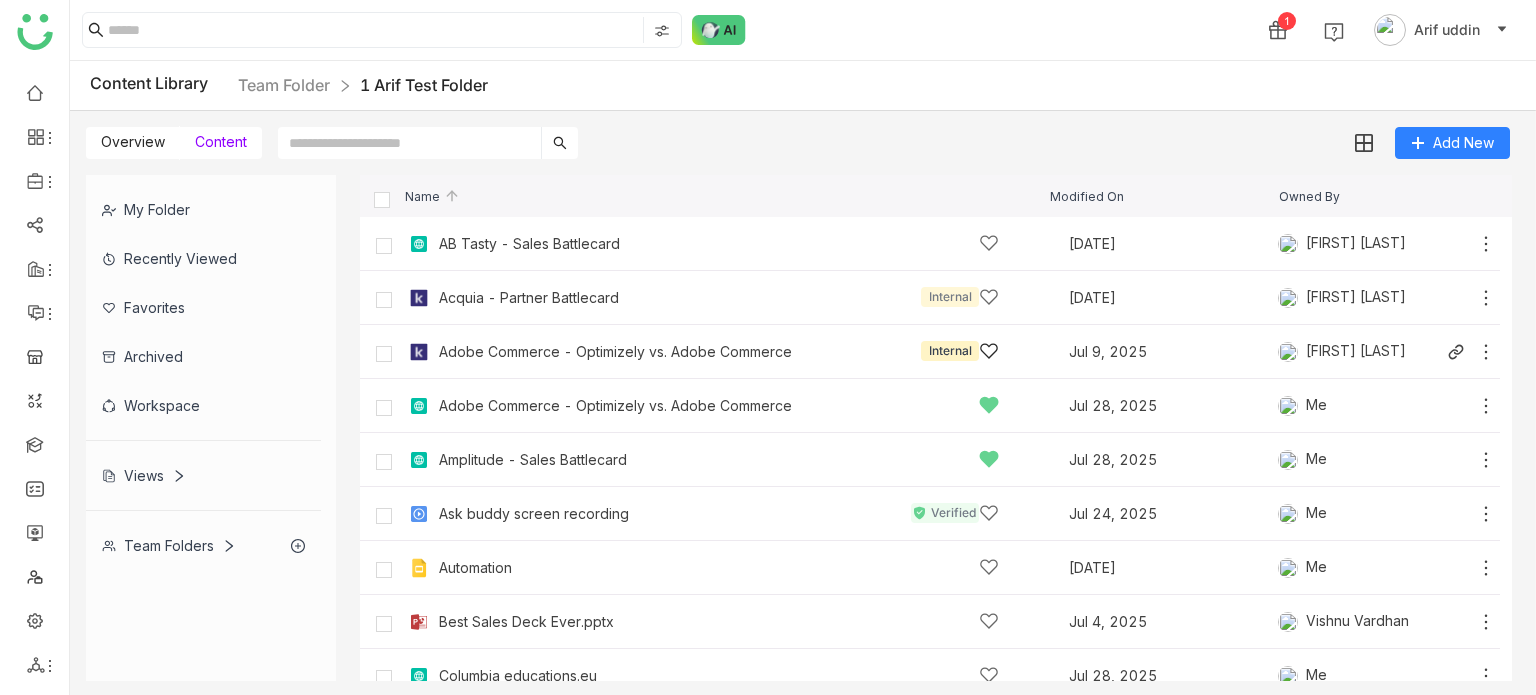 click on "Adobe Commerce - Optimizely vs. Adobe Commerce Internal" 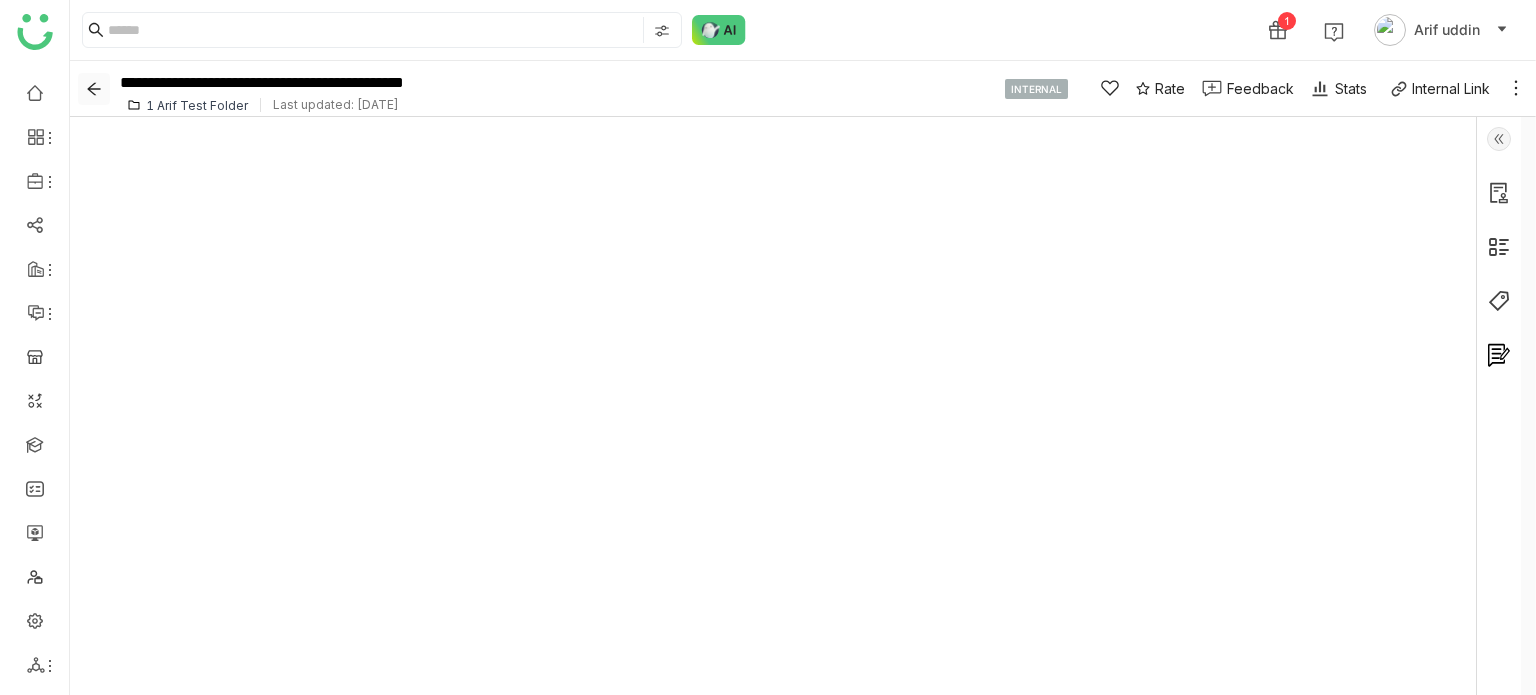 click 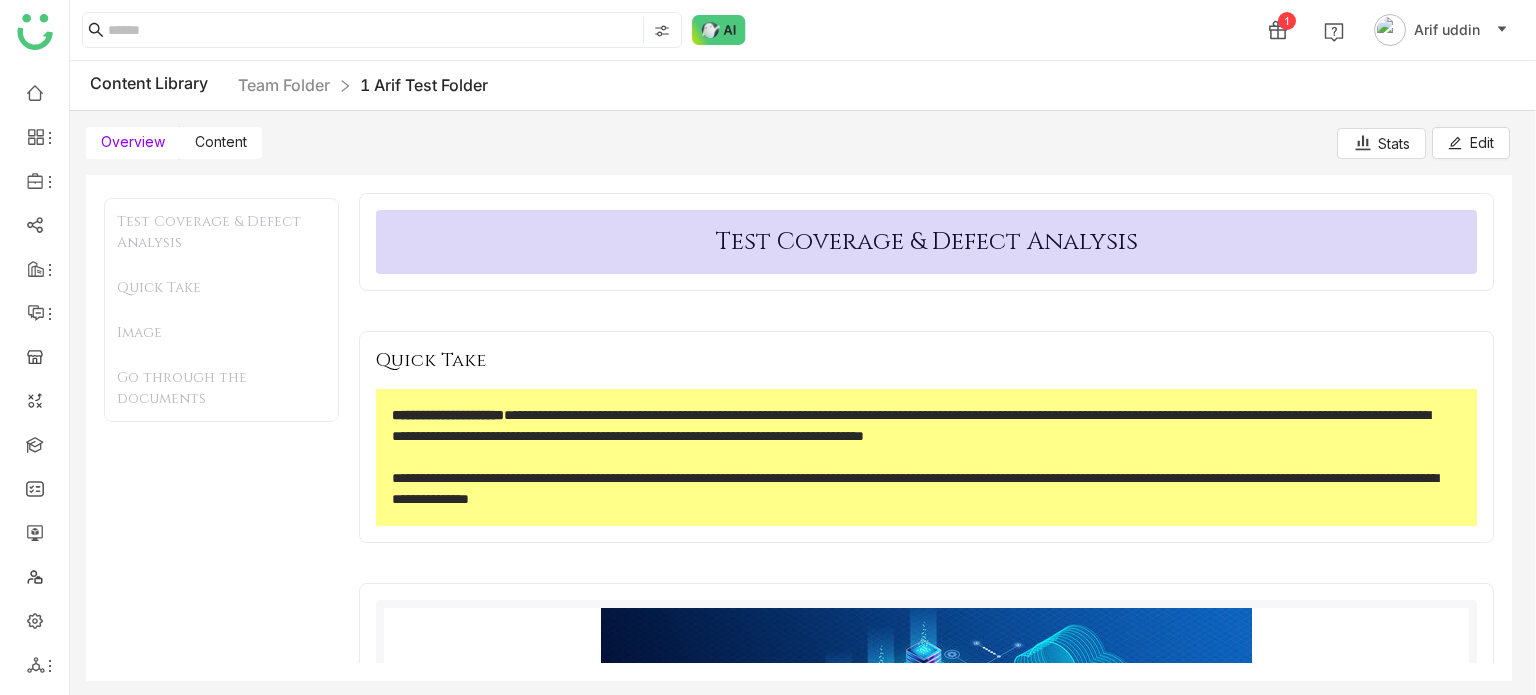 click on "Content" at bounding box center [221, 141] 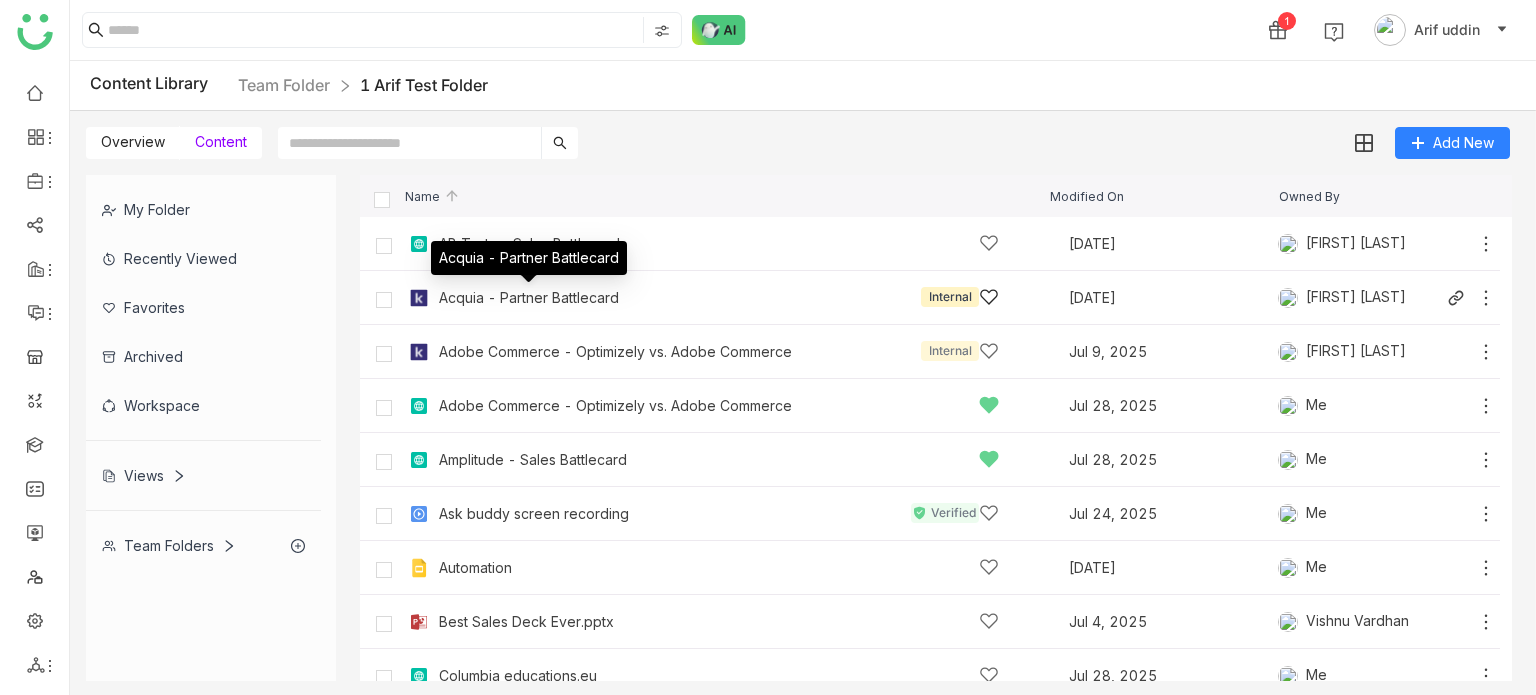 click on "Acquia - Partner Battlecard" 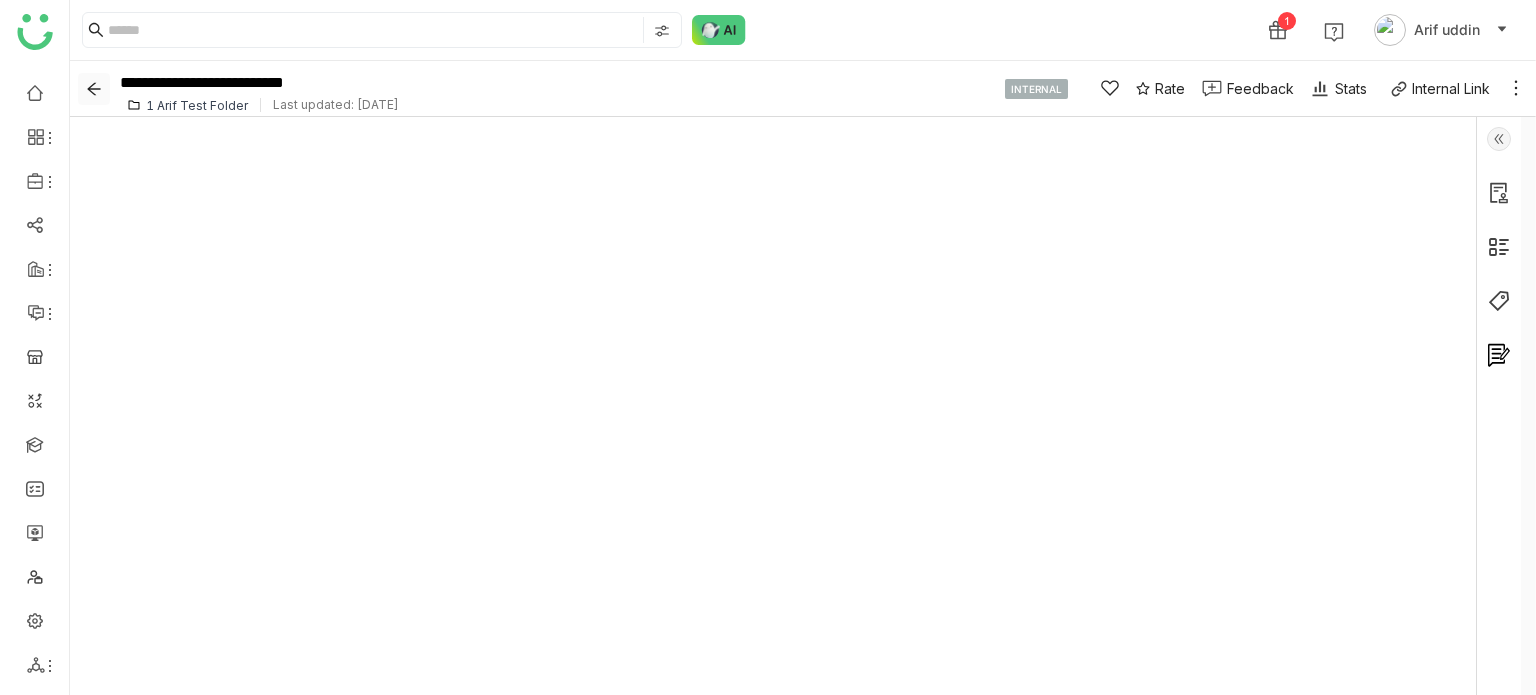 click 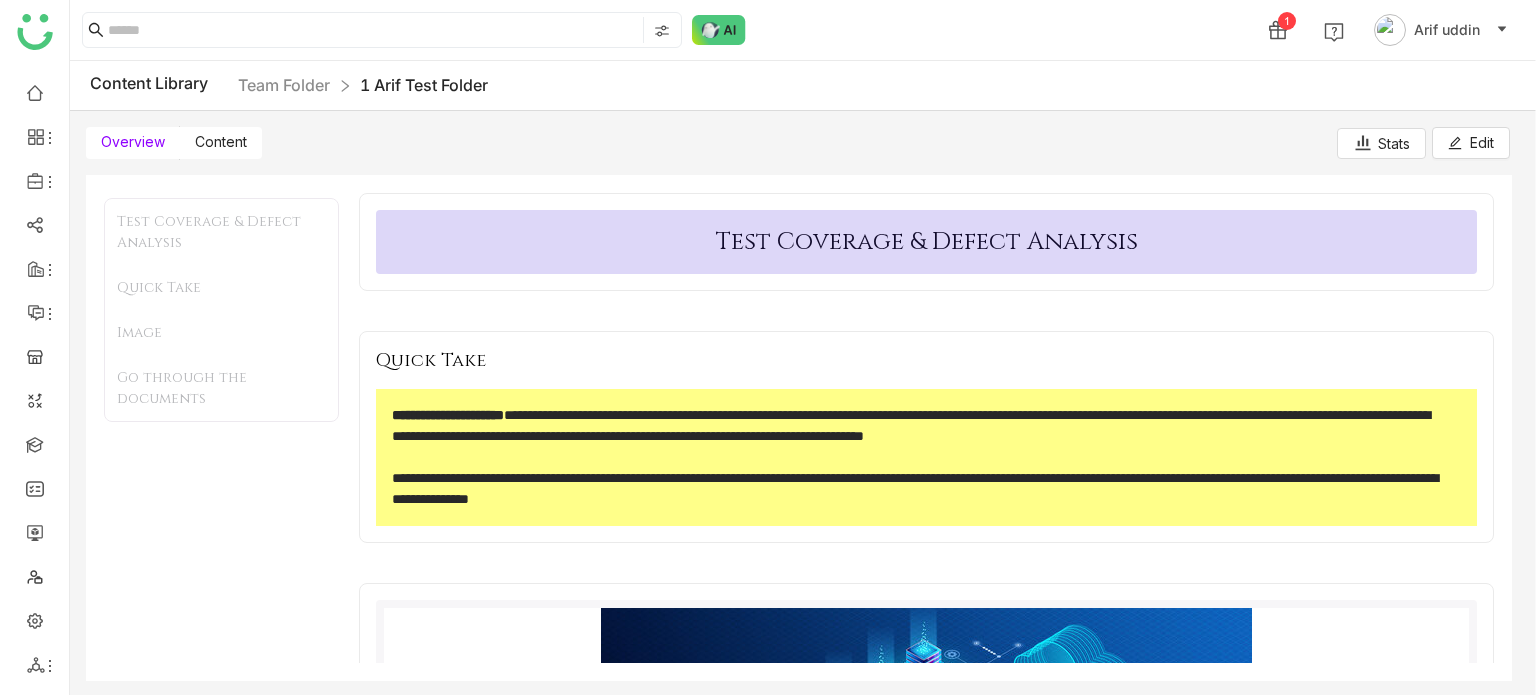 click on "Content" at bounding box center (221, 141) 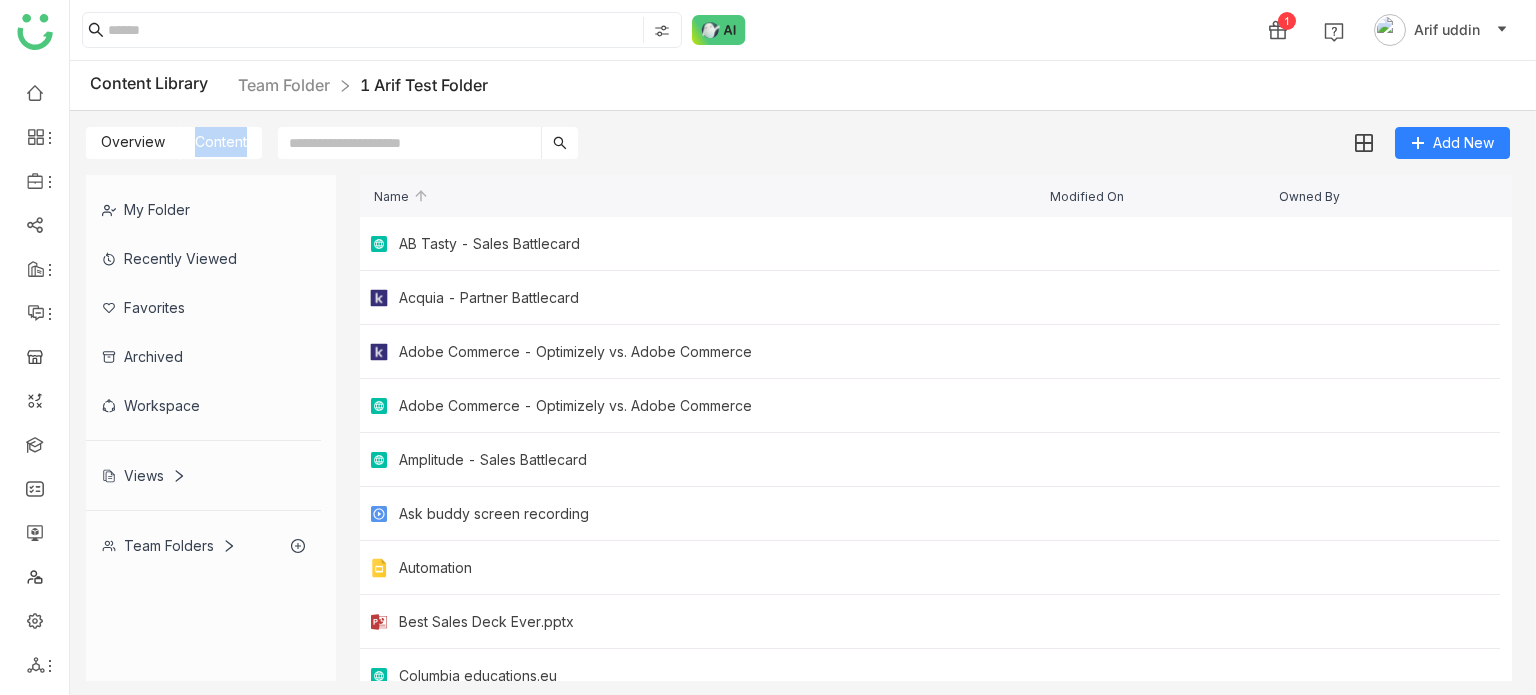 click on "Content" at bounding box center [221, 141] 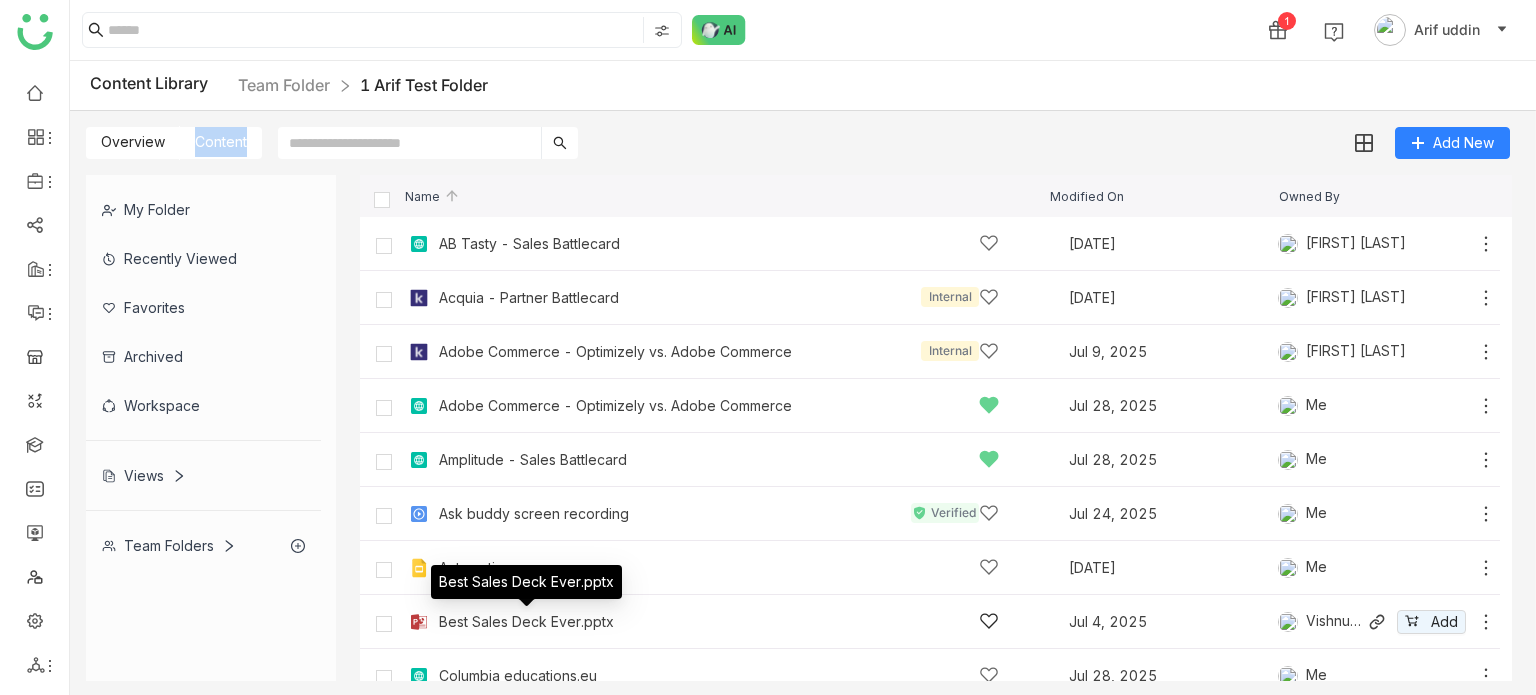 click on "Best Sales Deck Ever.pptx" 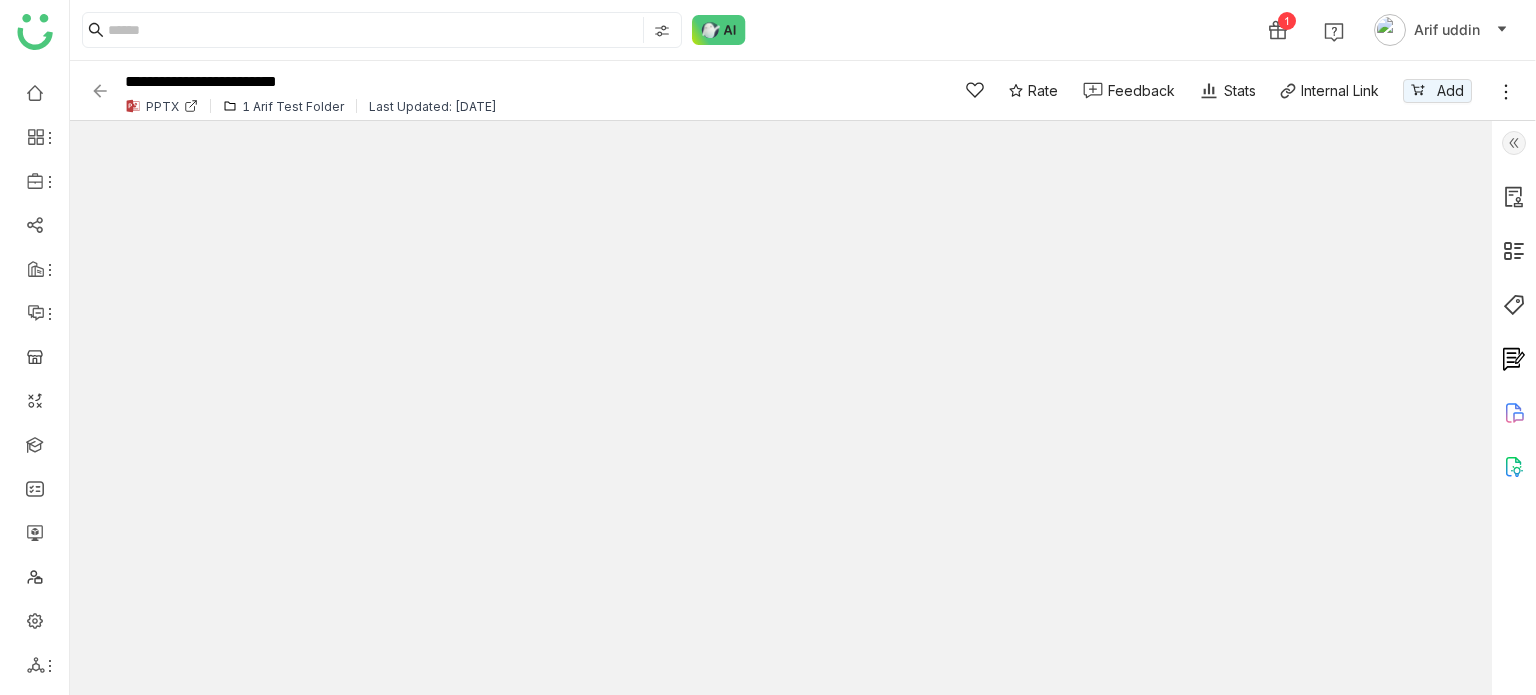 click 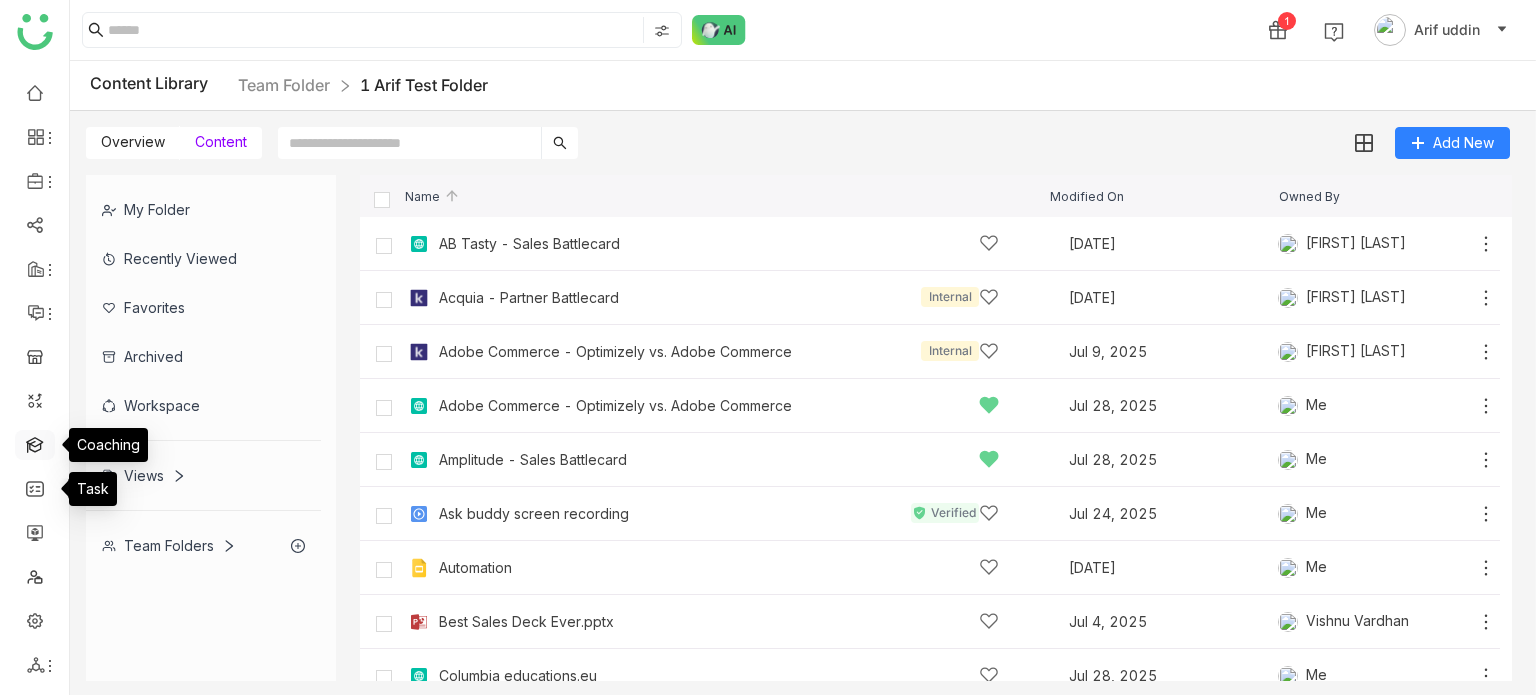 click at bounding box center (35, 443) 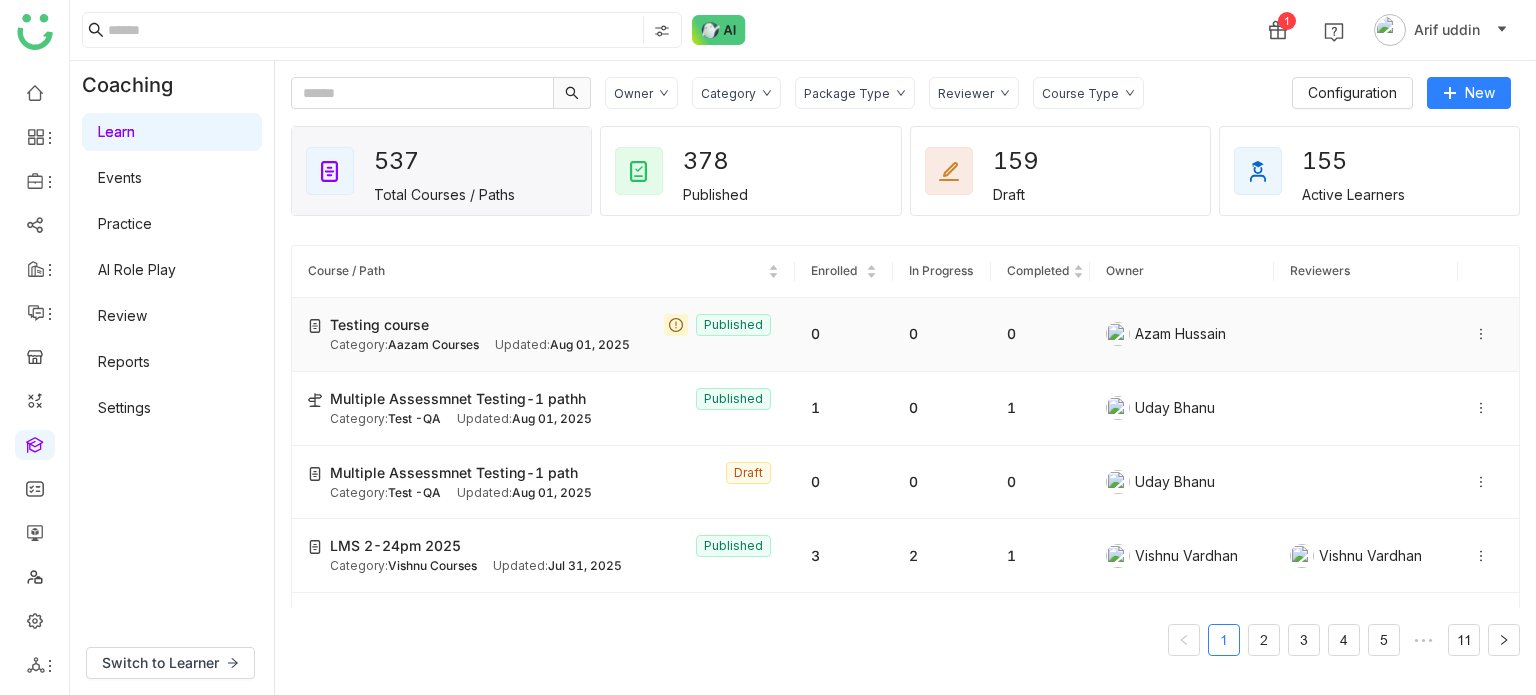 click 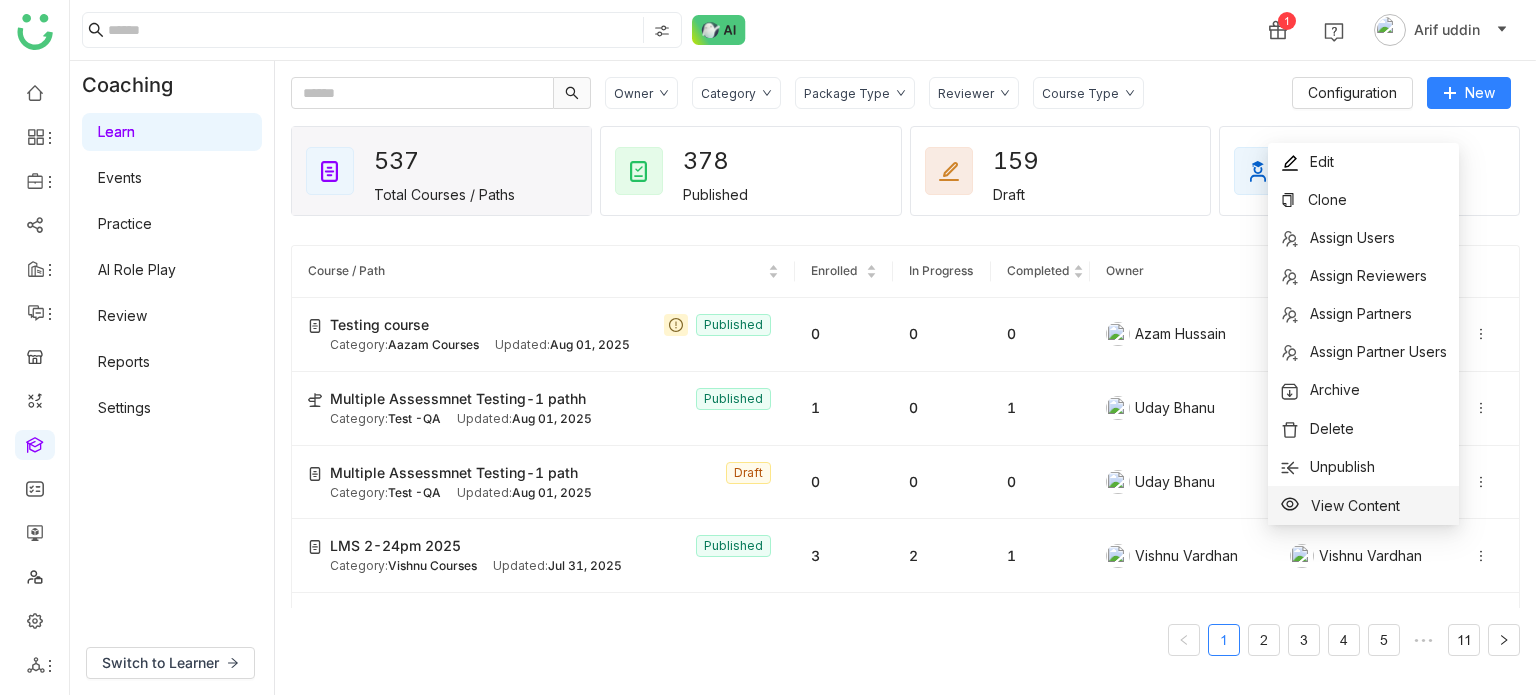 click on "View Content" at bounding box center [1340, 505] 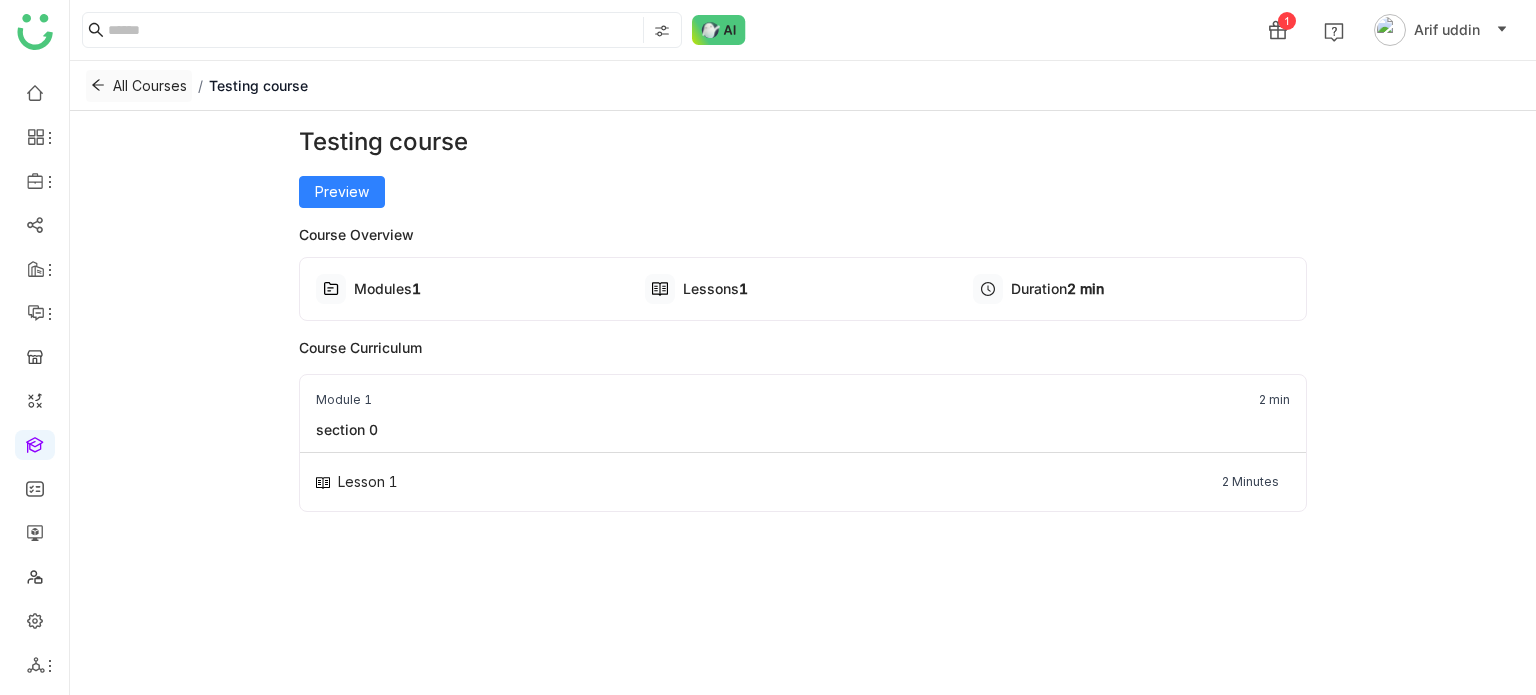 click 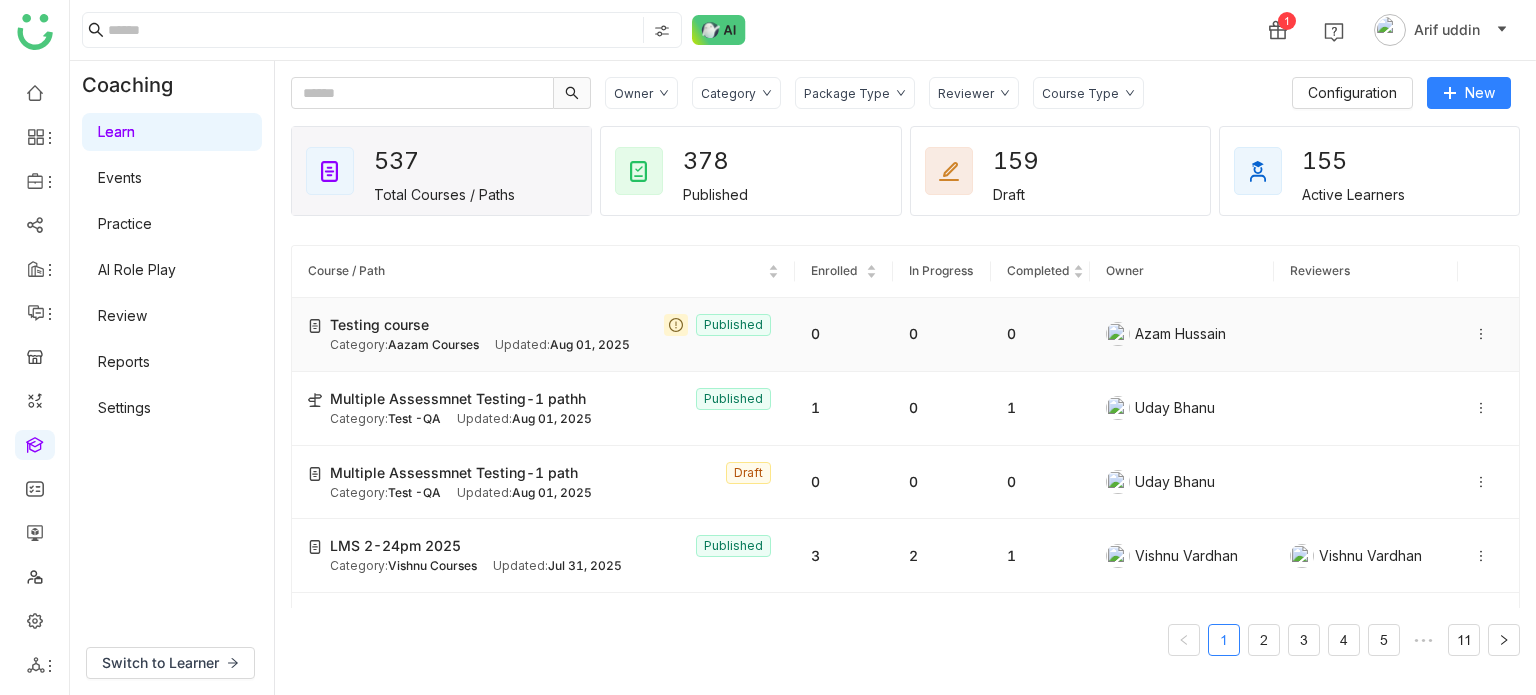 click 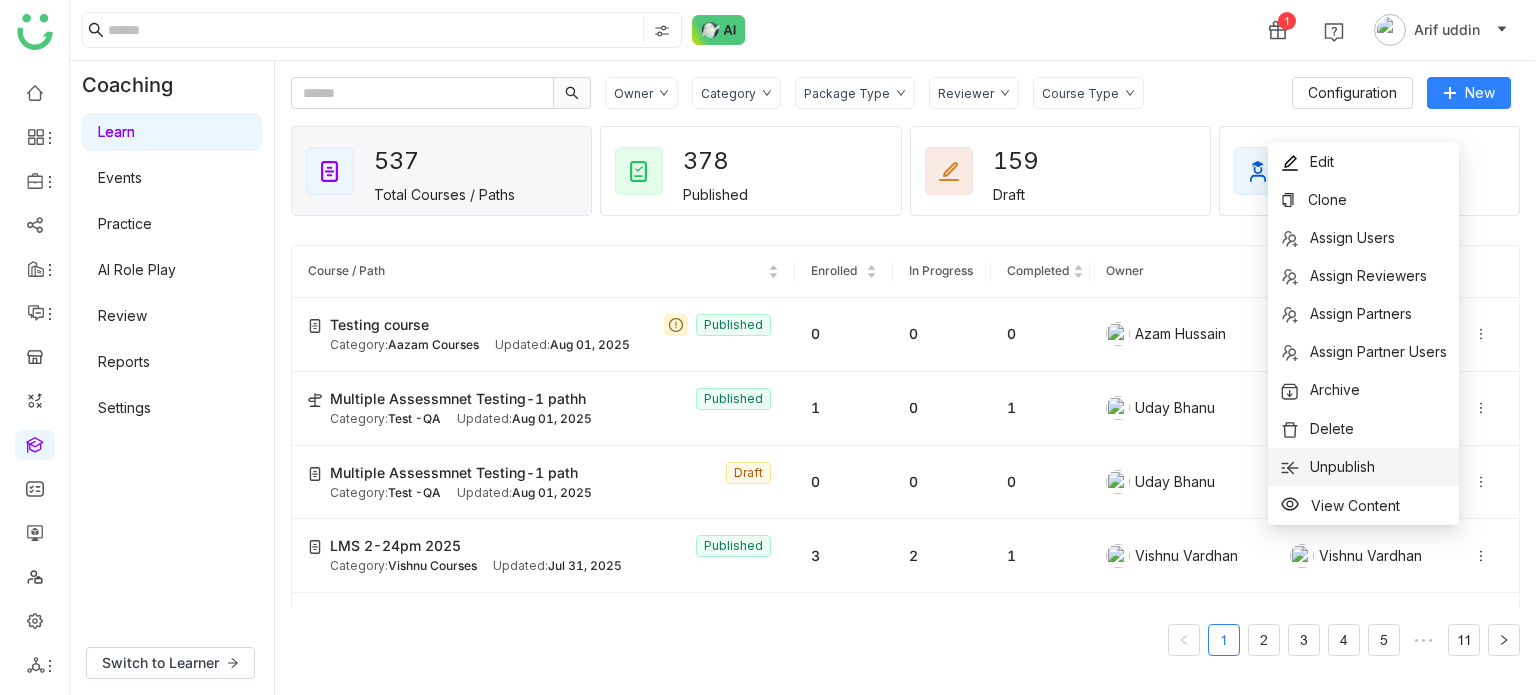 click on "Unpublish" at bounding box center (1327, 467) 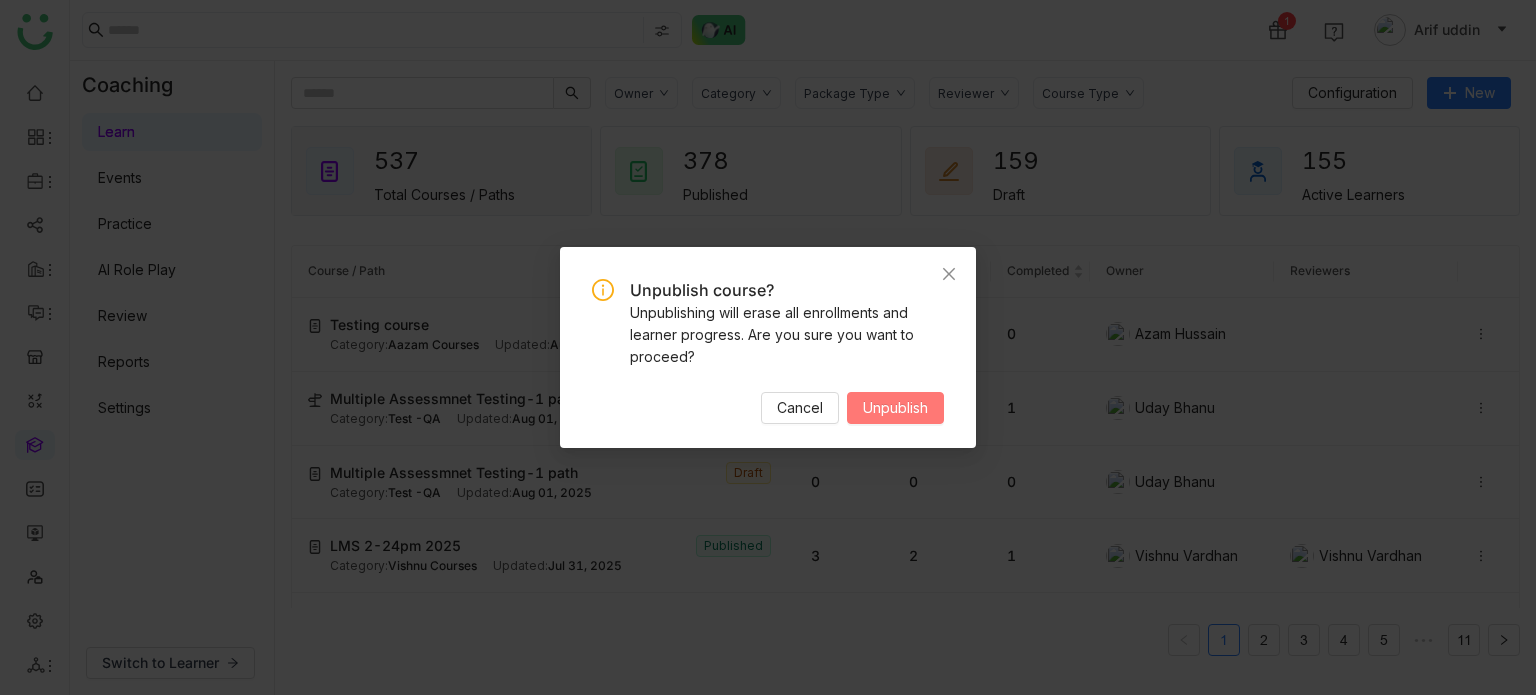 click on "Unpublish" at bounding box center (895, 408) 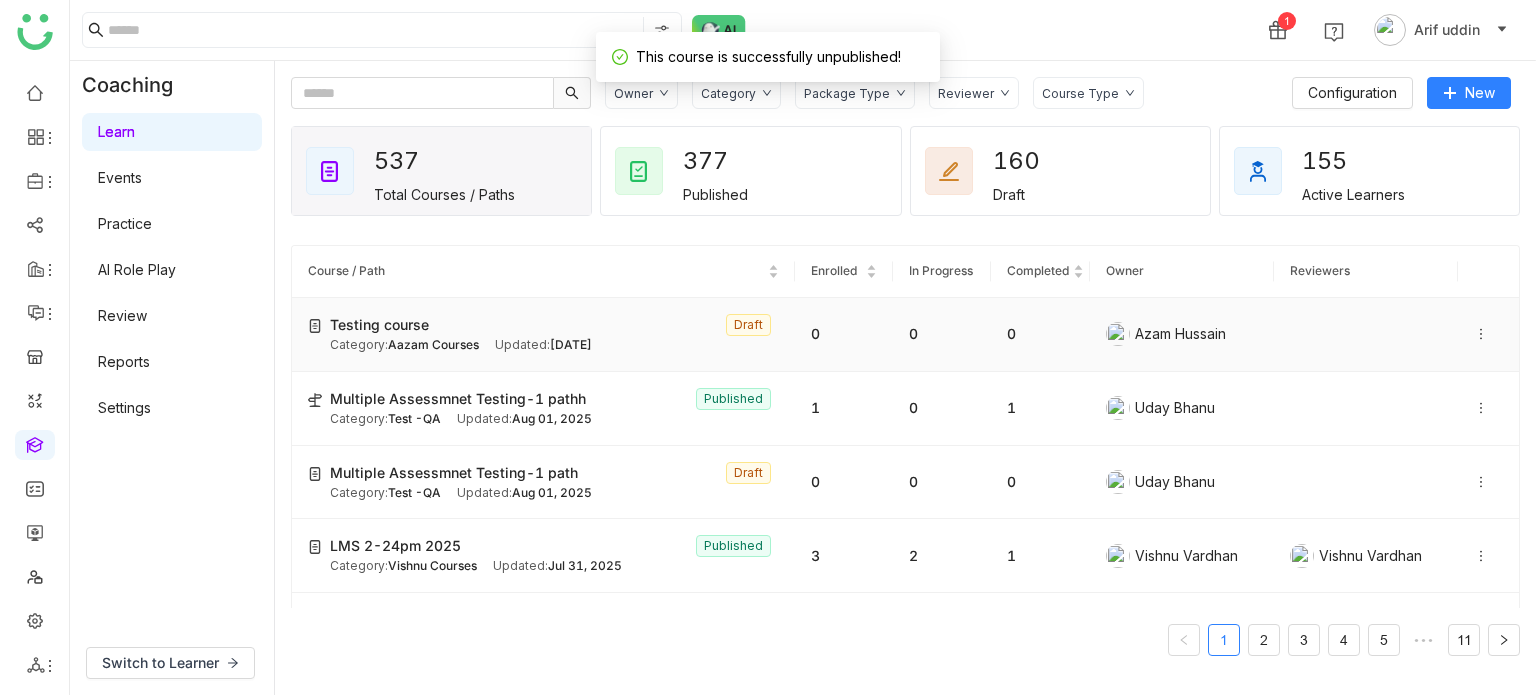 click 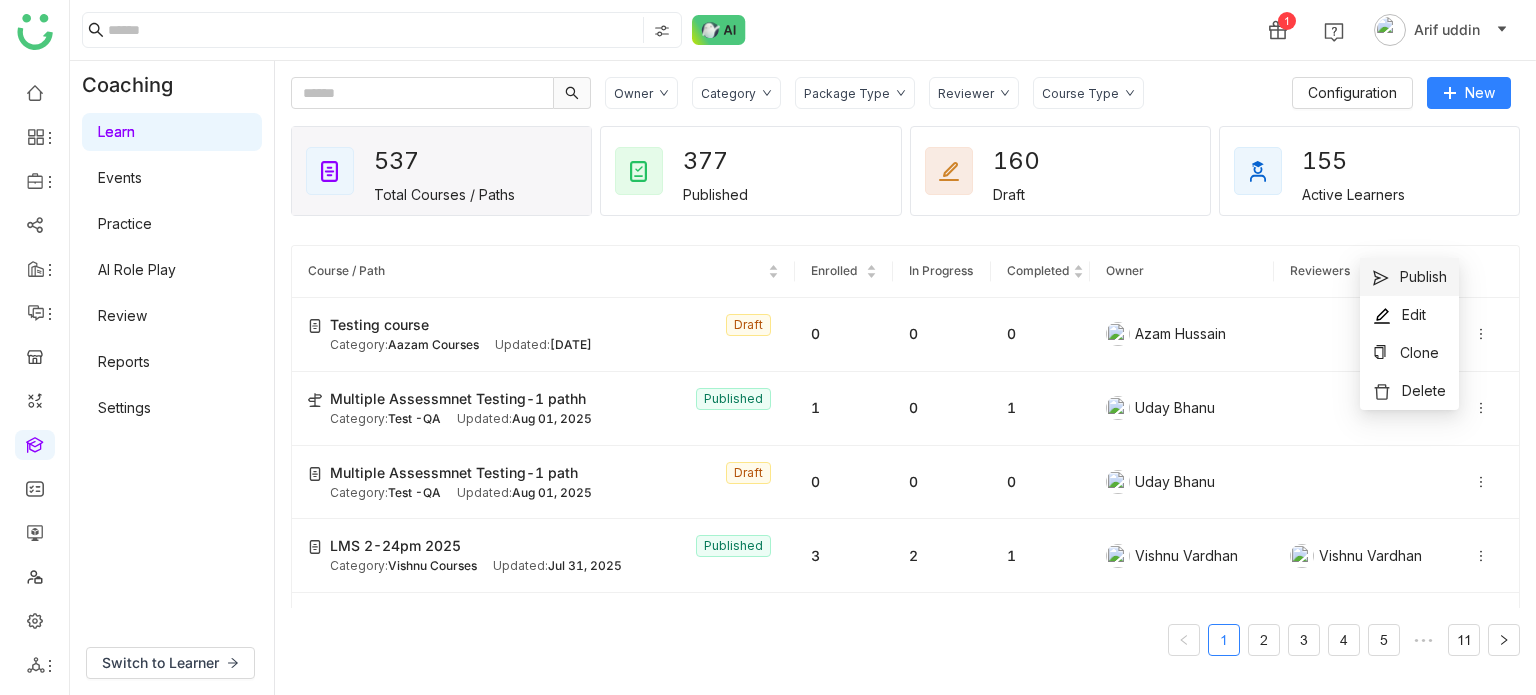 click on "Publish" at bounding box center (1423, 276) 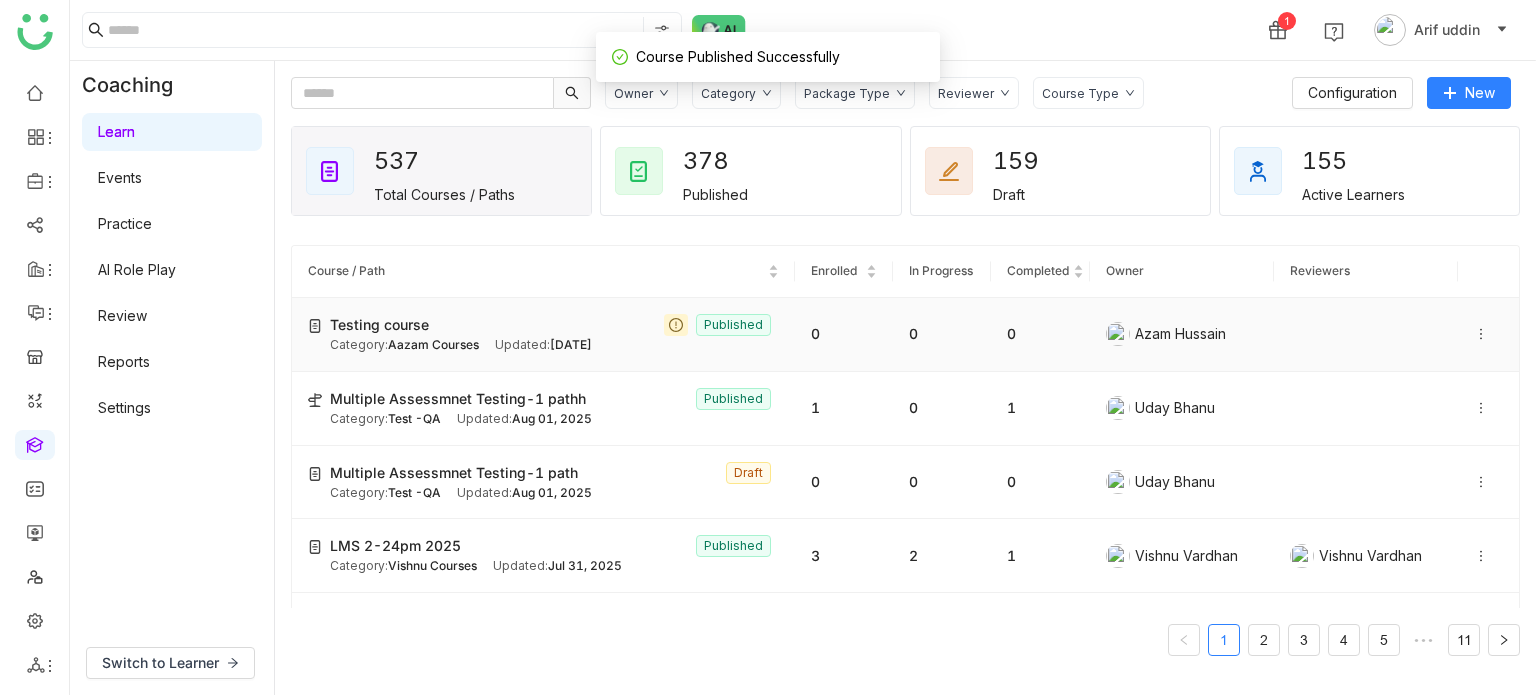 click 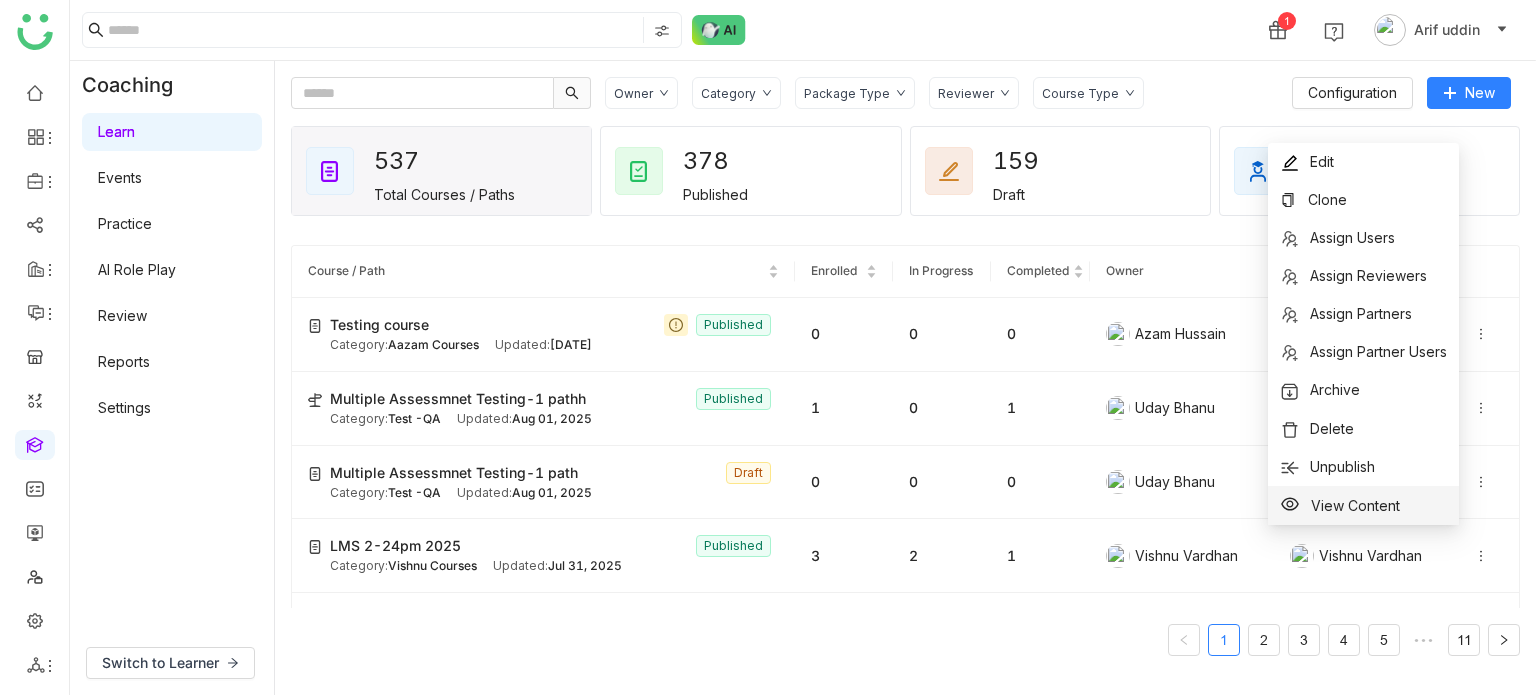 click on "View Content" at bounding box center [1355, 505] 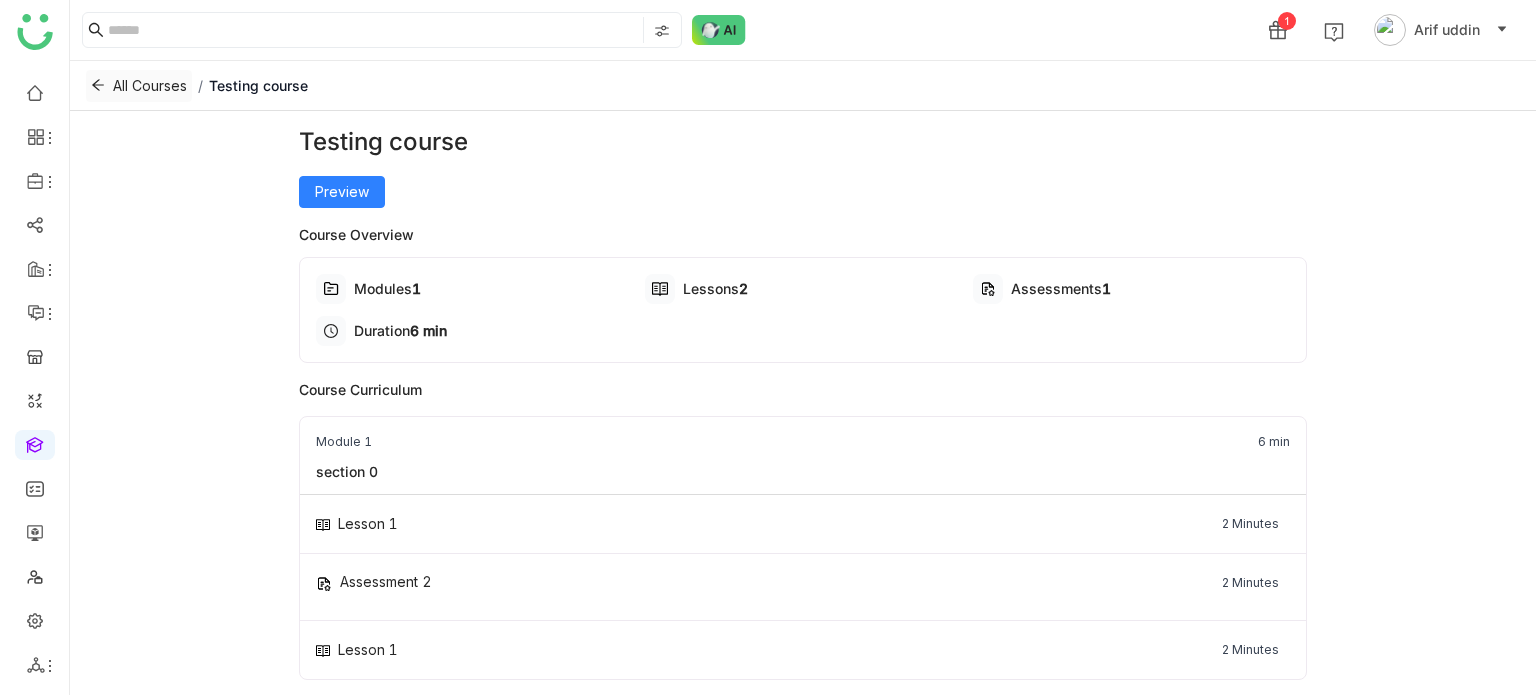 click on "All Courses" 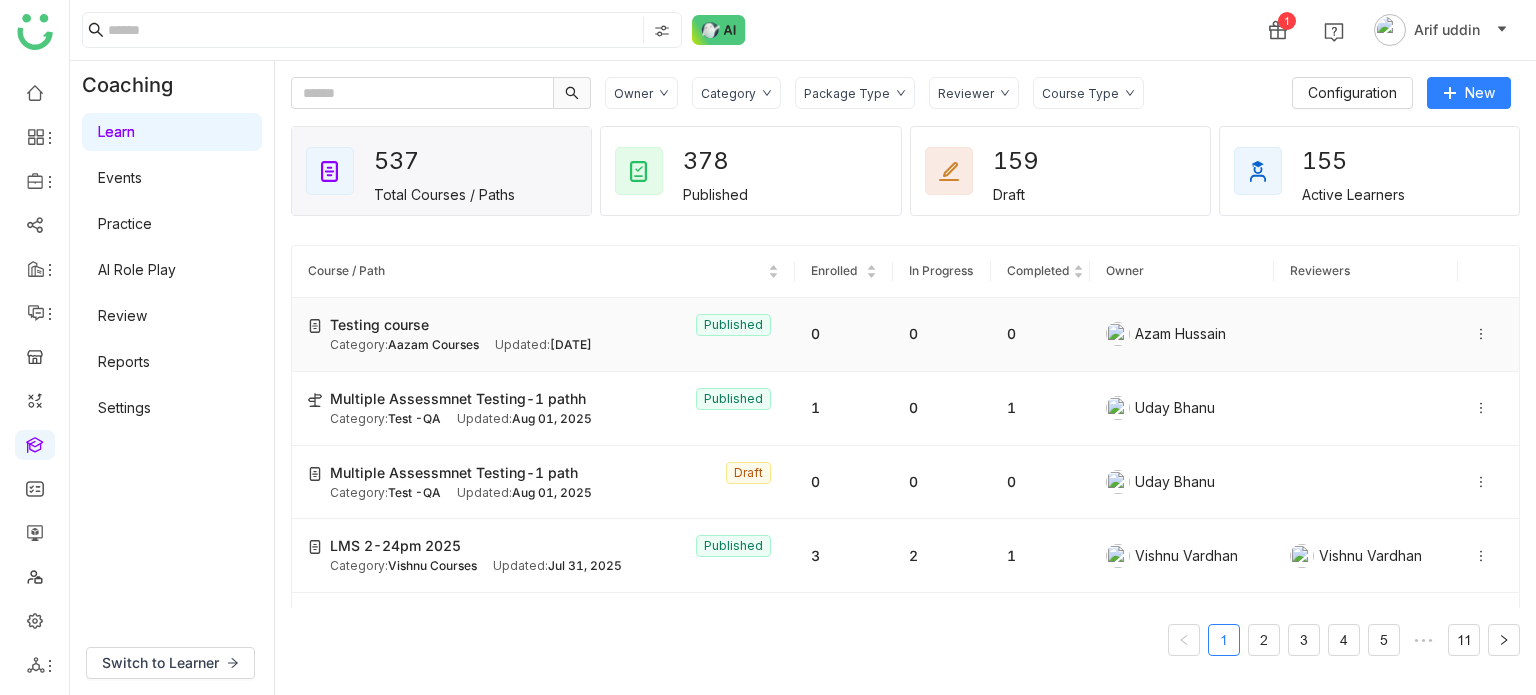 click 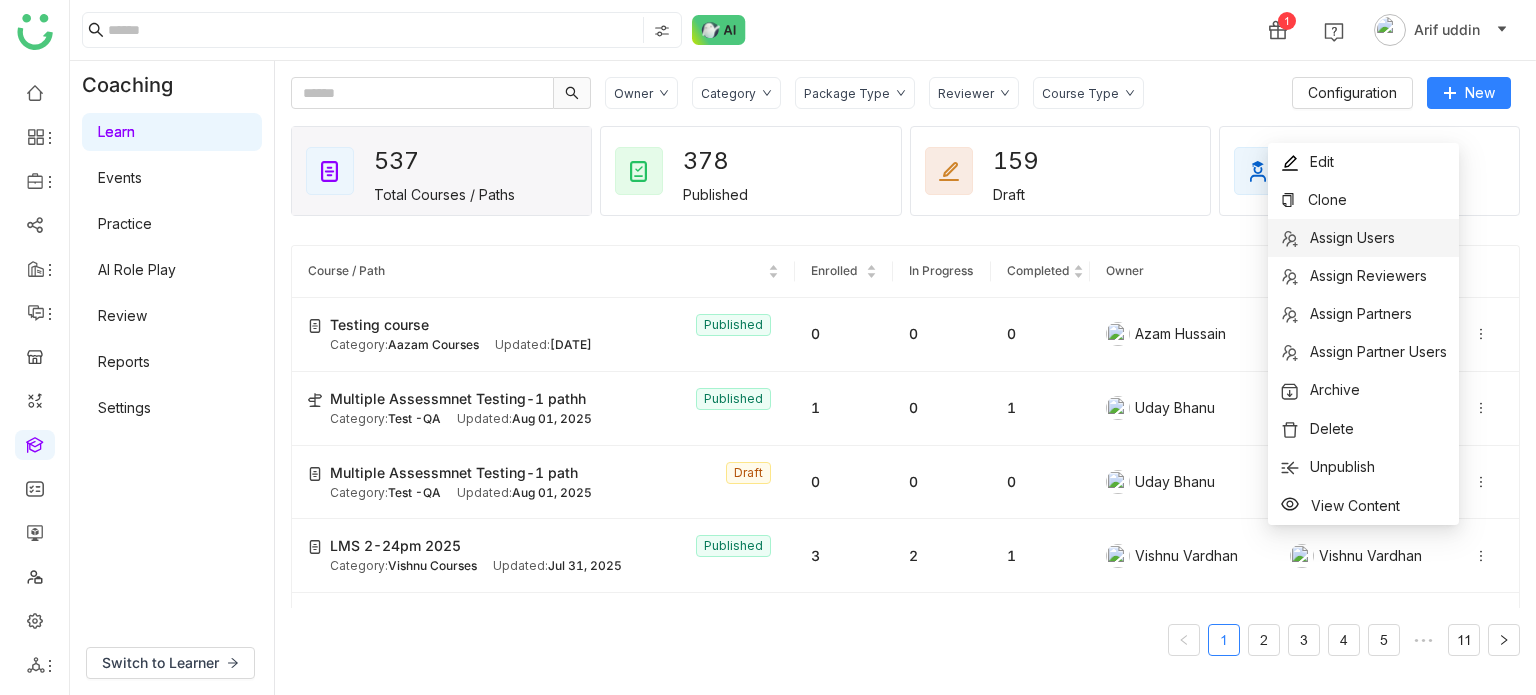 click on "Assign Users" at bounding box center [1363, 238] 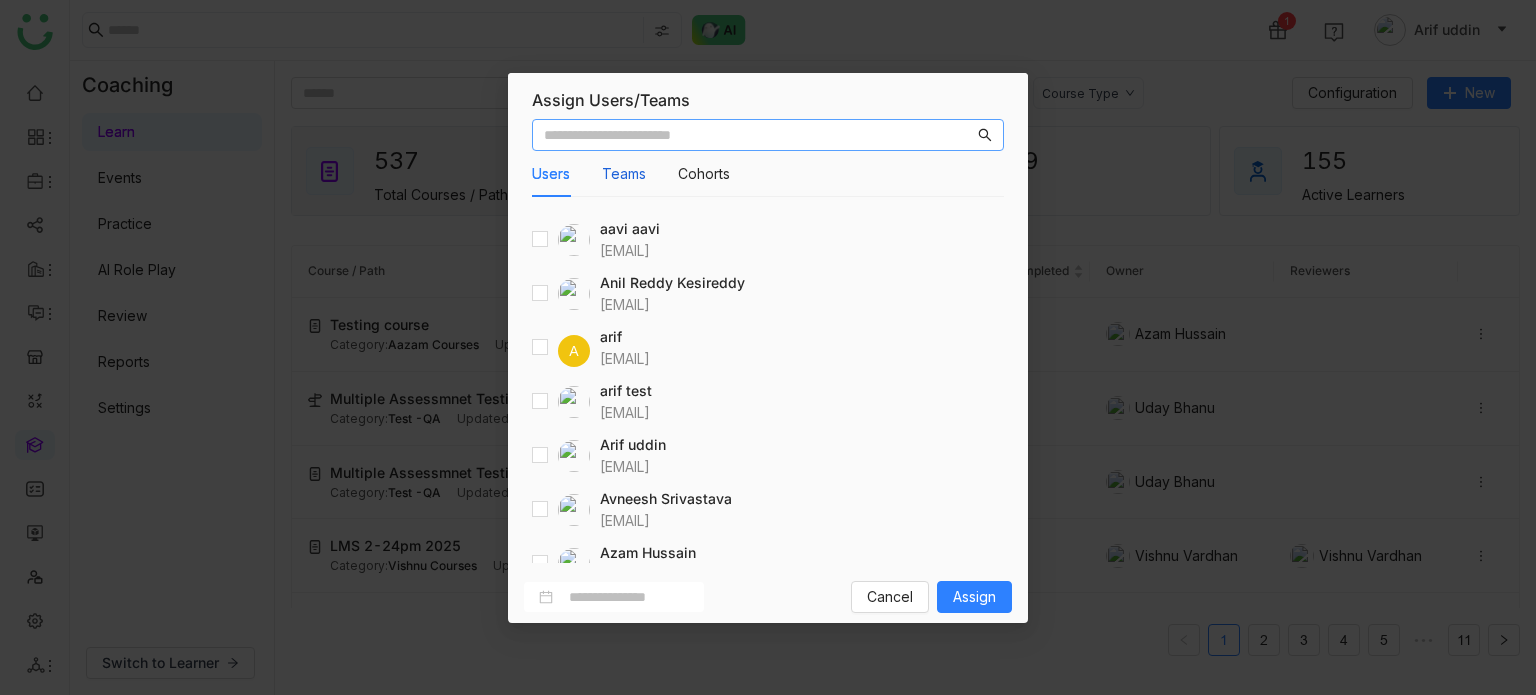 click on "Teams" at bounding box center (624, 174) 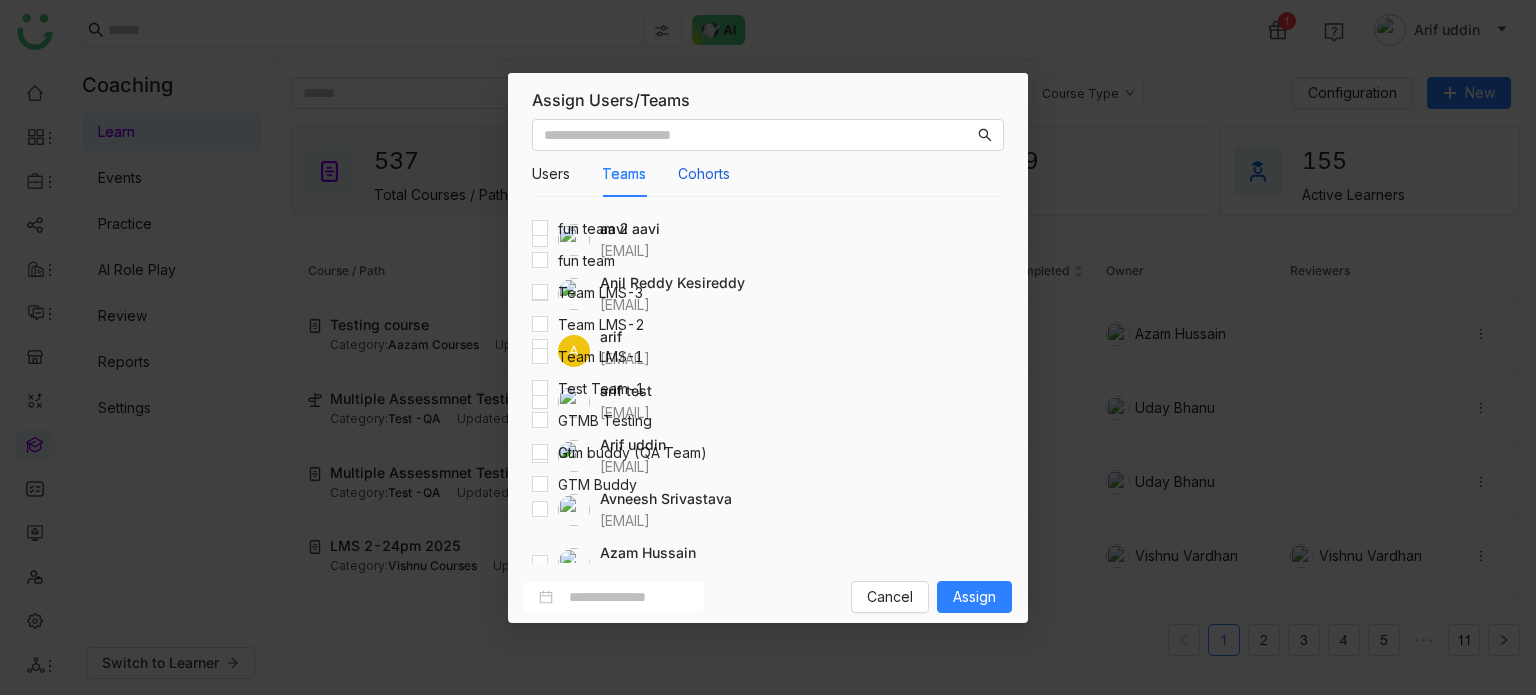 click on "Cohorts" at bounding box center (704, 174) 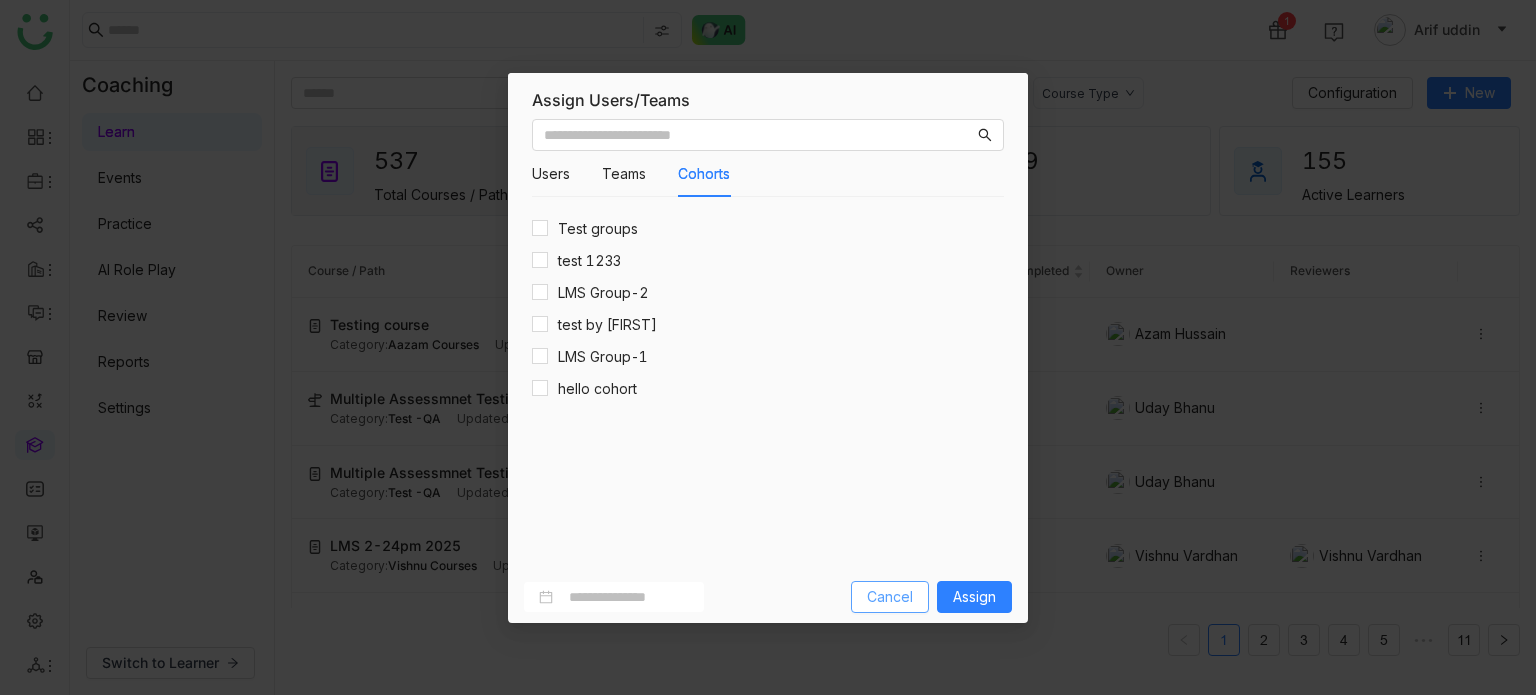 click on "Cancel" at bounding box center (890, 597) 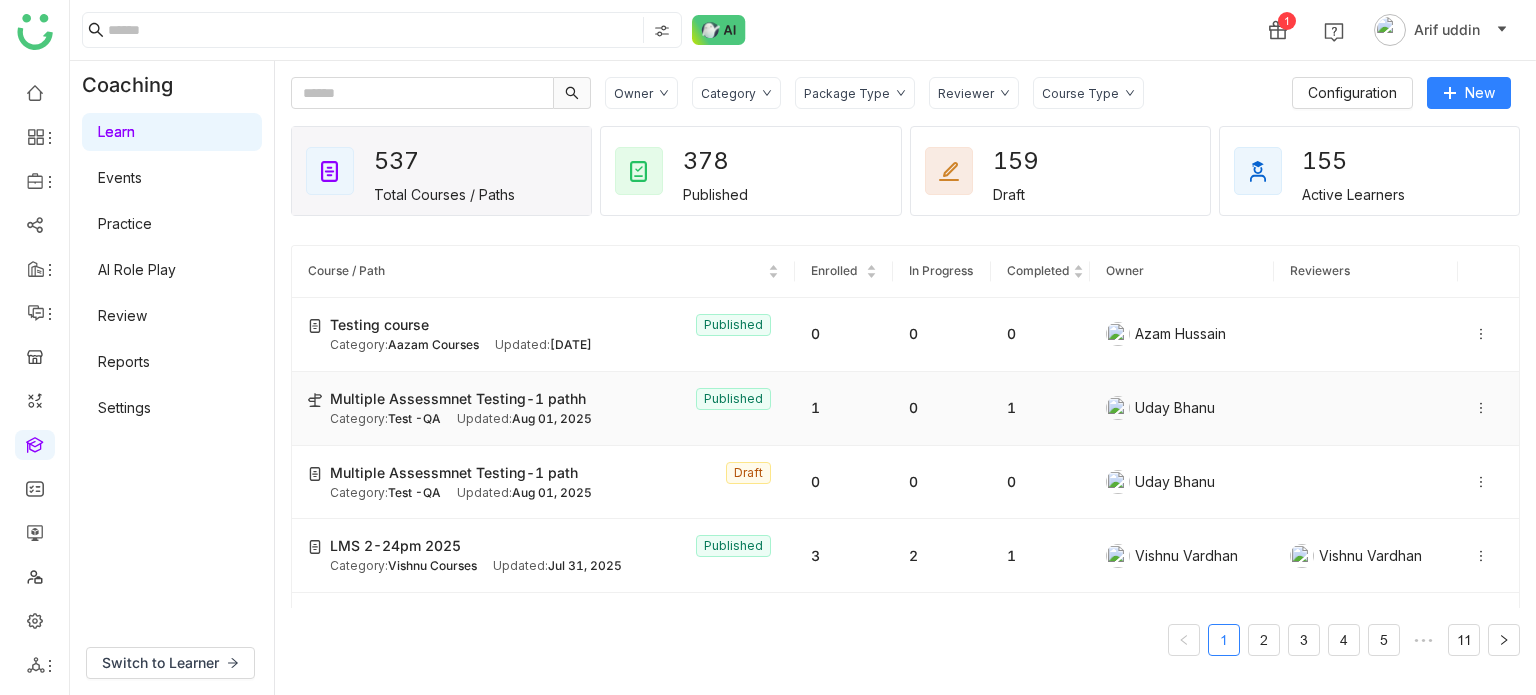click 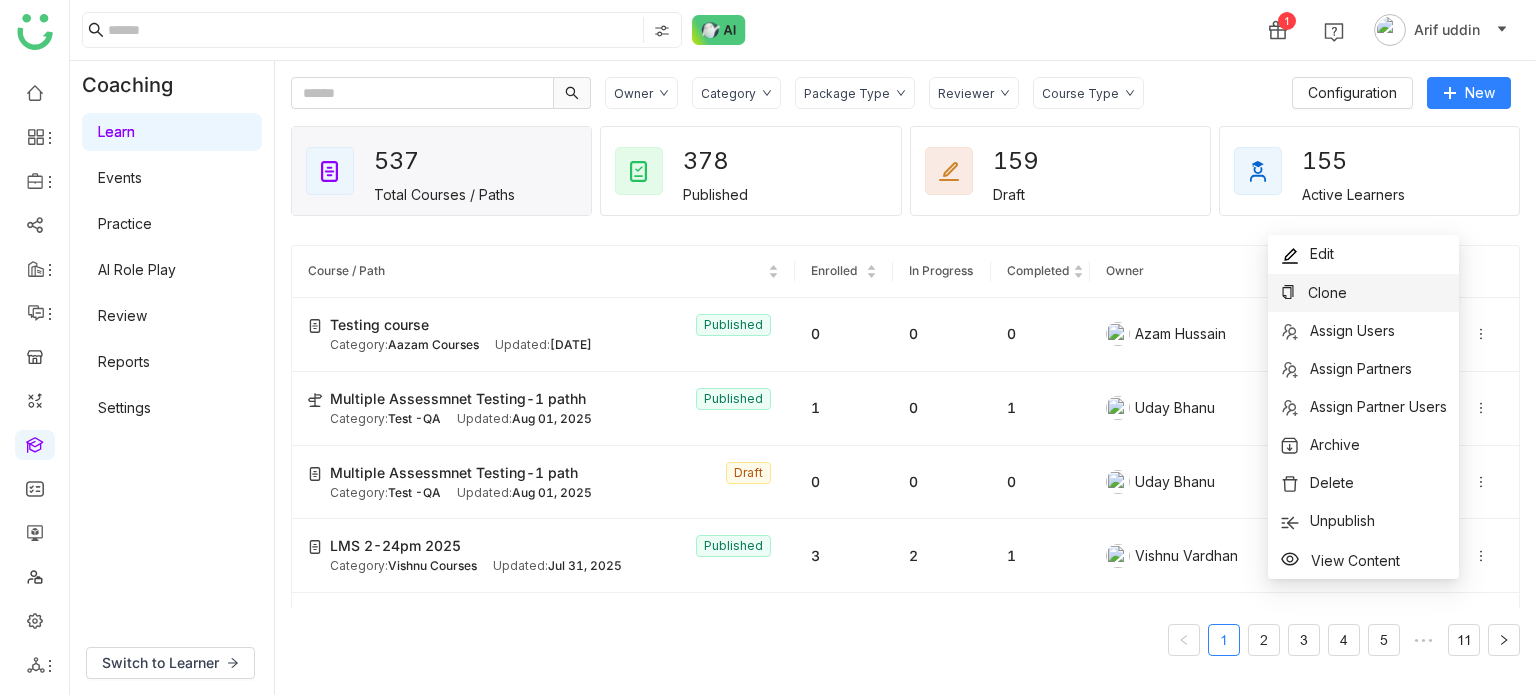 click on "Clone" at bounding box center (1363, 293) 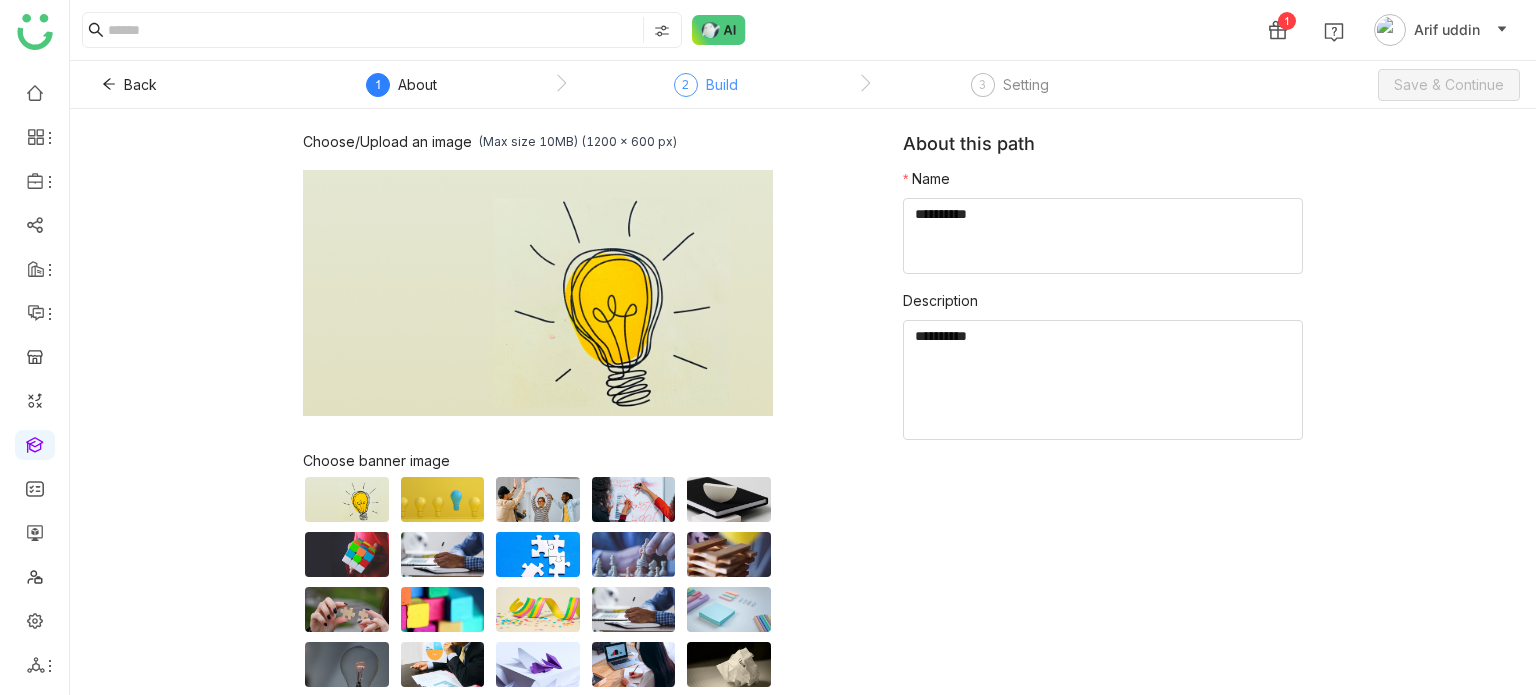 click on "Build" 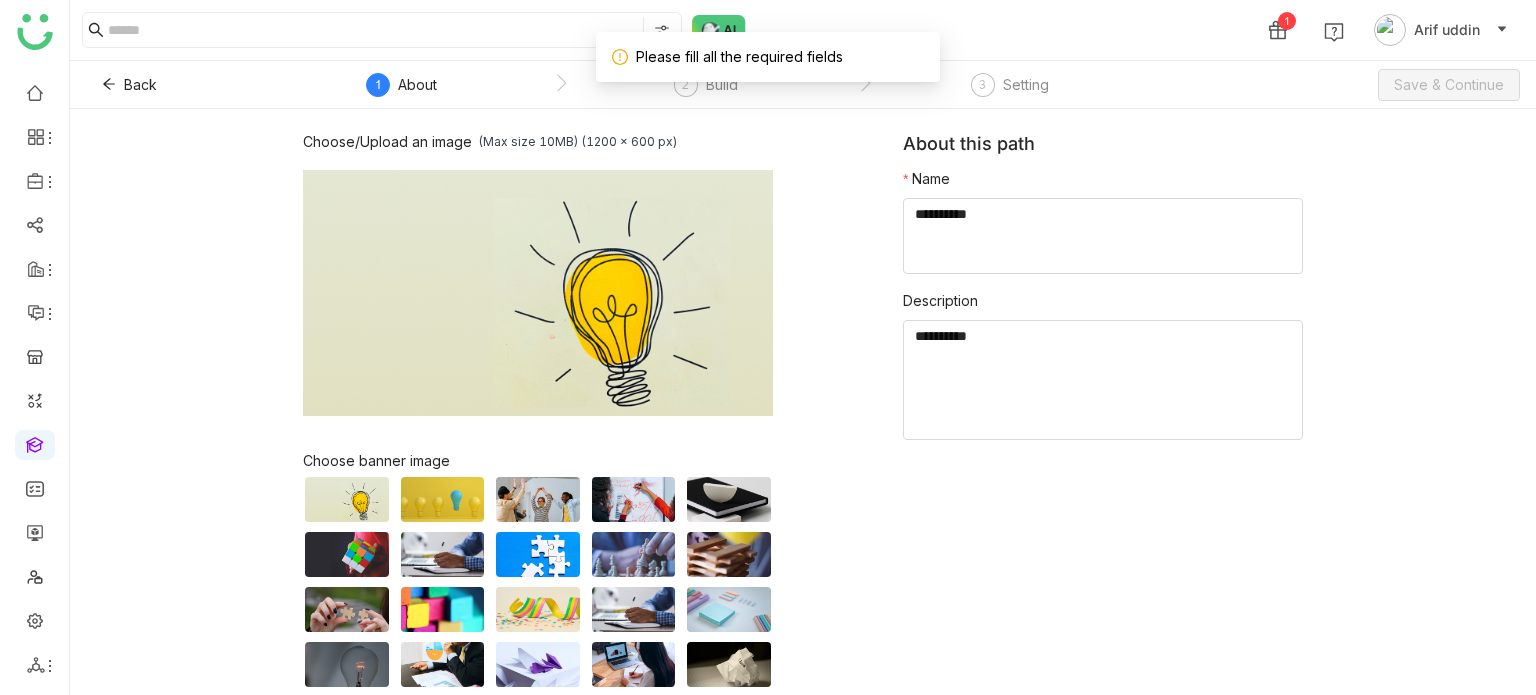 click on "Name Description" 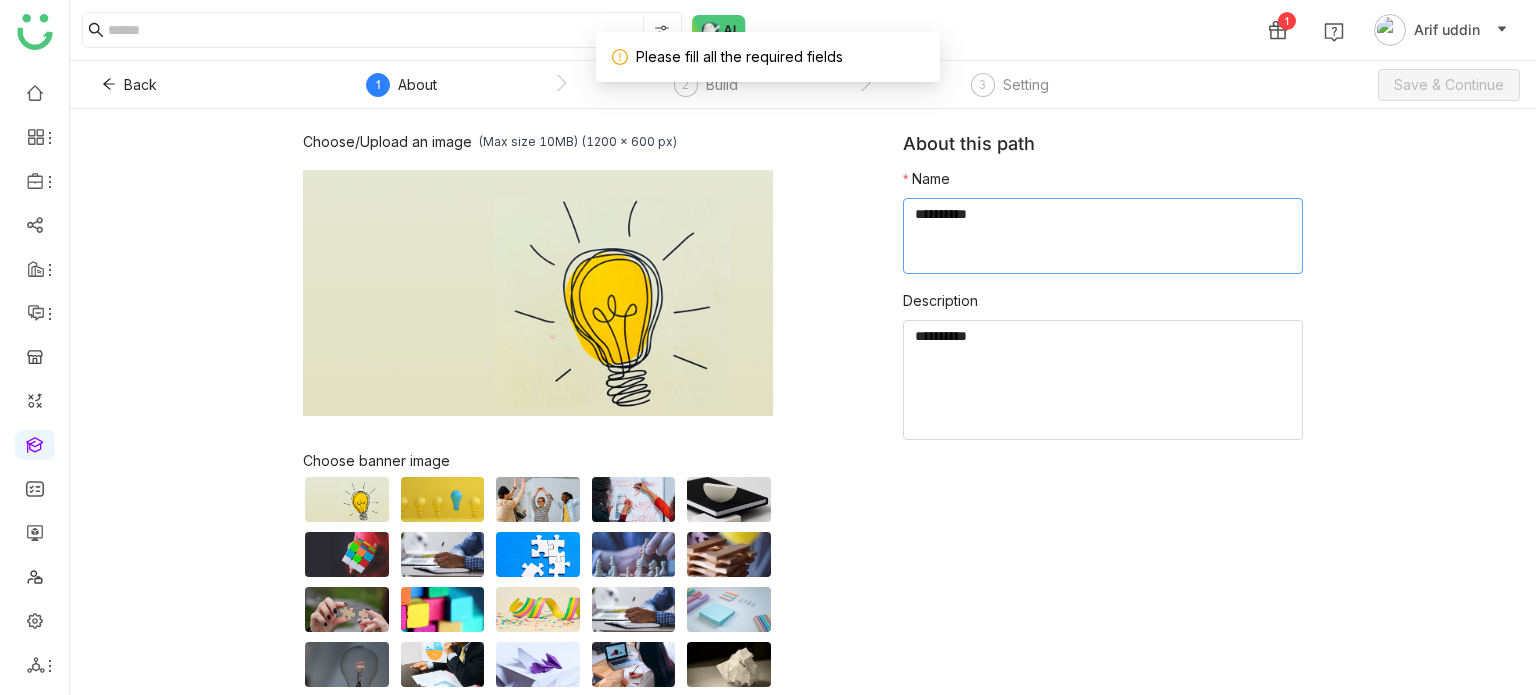 click 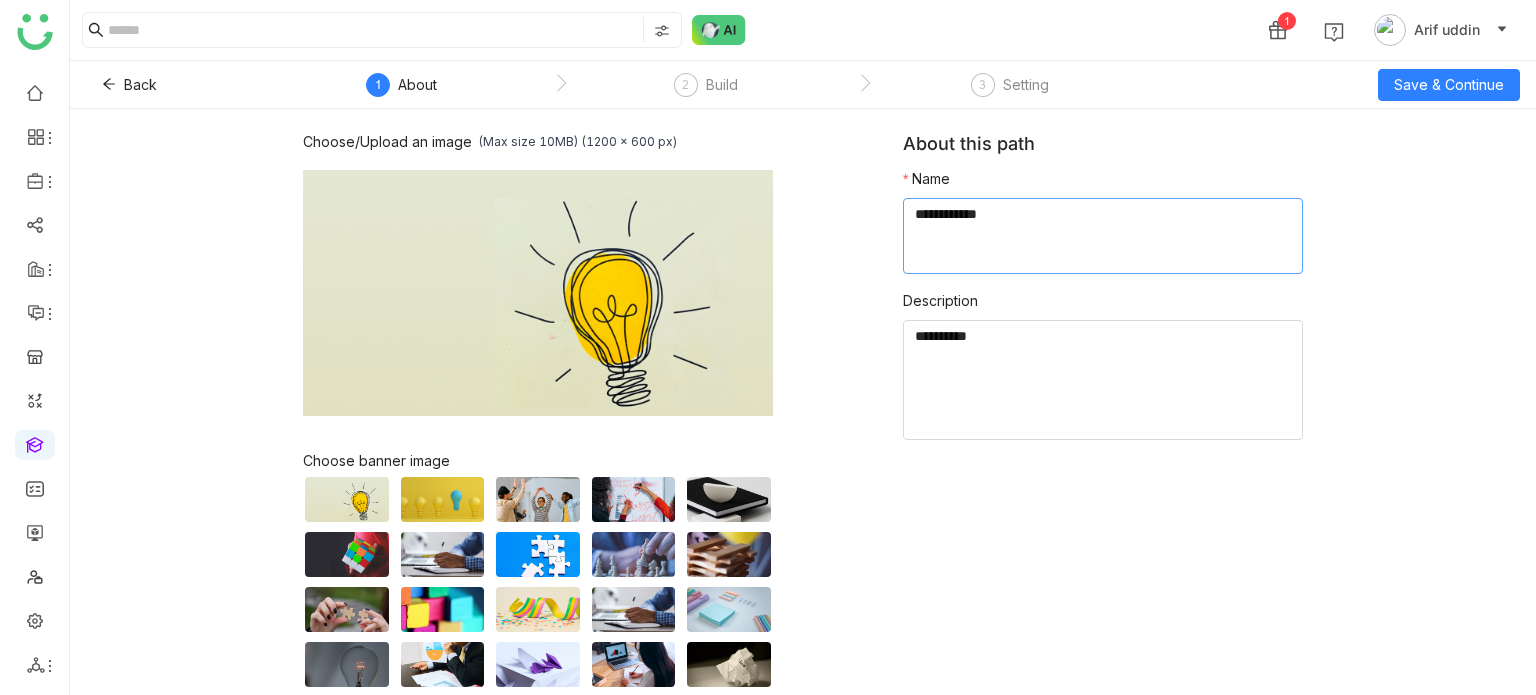 type on "**********" 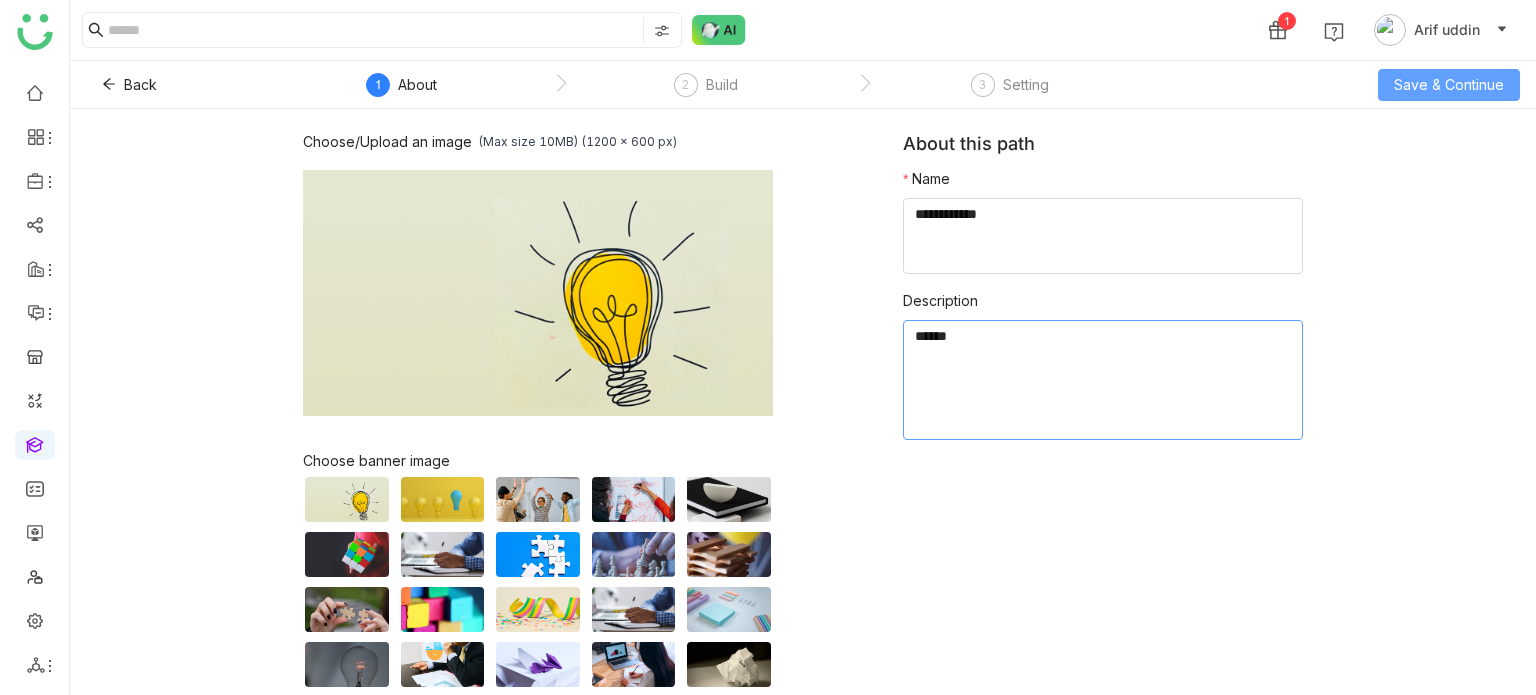type on "*****" 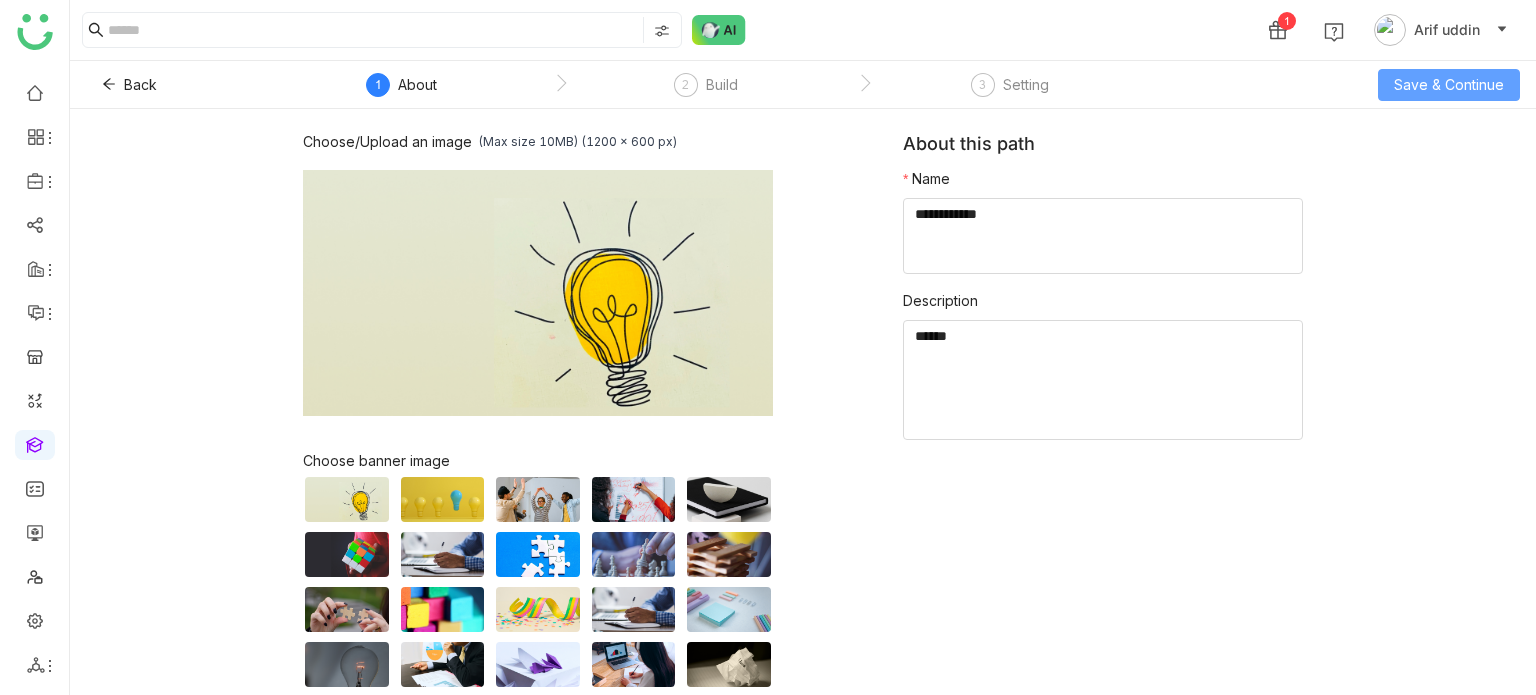 click on "Save & Continue" at bounding box center (1449, 85) 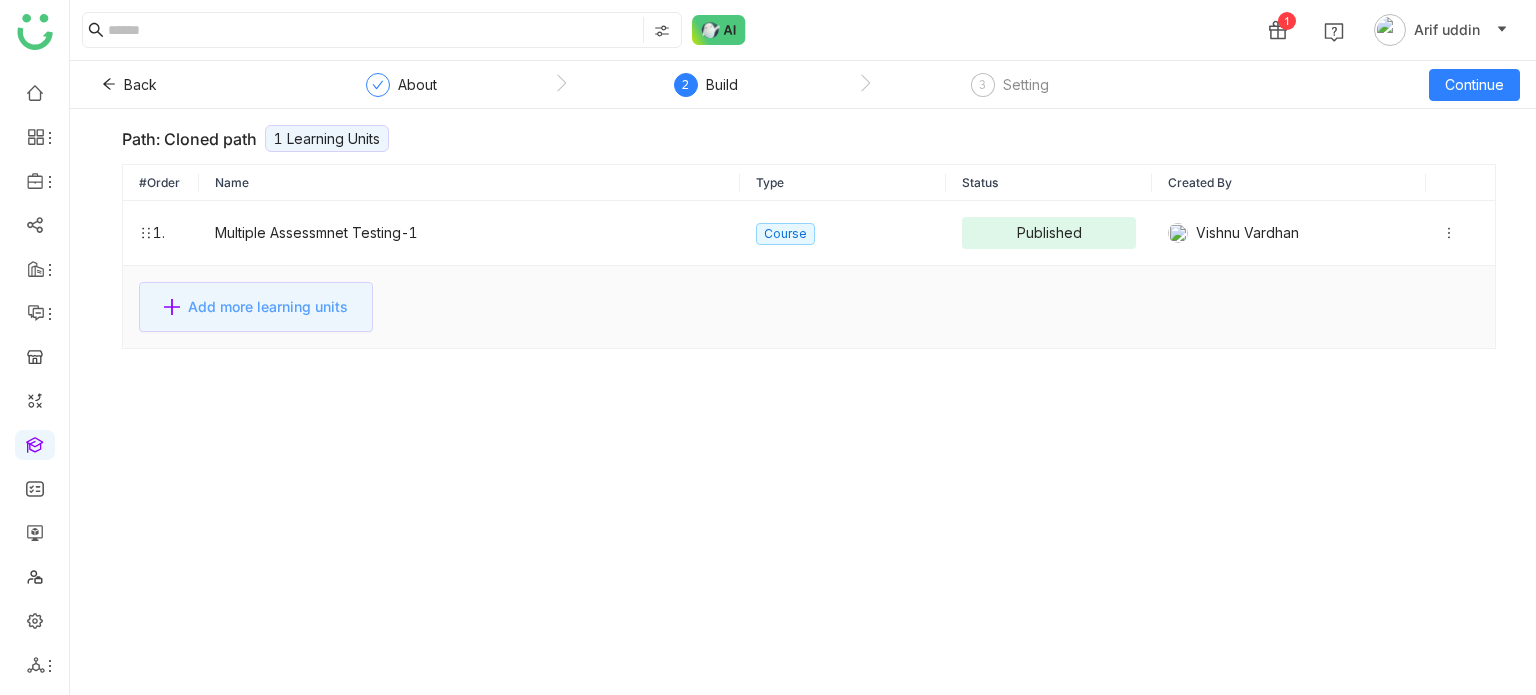 click on "Add more learning units" 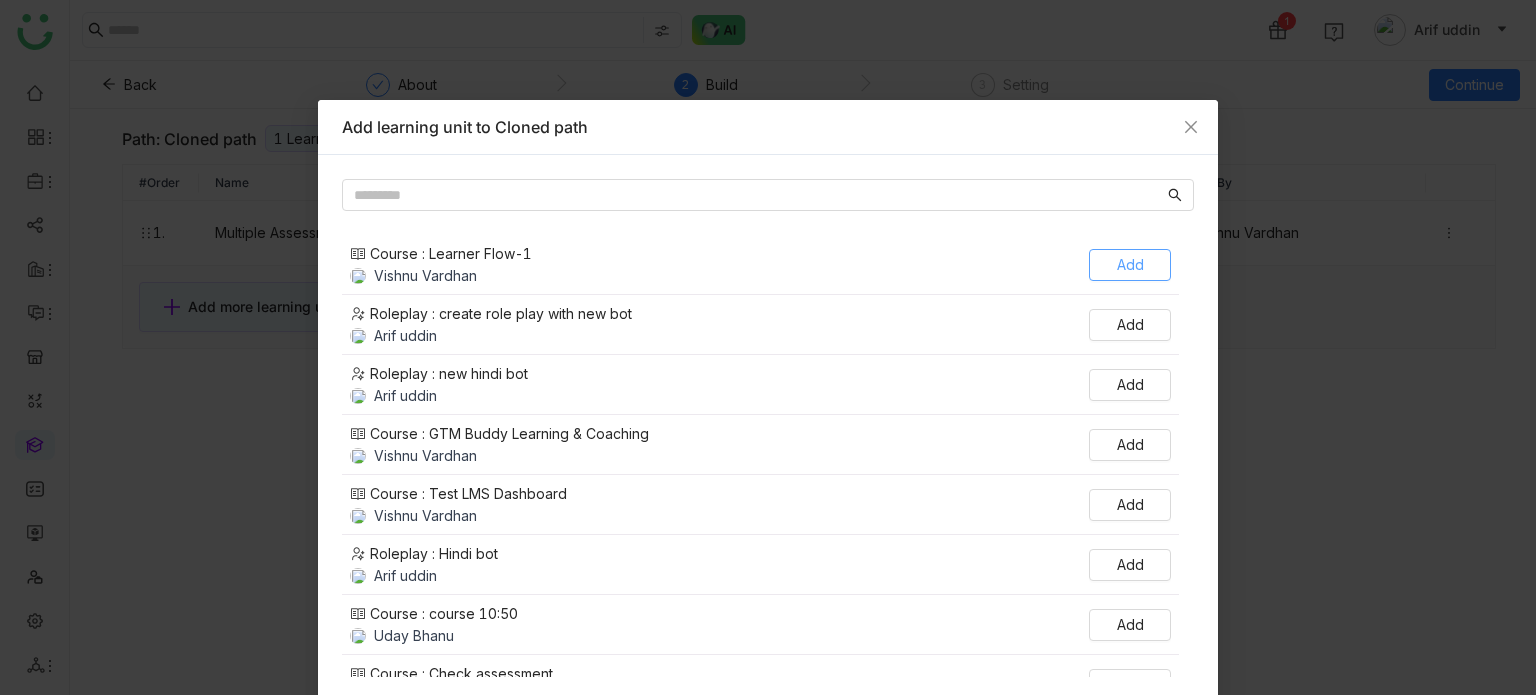 click on "Add" at bounding box center (1130, 265) 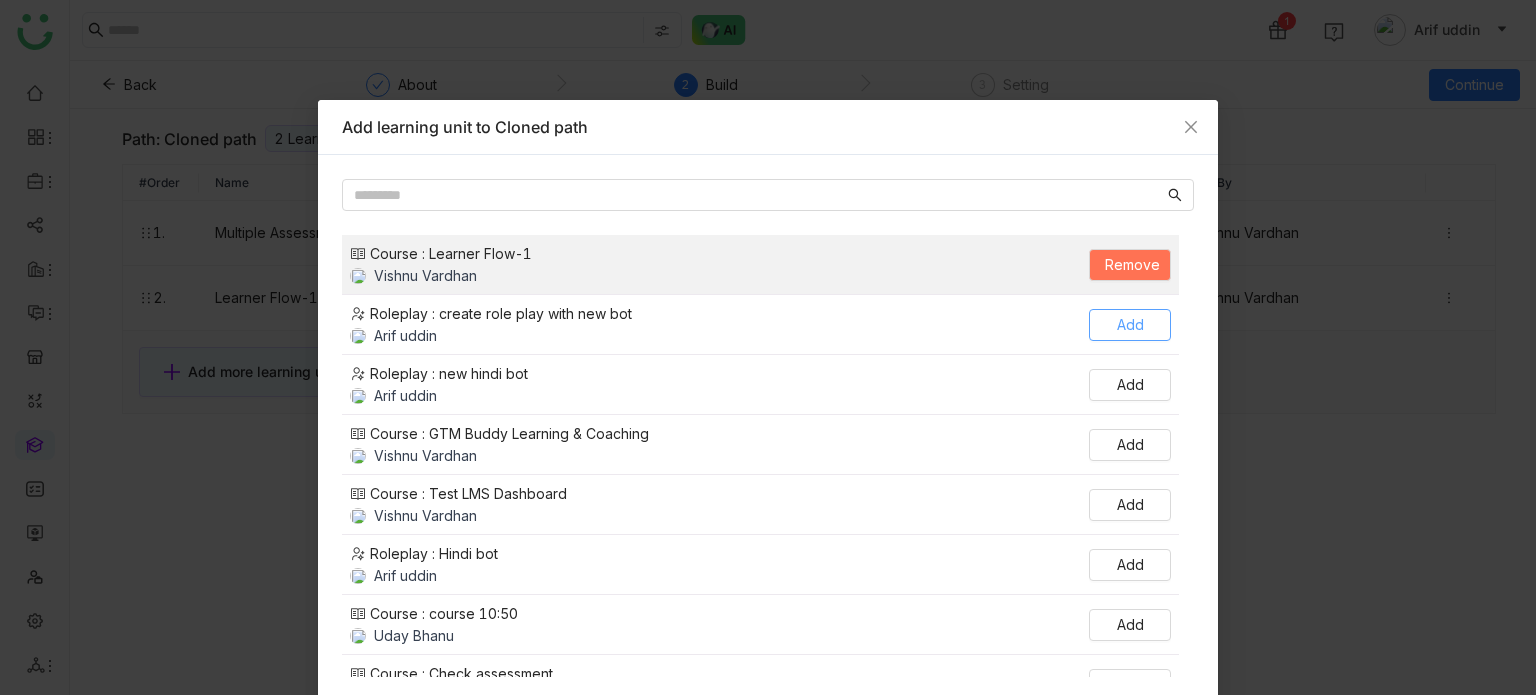 click on "Add" at bounding box center (1130, 325) 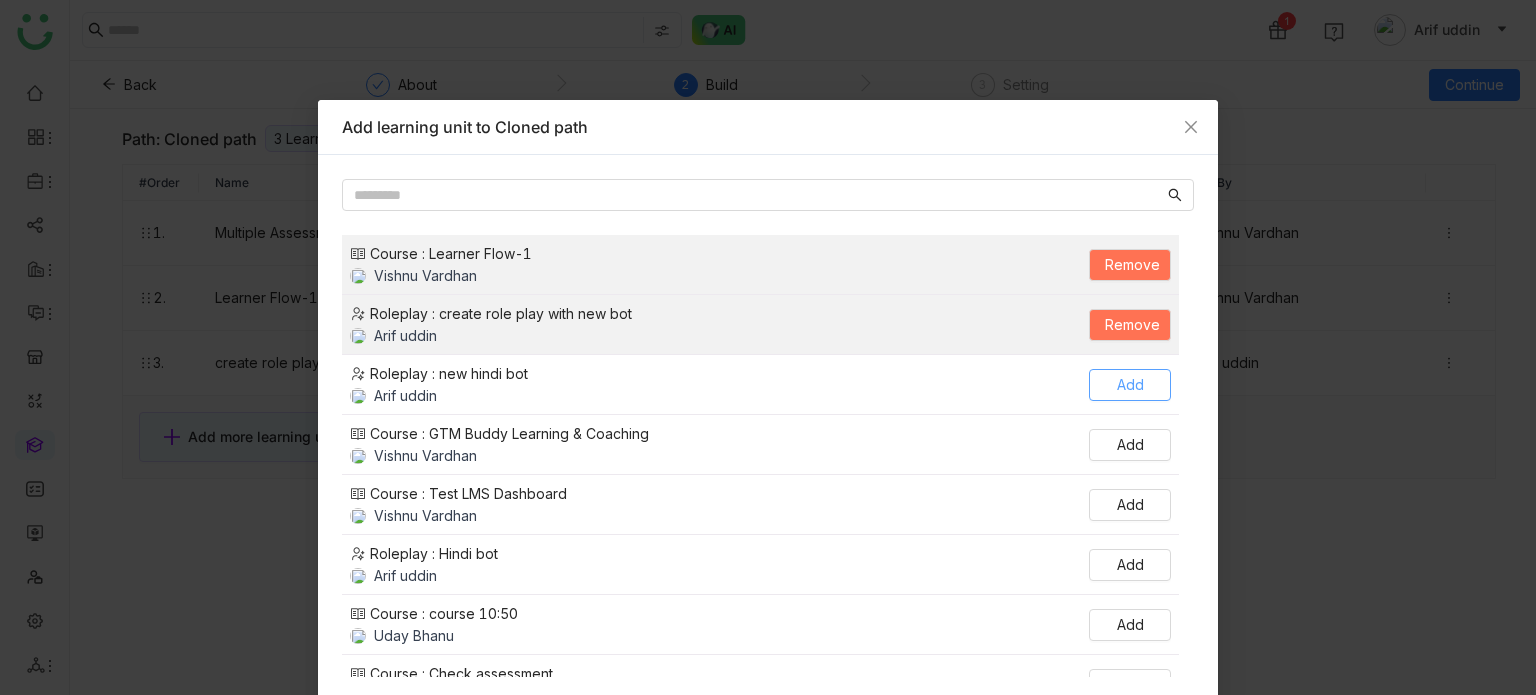 click on "Add" at bounding box center (1130, 385) 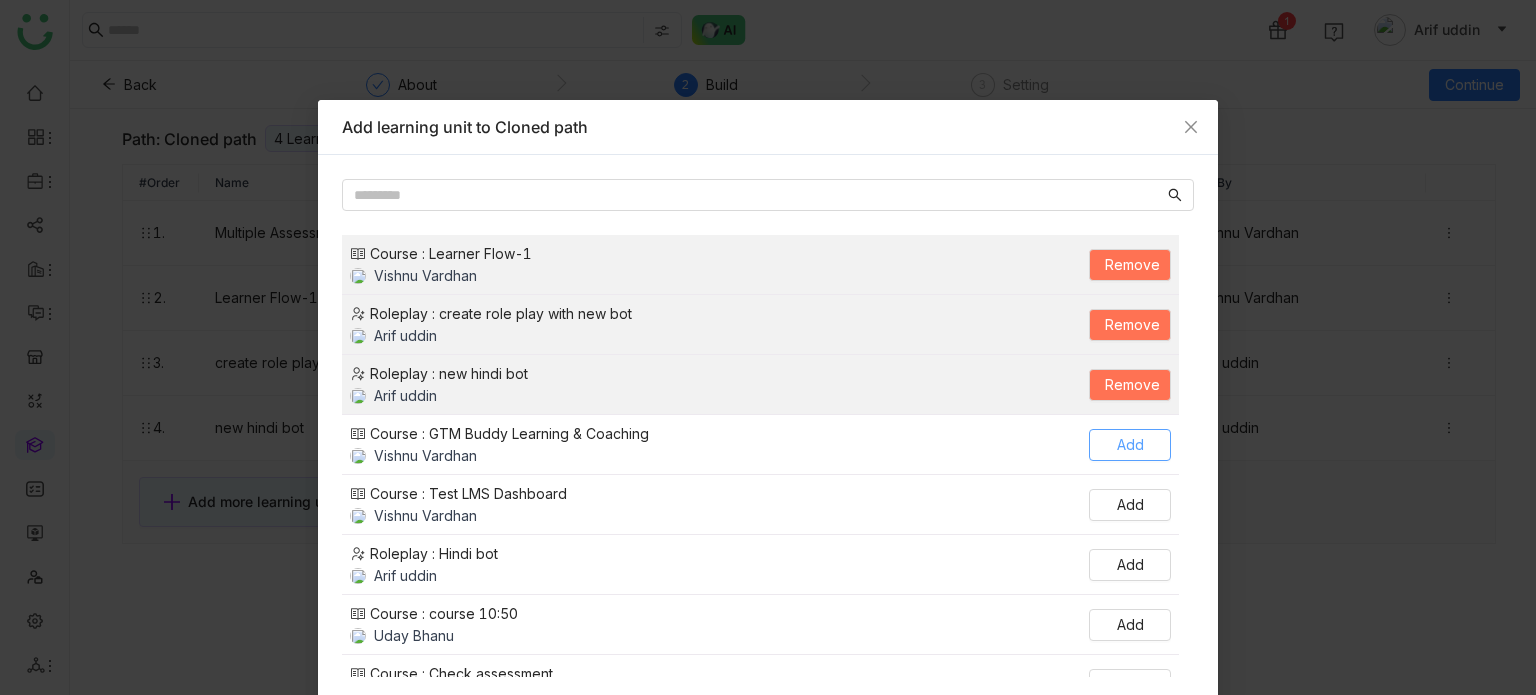 click on "Add" at bounding box center (1130, 445) 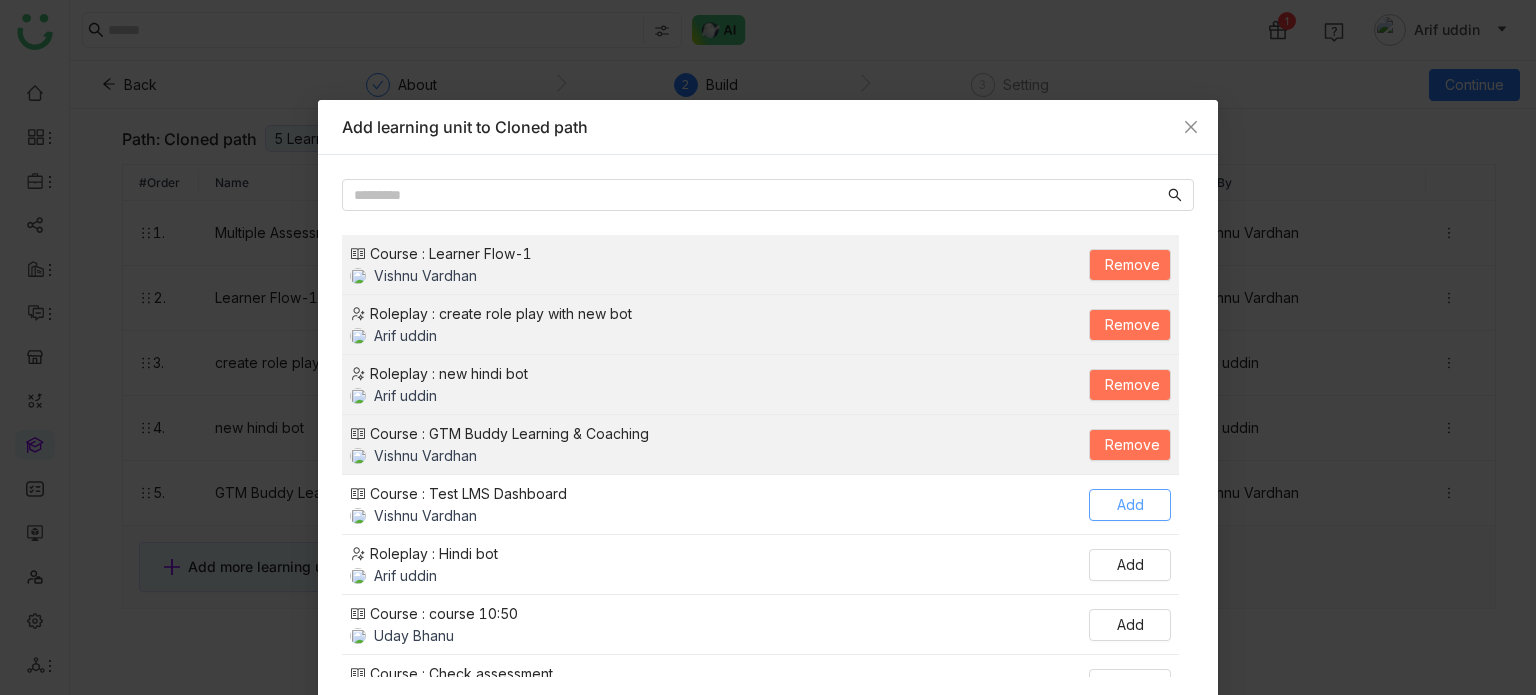 click on "Add" at bounding box center (1130, 505) 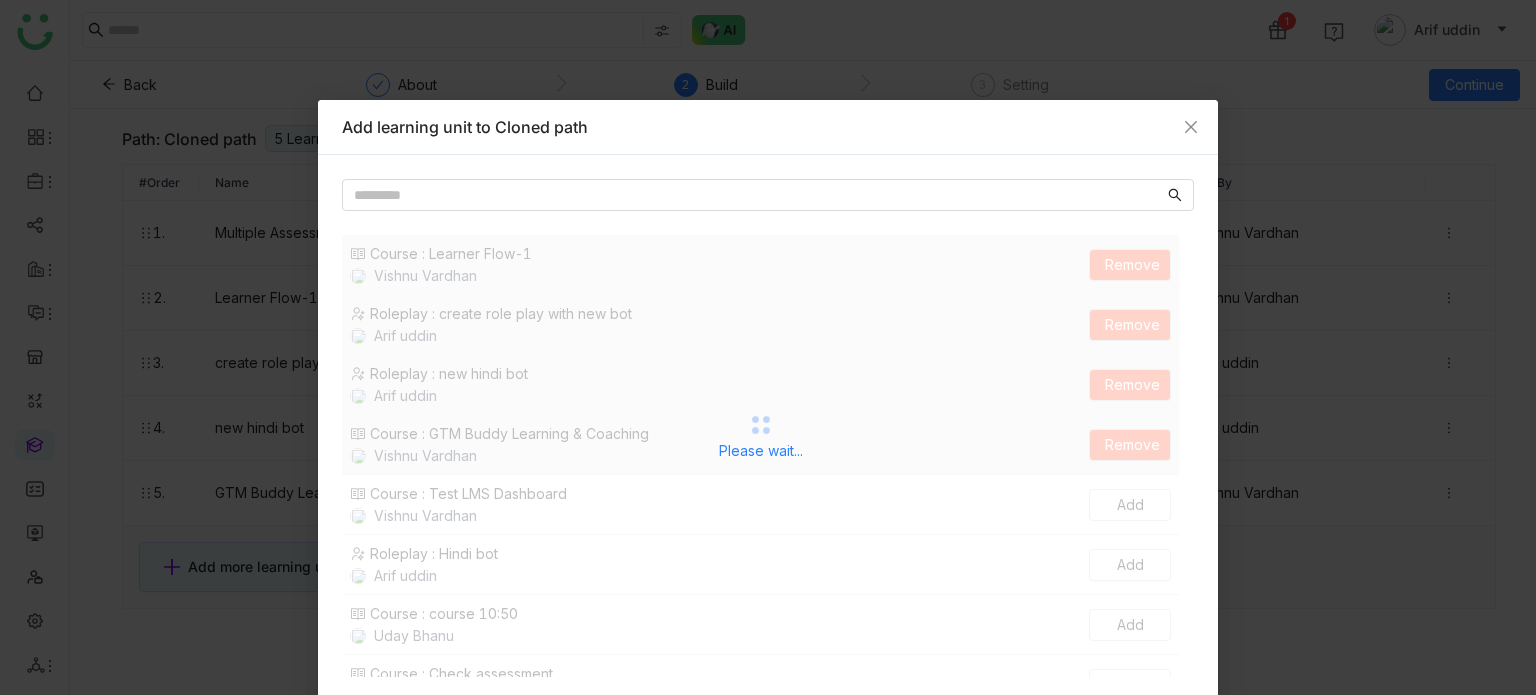 click on "Course : course 10:50 [FIRST] Add" at bounding box center (760, 624) 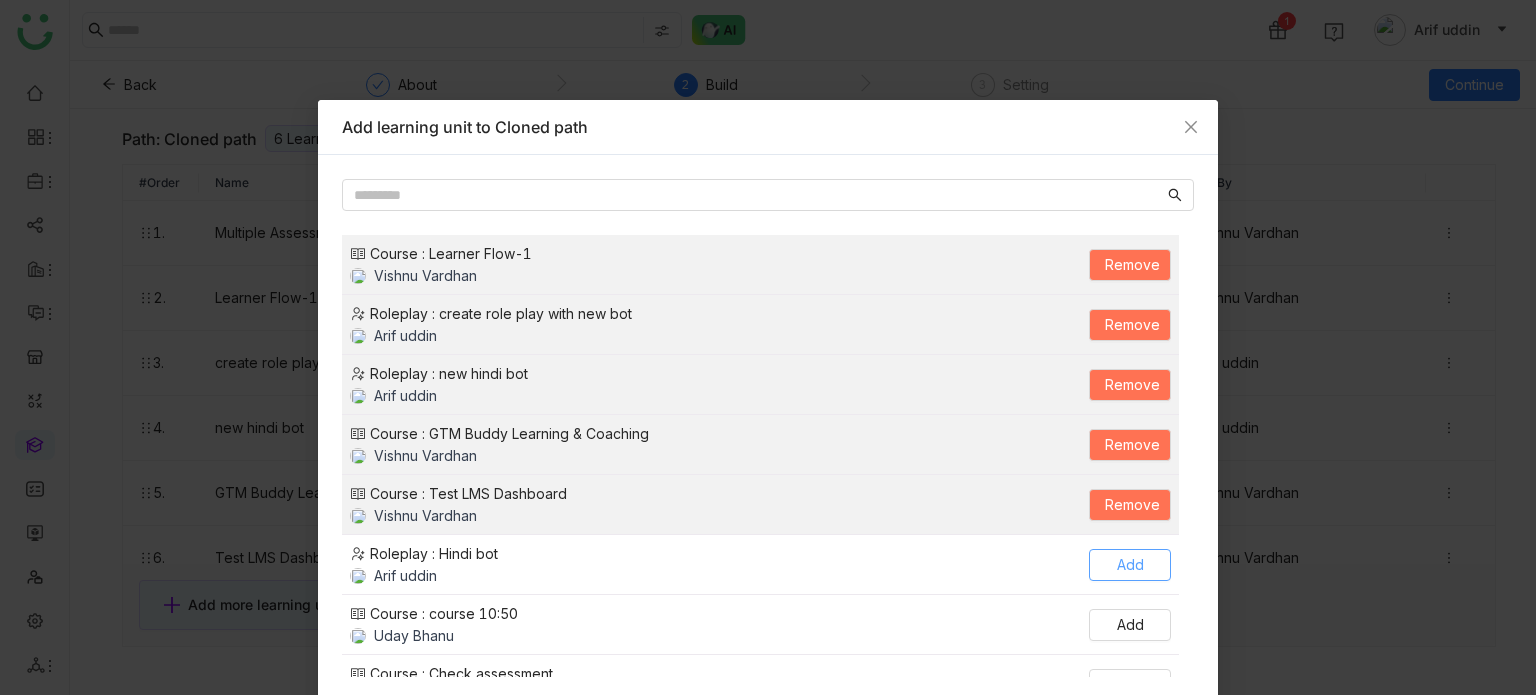 click on "Add" at bounding box center (1130, 565) 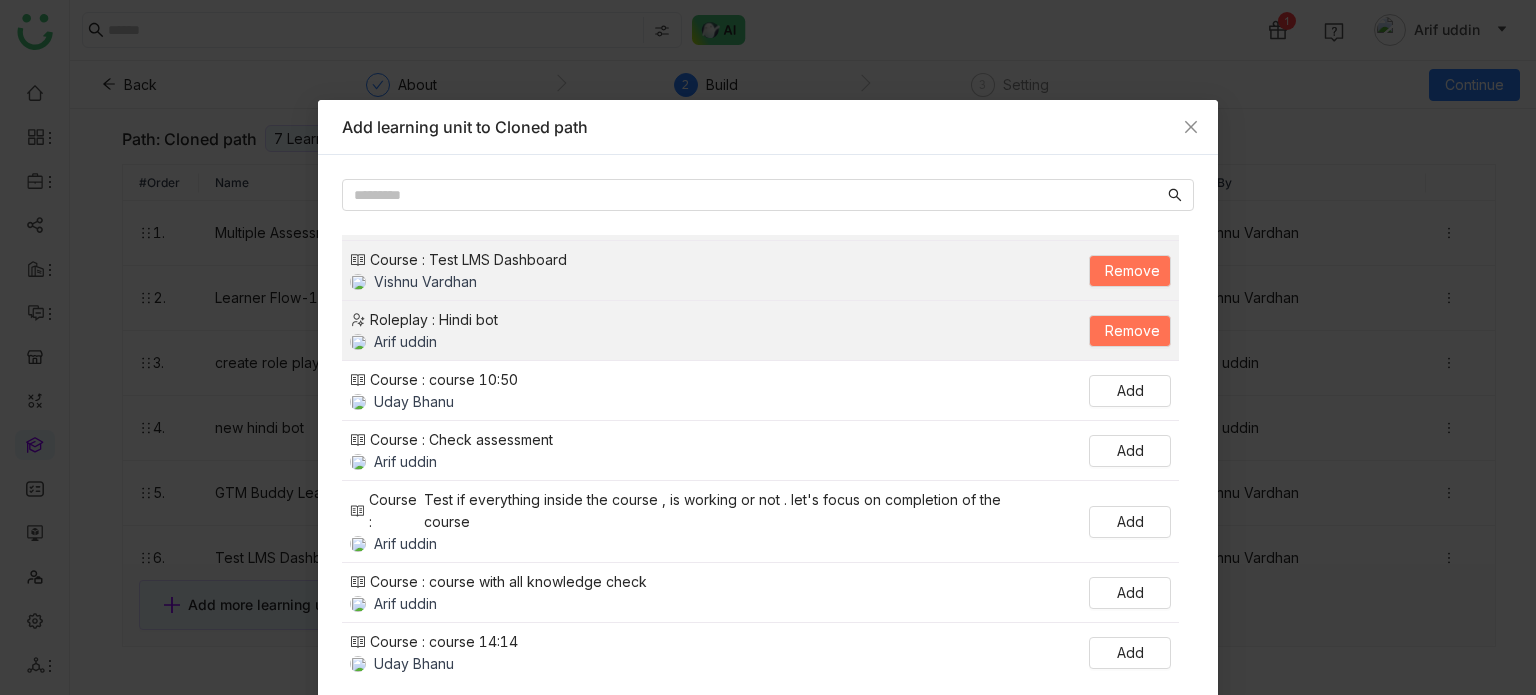 scroll, scrollTop: 260, scrollLeft: 0, axis: vertical 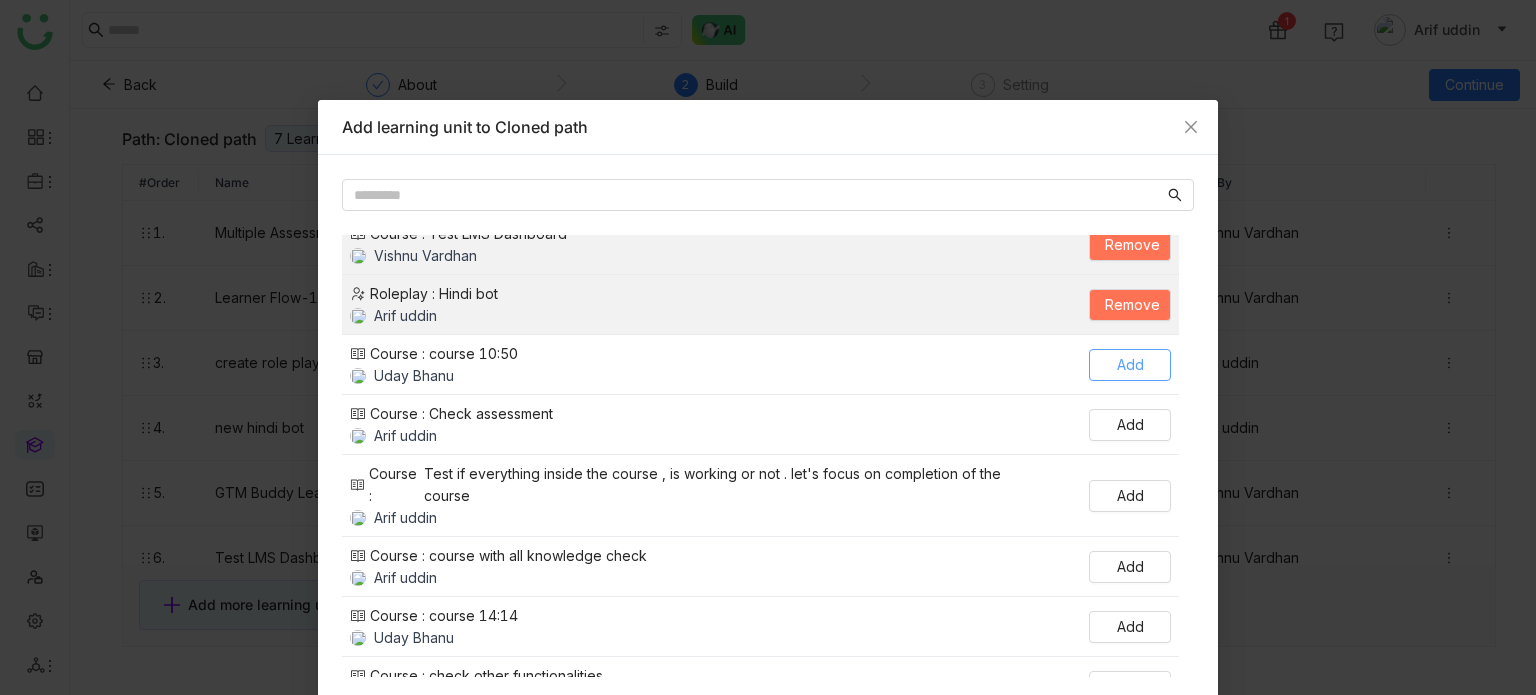 click on "Add" at bounding box center [1130, 365] 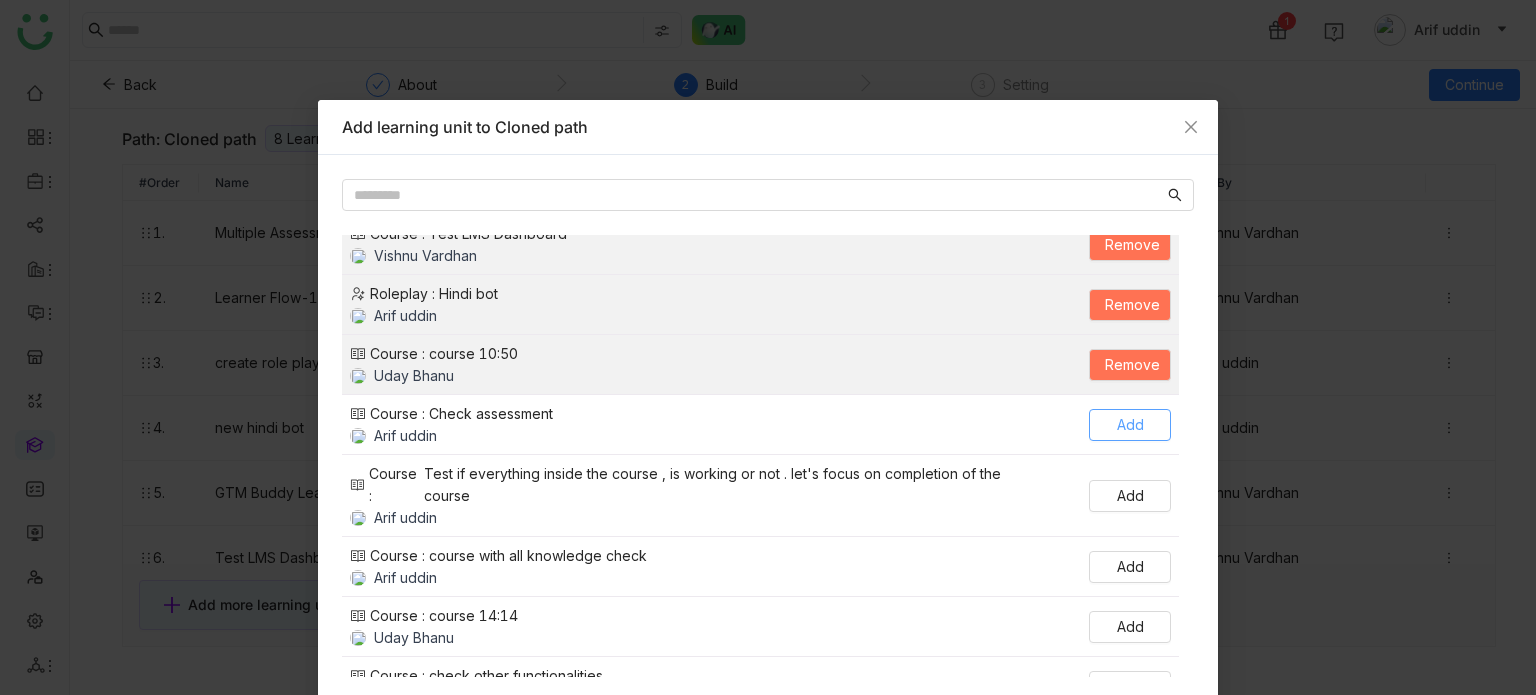 click on "Add" at bounding box center (1130, 425) 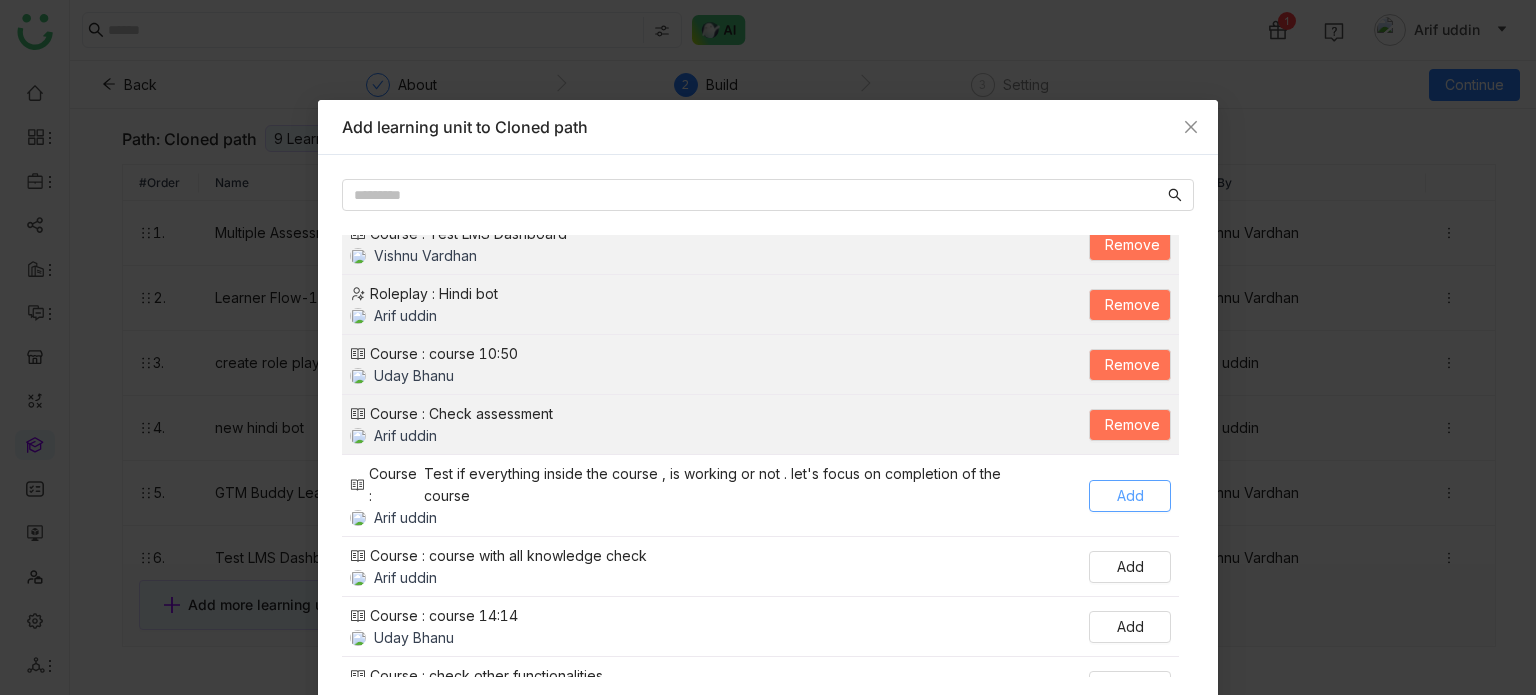 click on "Add" at bounding box center (1130, 496) 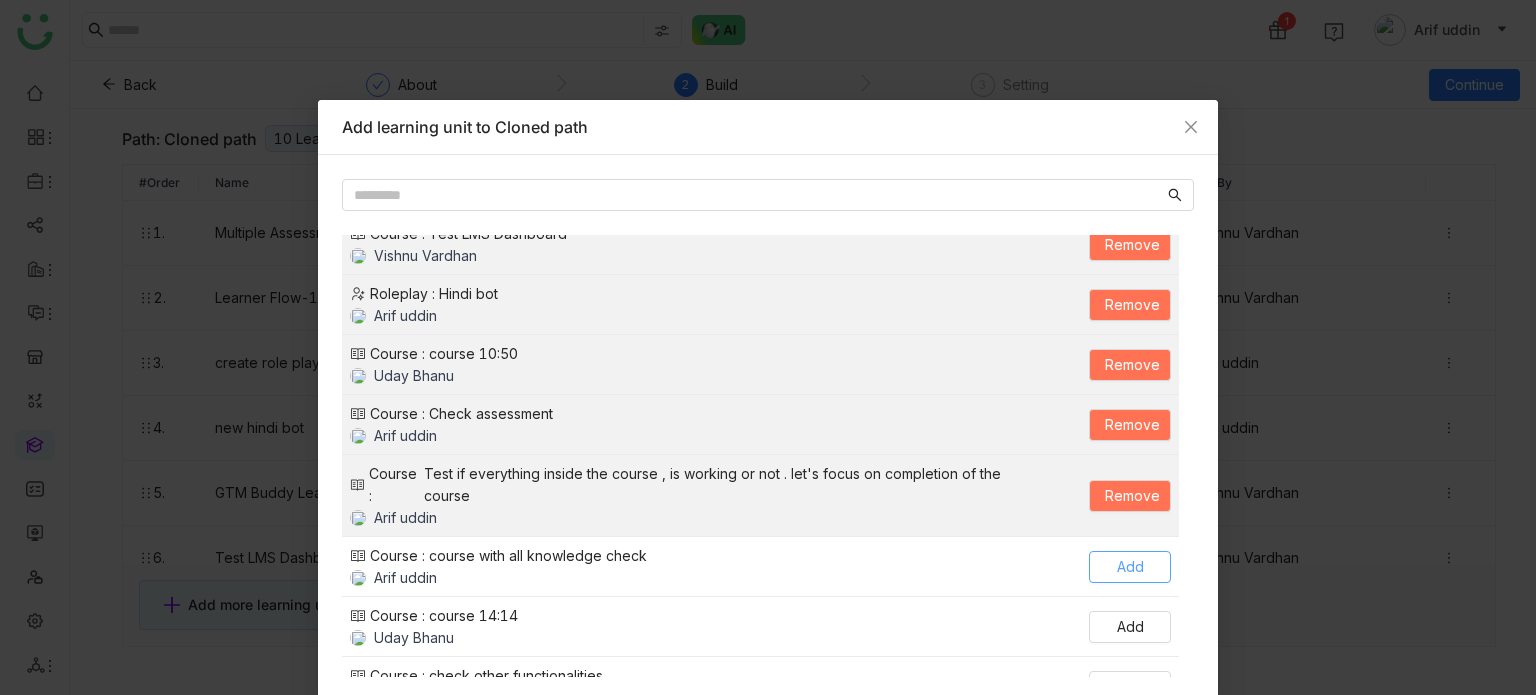 click on "Add" at bounding box center [1130, 567] 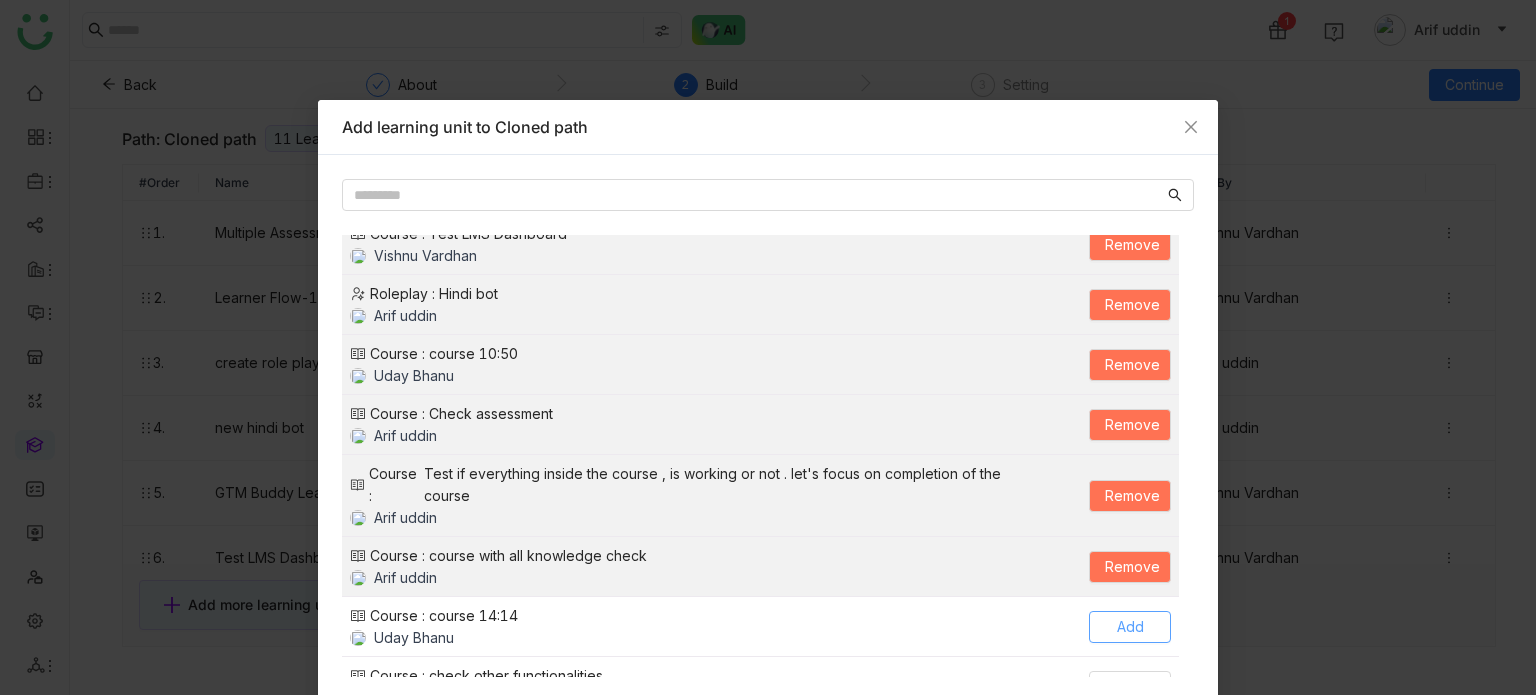 click on "Add" at bounding box center (1130, 627) 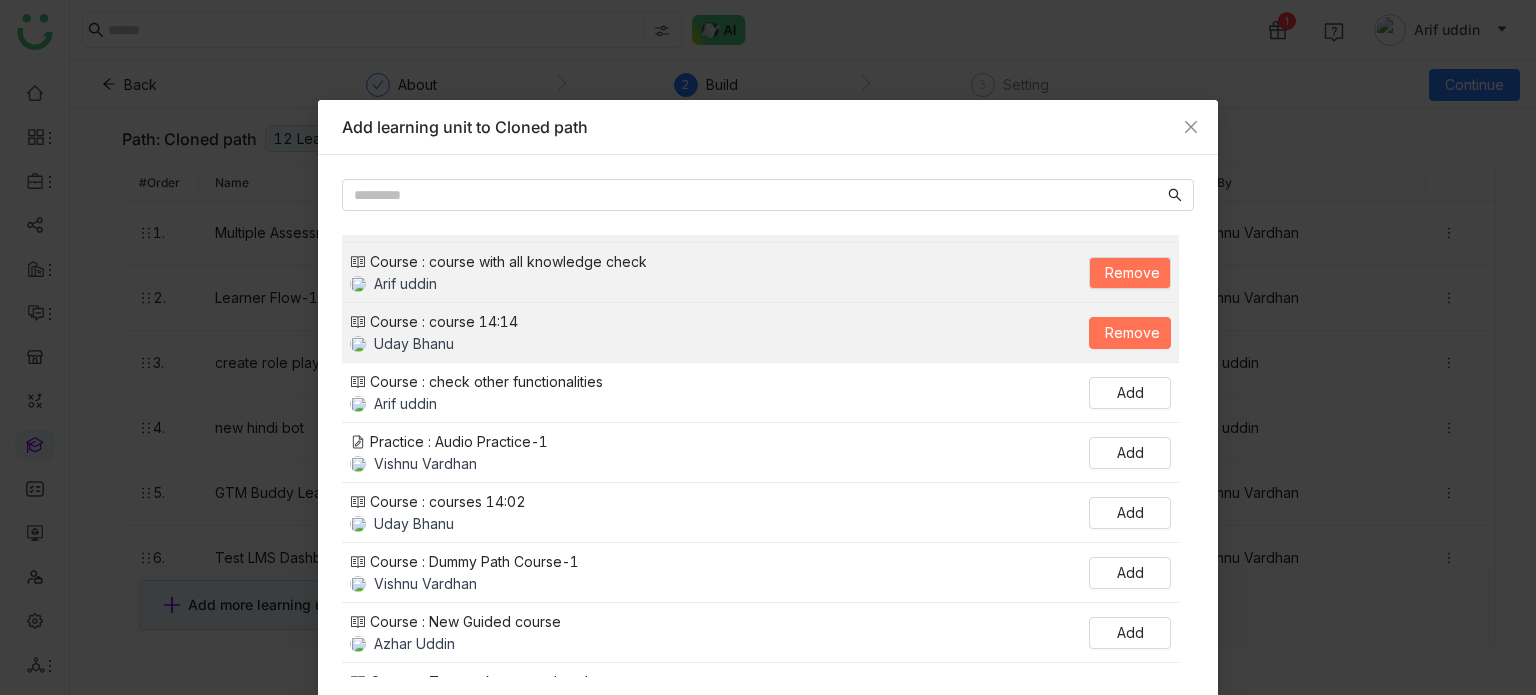 scroll, scrollTop: 555, scrollLeft: 0, axis: vertical 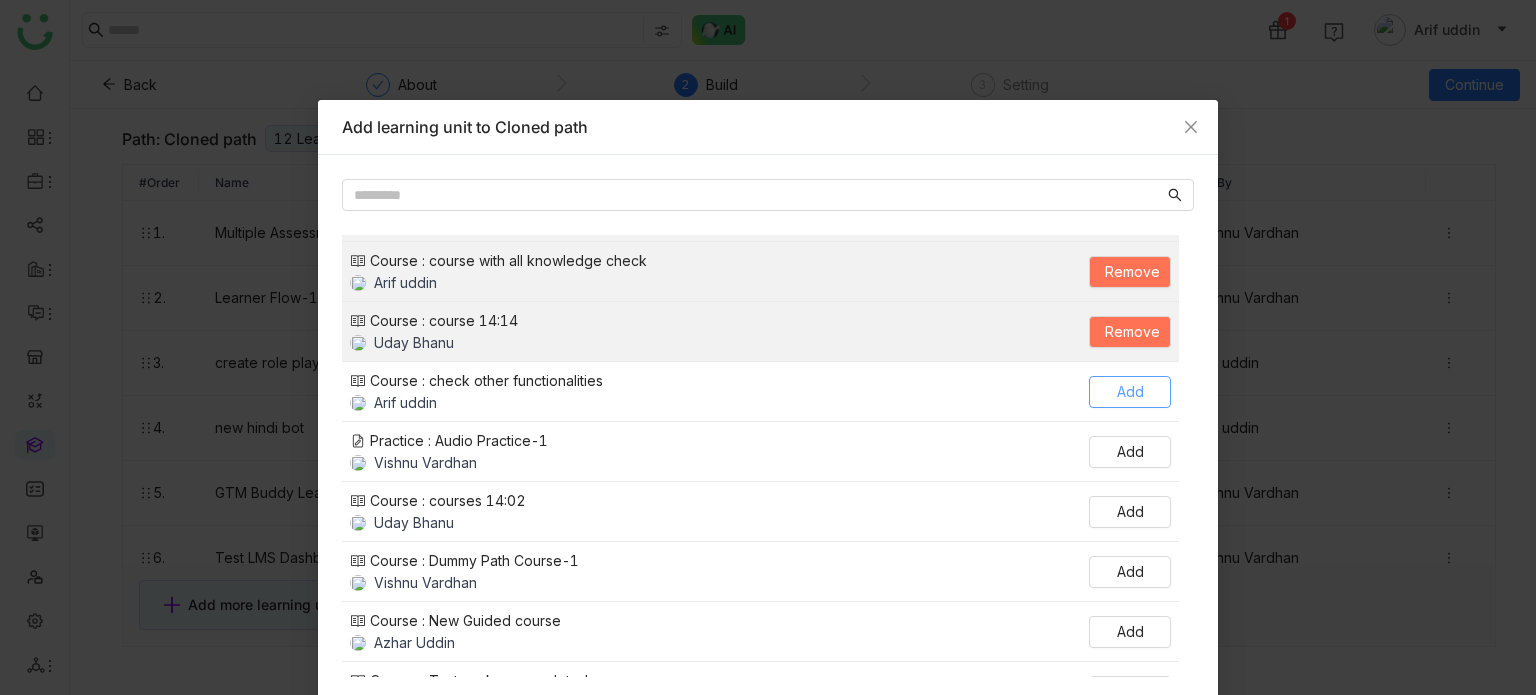click on "Add" at bounding box center [1130, 392] 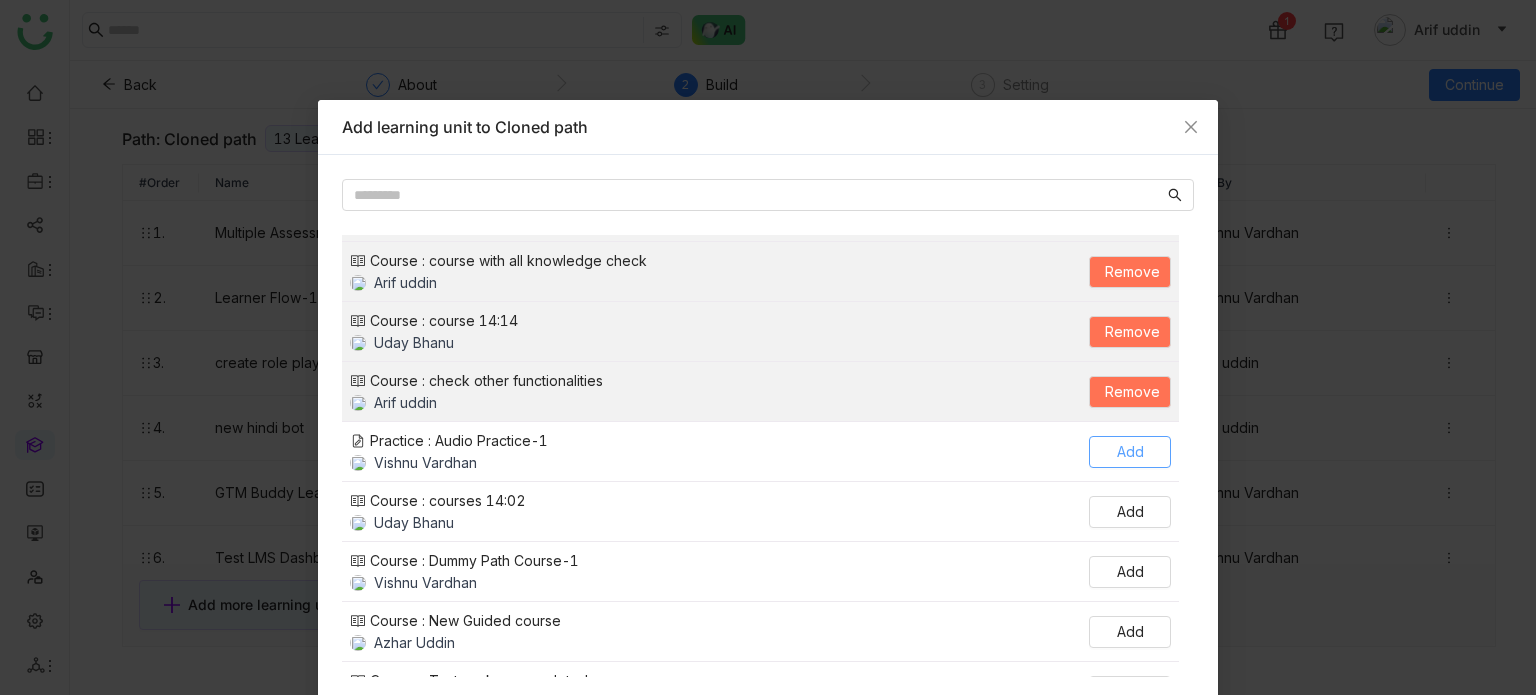 click on "Add" at bounding box center (1130, 452) 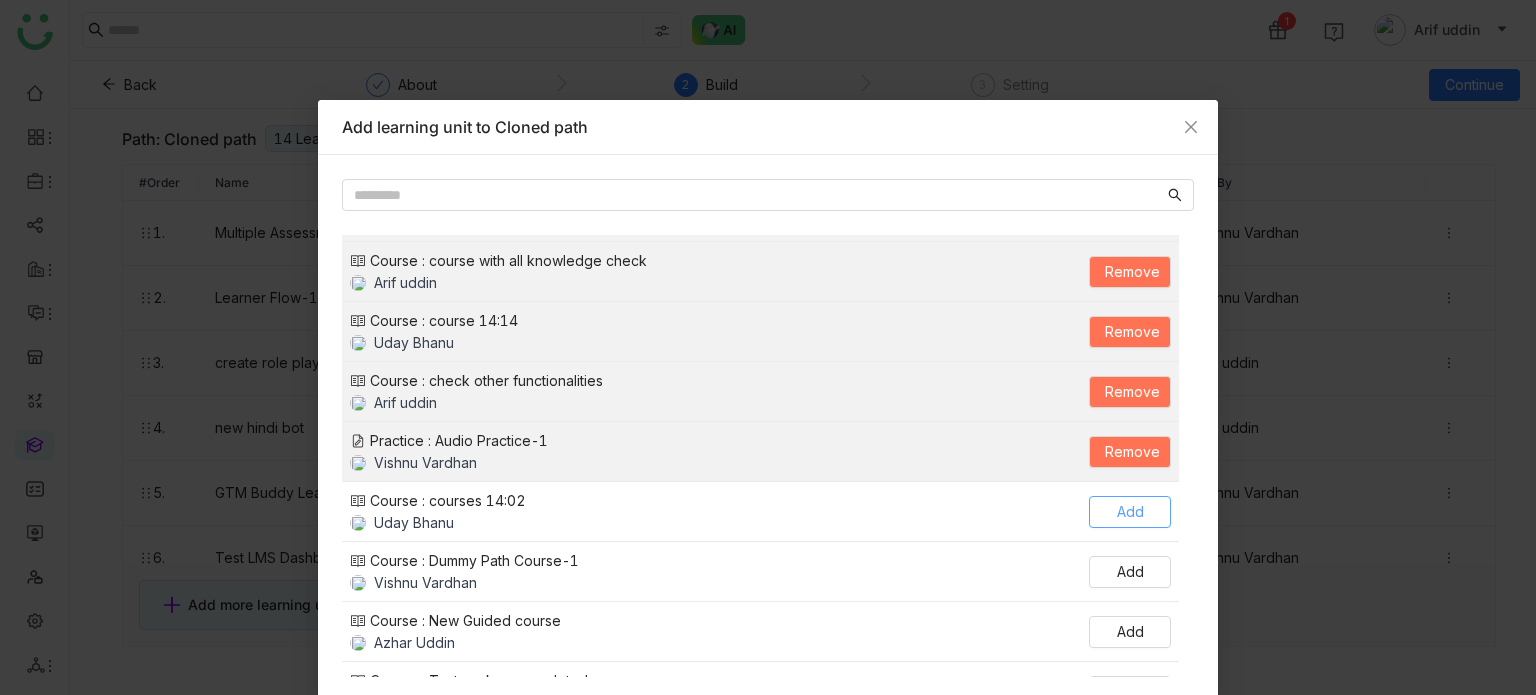 click on "Add" at bounding box center [1130, 512] 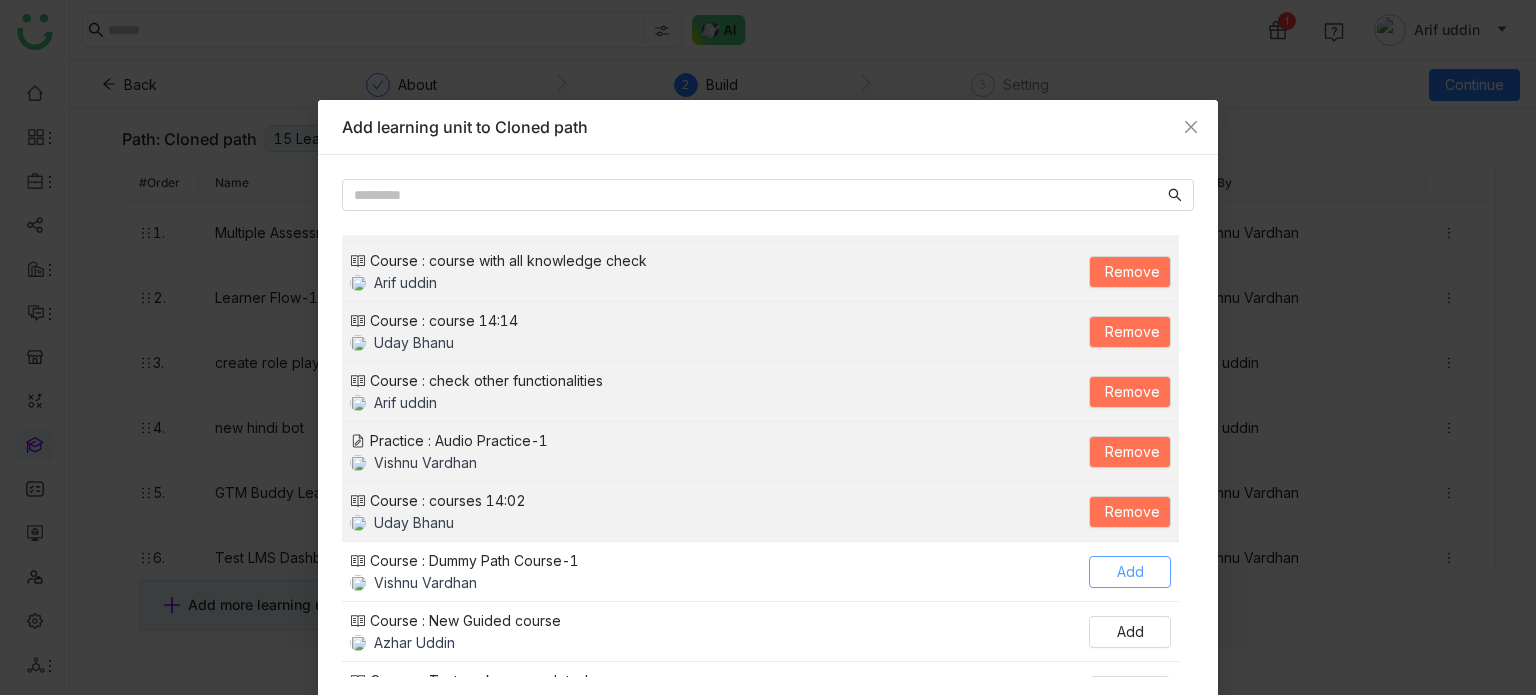 click on "Add" at bounding box center [1130, 572] 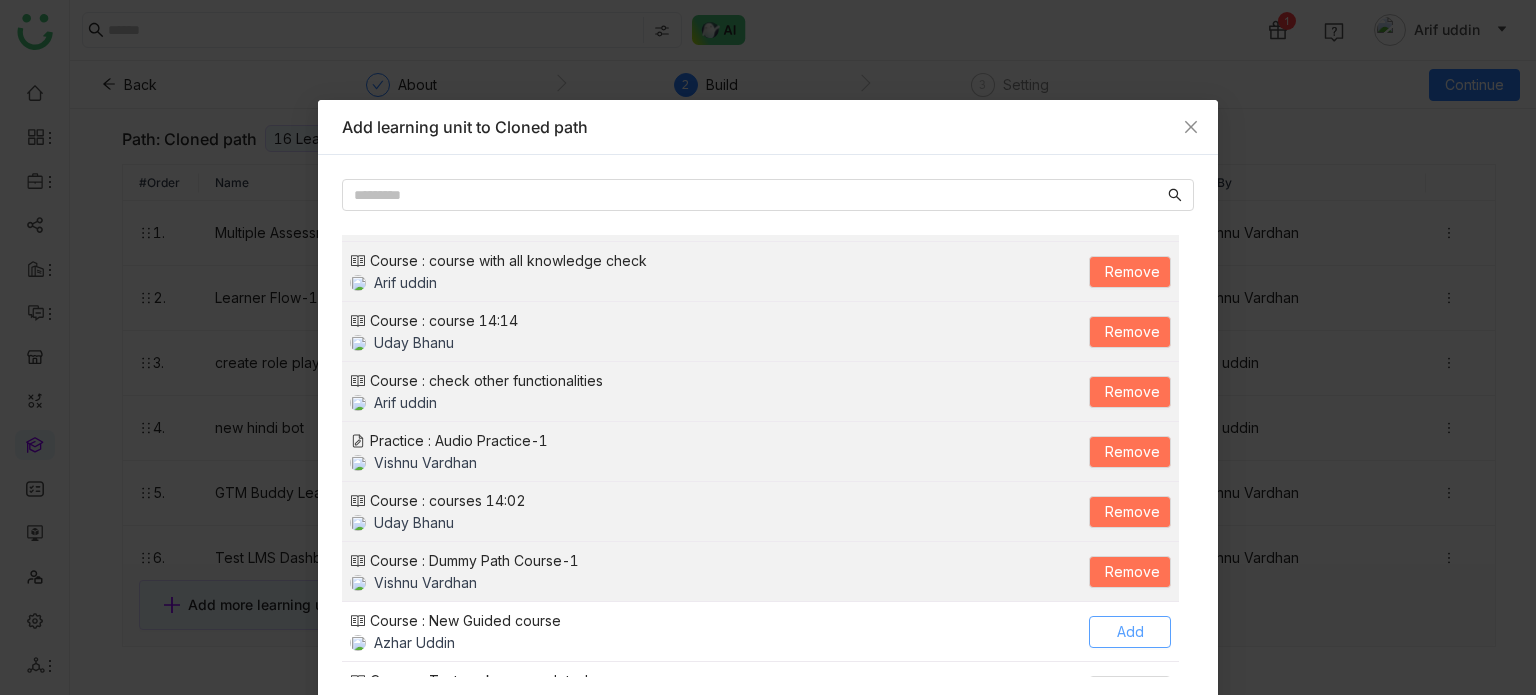 click on "Add" at bounding box center [1130, 632] 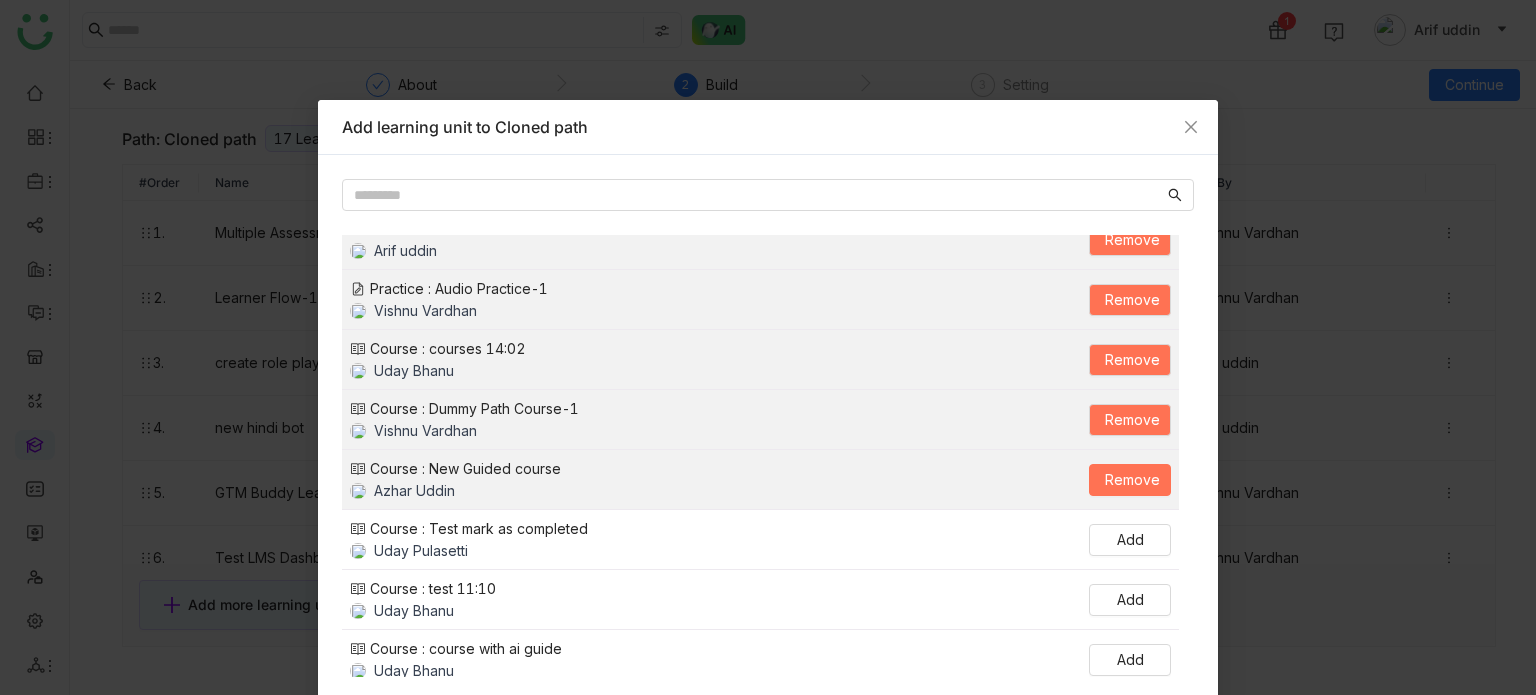 scroll, scrollTop: 723, scrollLeft: 0, axis: vertical 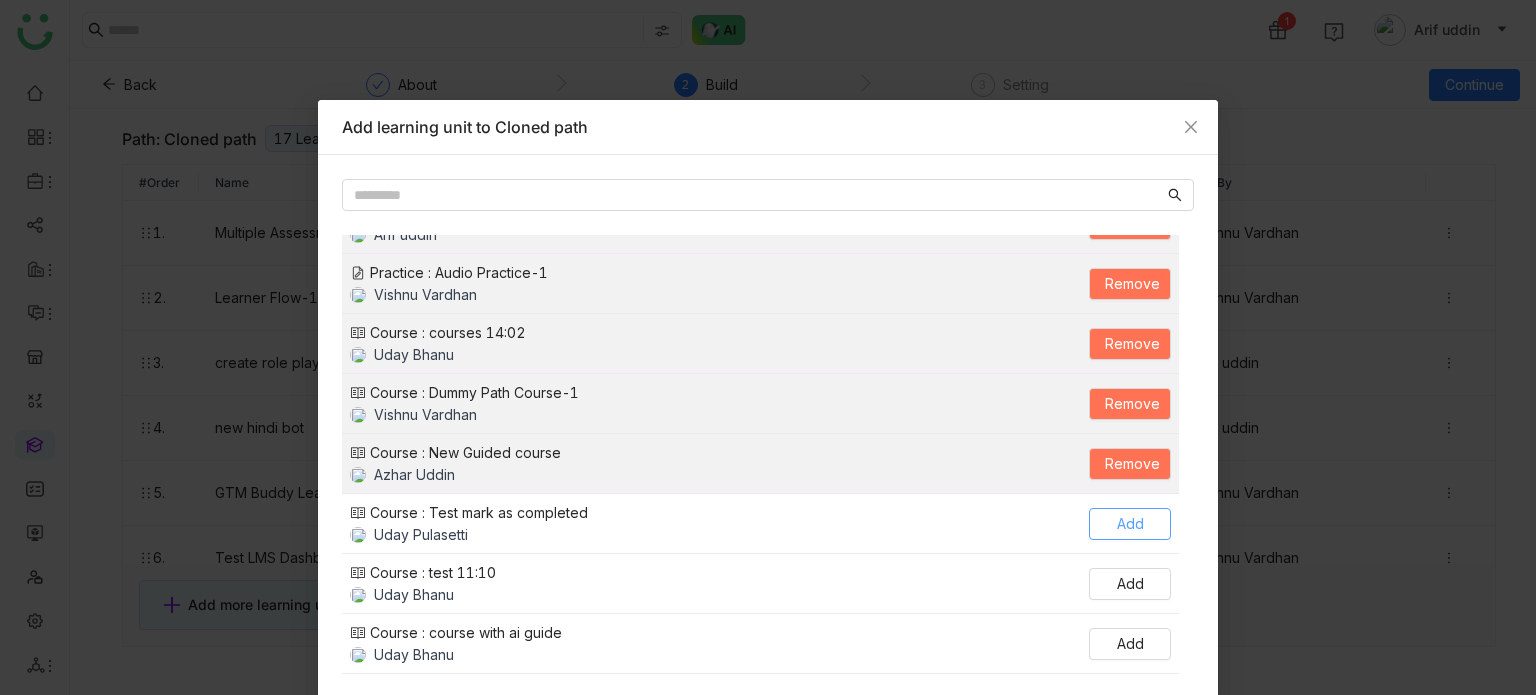 click on "Add" at bounding box center (1130, 524) 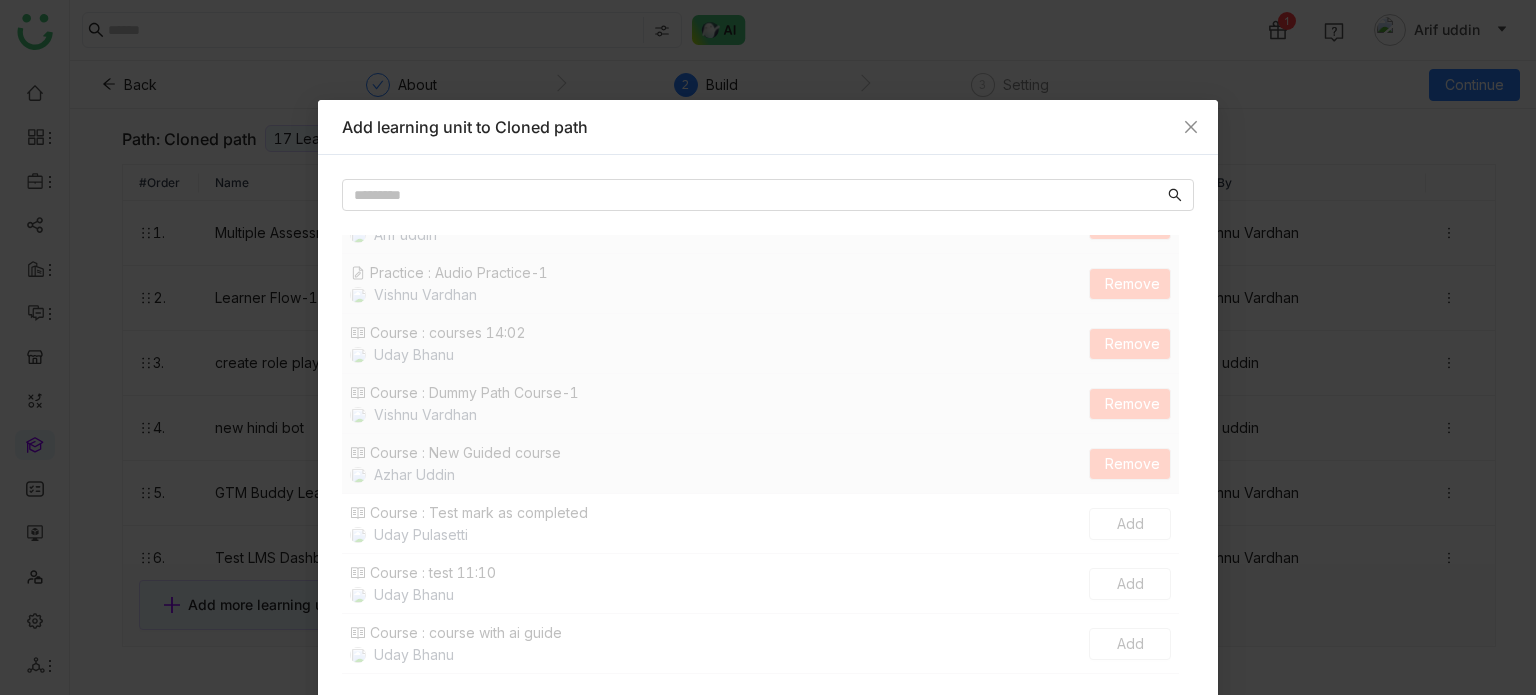 click on "Course : test 11:10 [FIRST] Add" at bounding box center (760, 583) 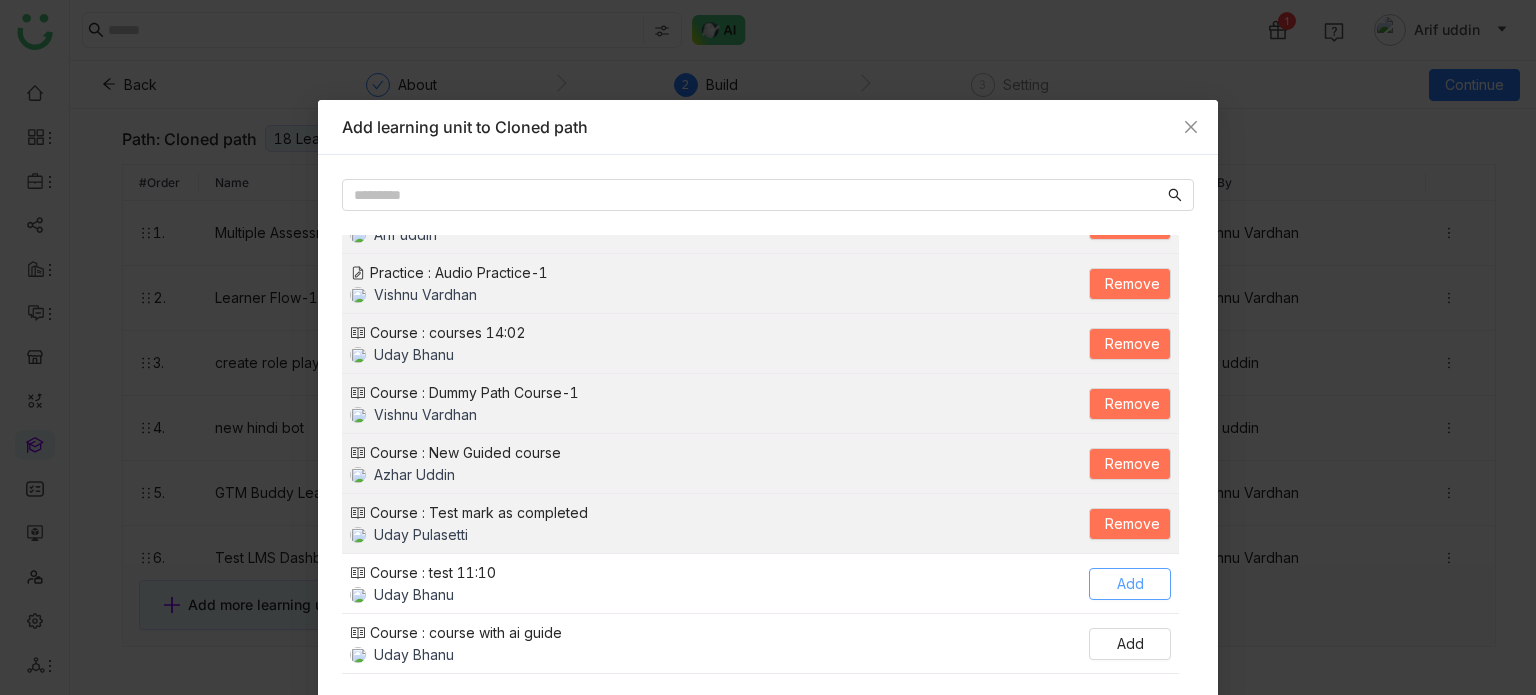 click on "Add" at bounding box center [1130, 584] 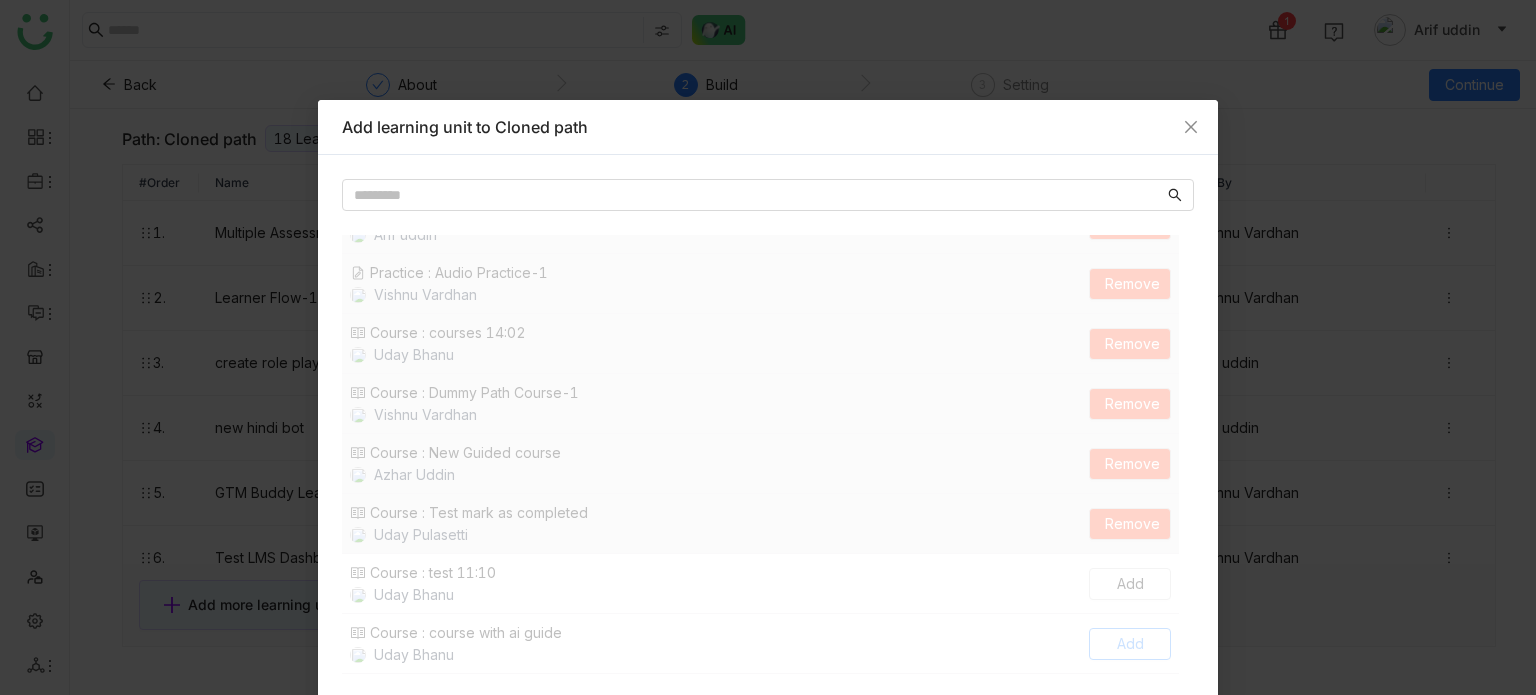 click on "Add" at bounding box center [1130, 644] 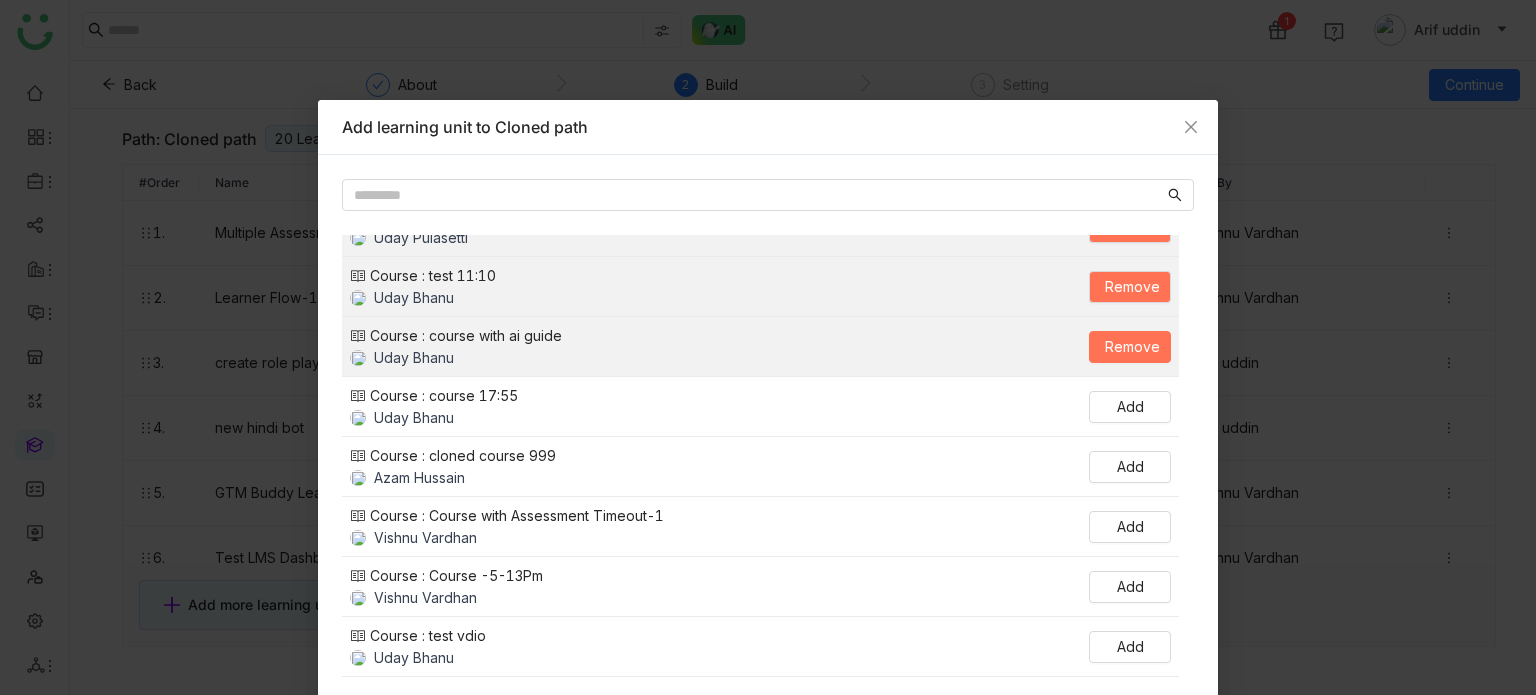 scroll, scrollTop: 1023, scrollLeft: 0, axis: vertical 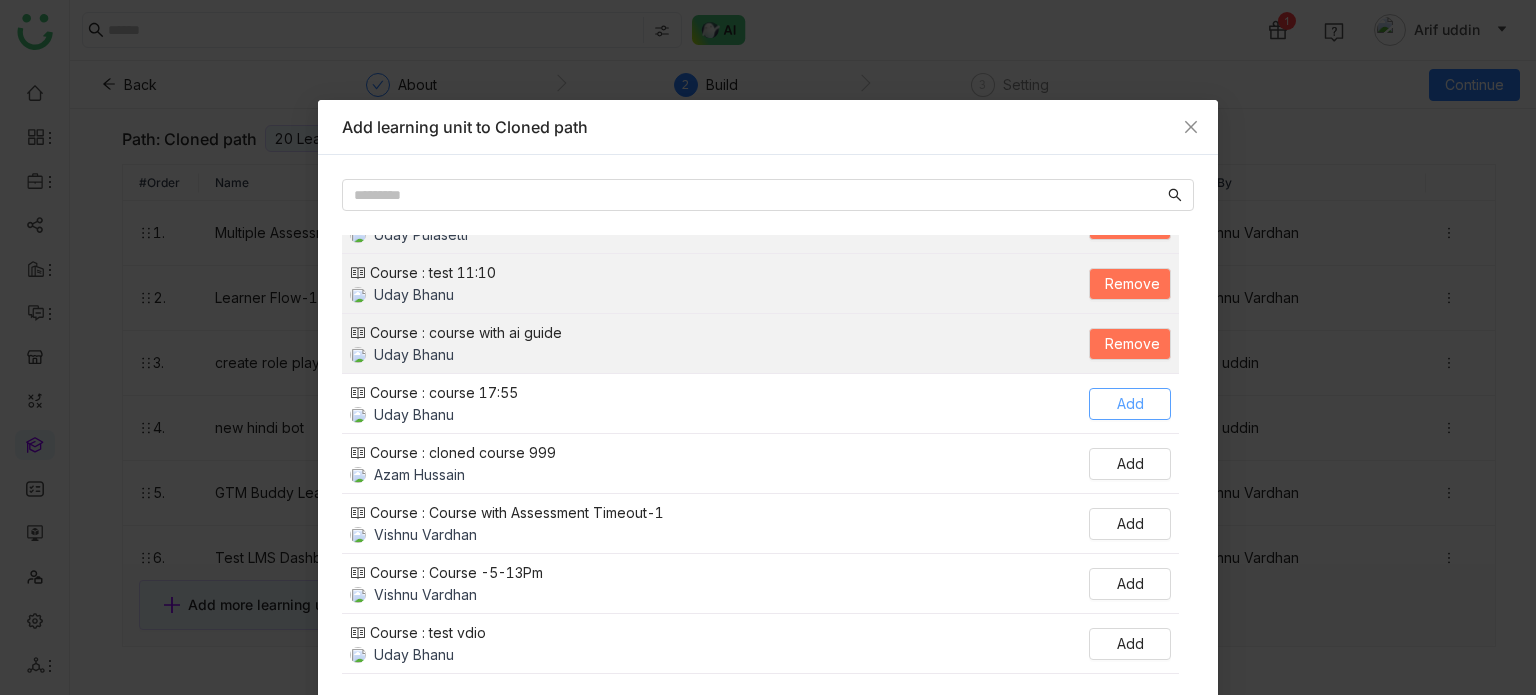 click on "Add" at bounding box center [1130, 404] 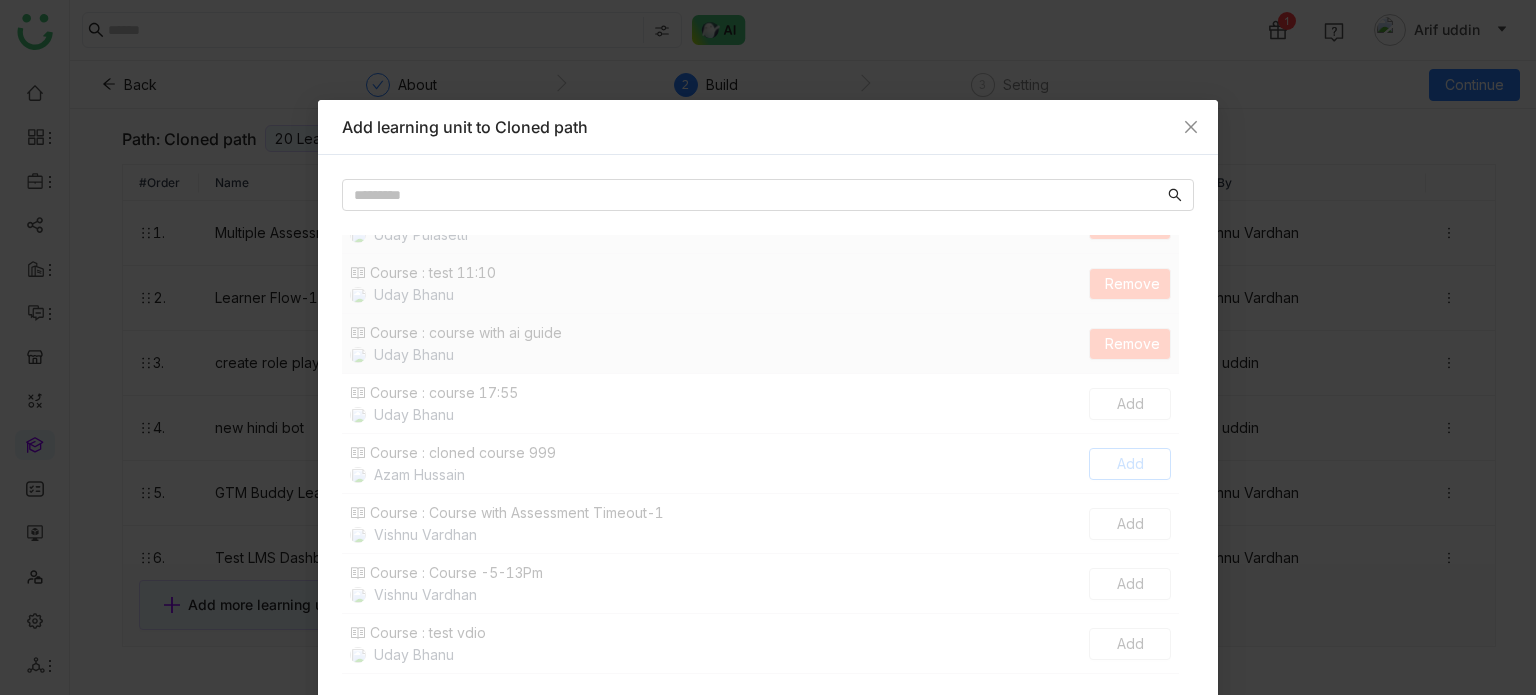 click on "Add" at bounding box center [1130, 464] 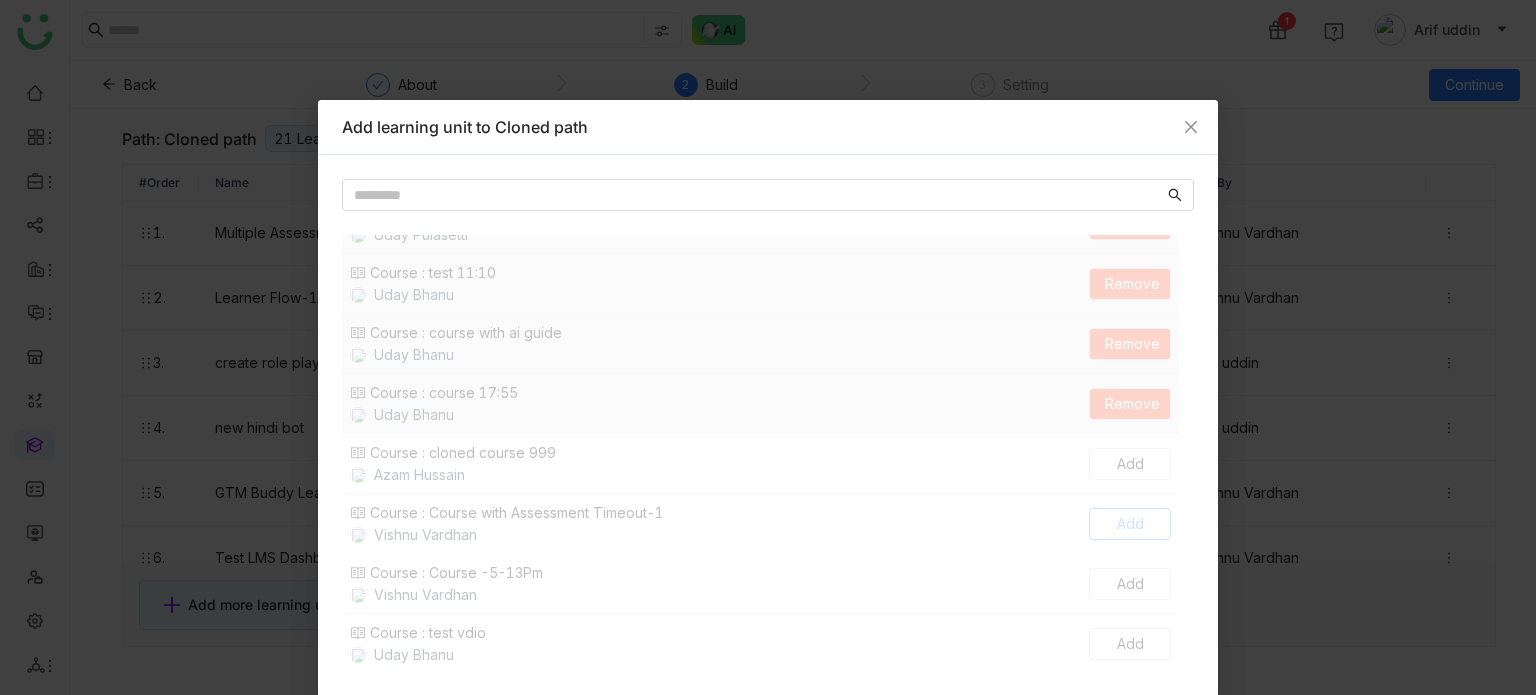 click on "Add" at bounding box center (1130, 524) 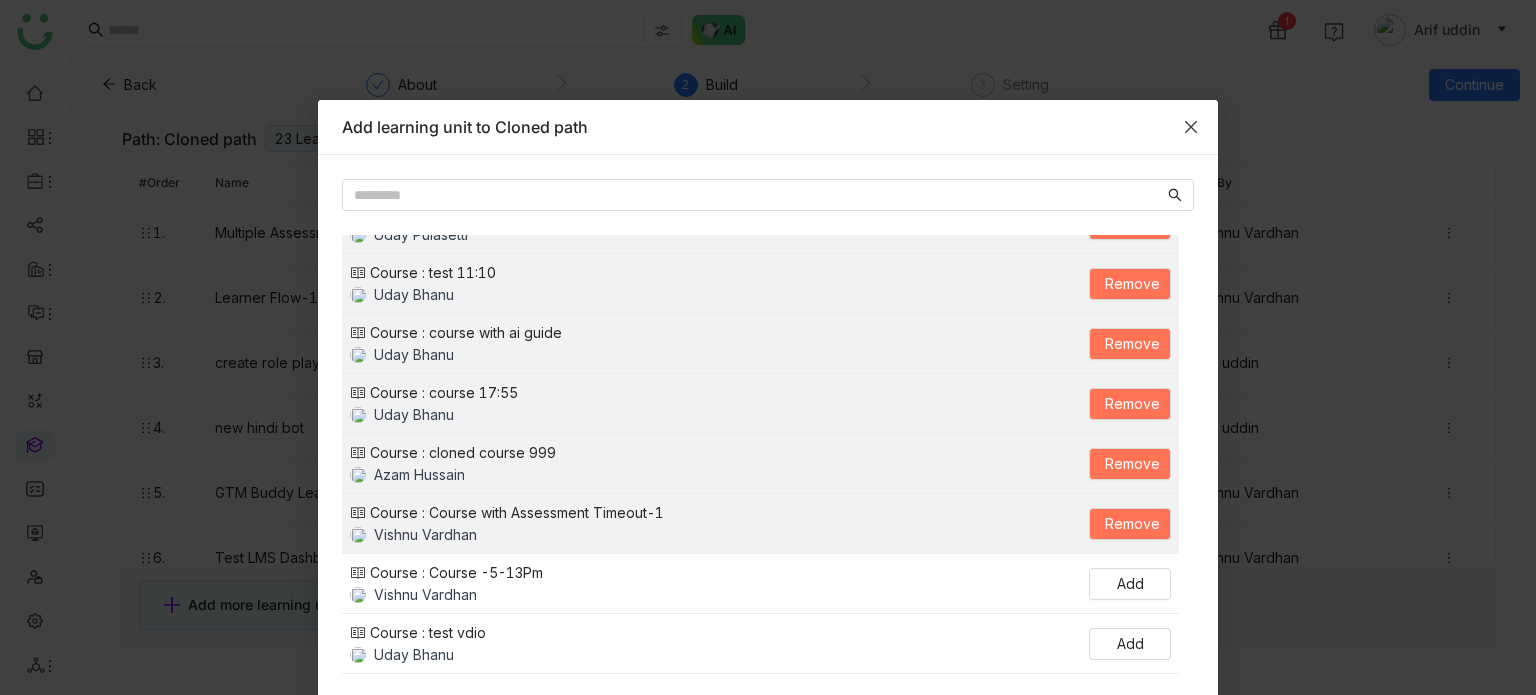 click 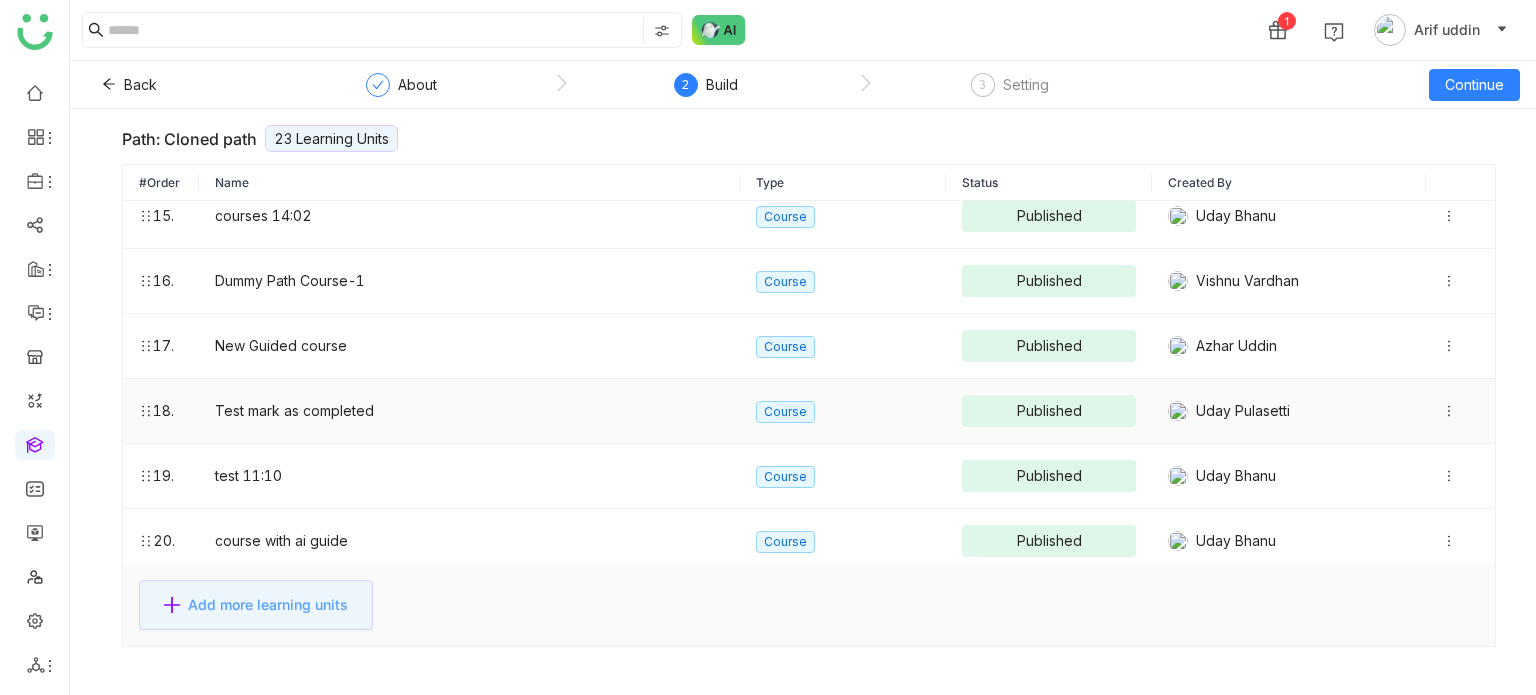 scroll, scrollTop: 1139, scrollLeft: 0, axis: vertical 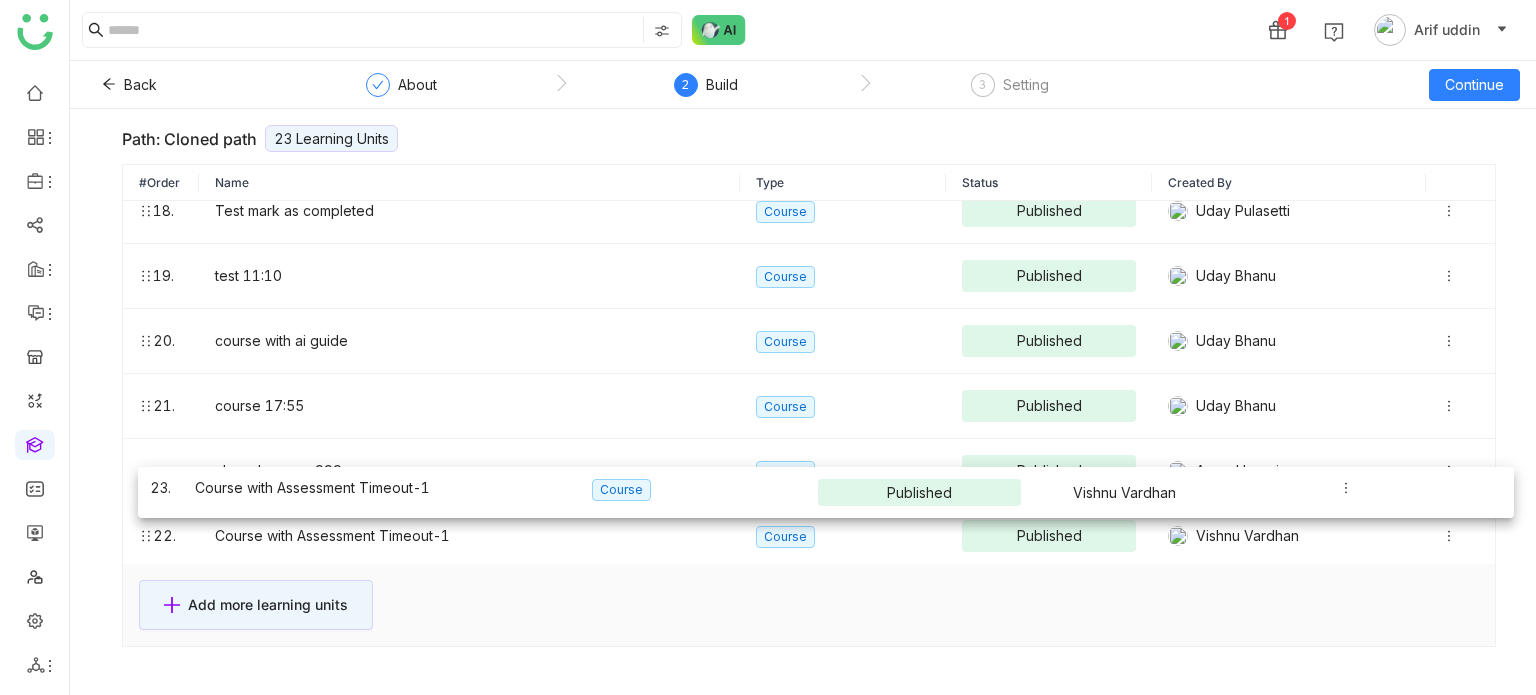 drag, startPoint x: 142, startPoint y: 531, endPoint x: 138, endPoint y: 467, distance: 64.12488 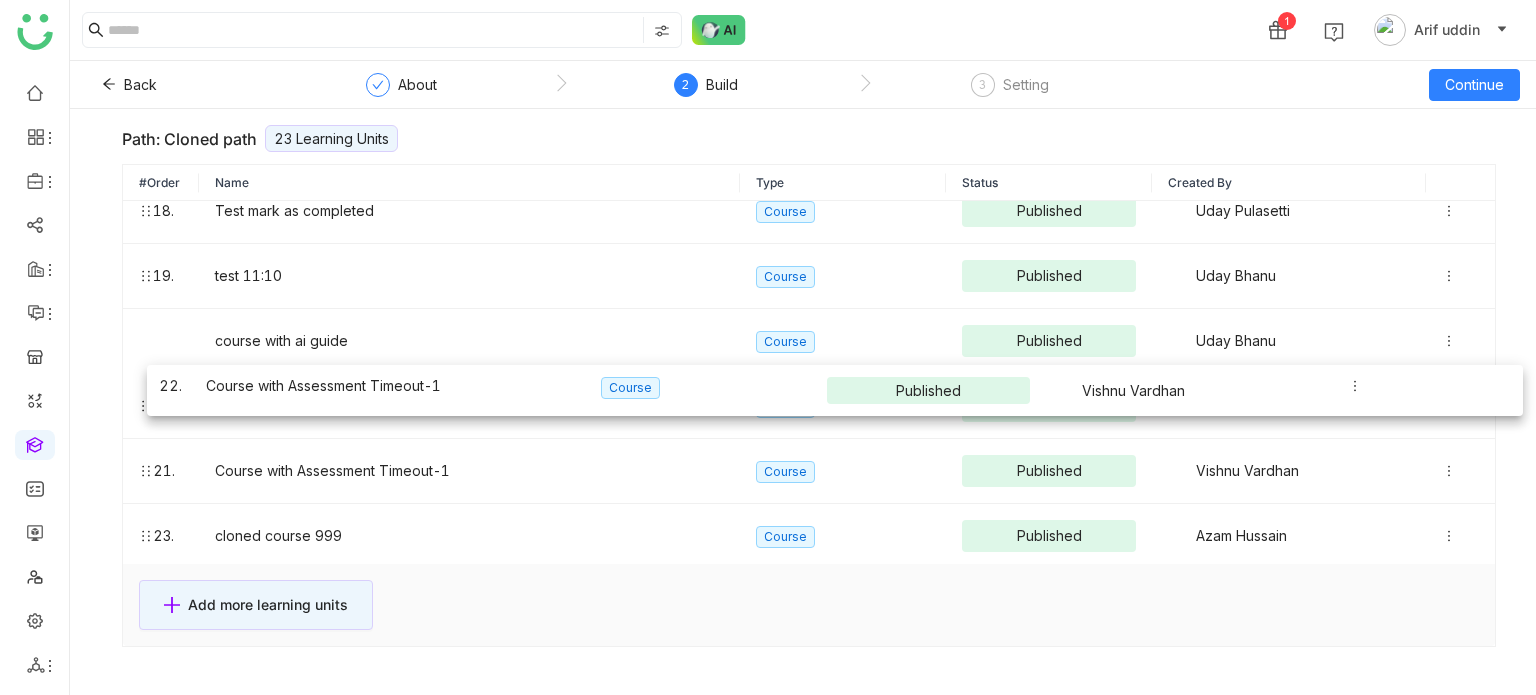 drag, startPoint x: 138, startPoint y: 467, endPoint x: 147, endPoint y: 364, distance: 103.392456 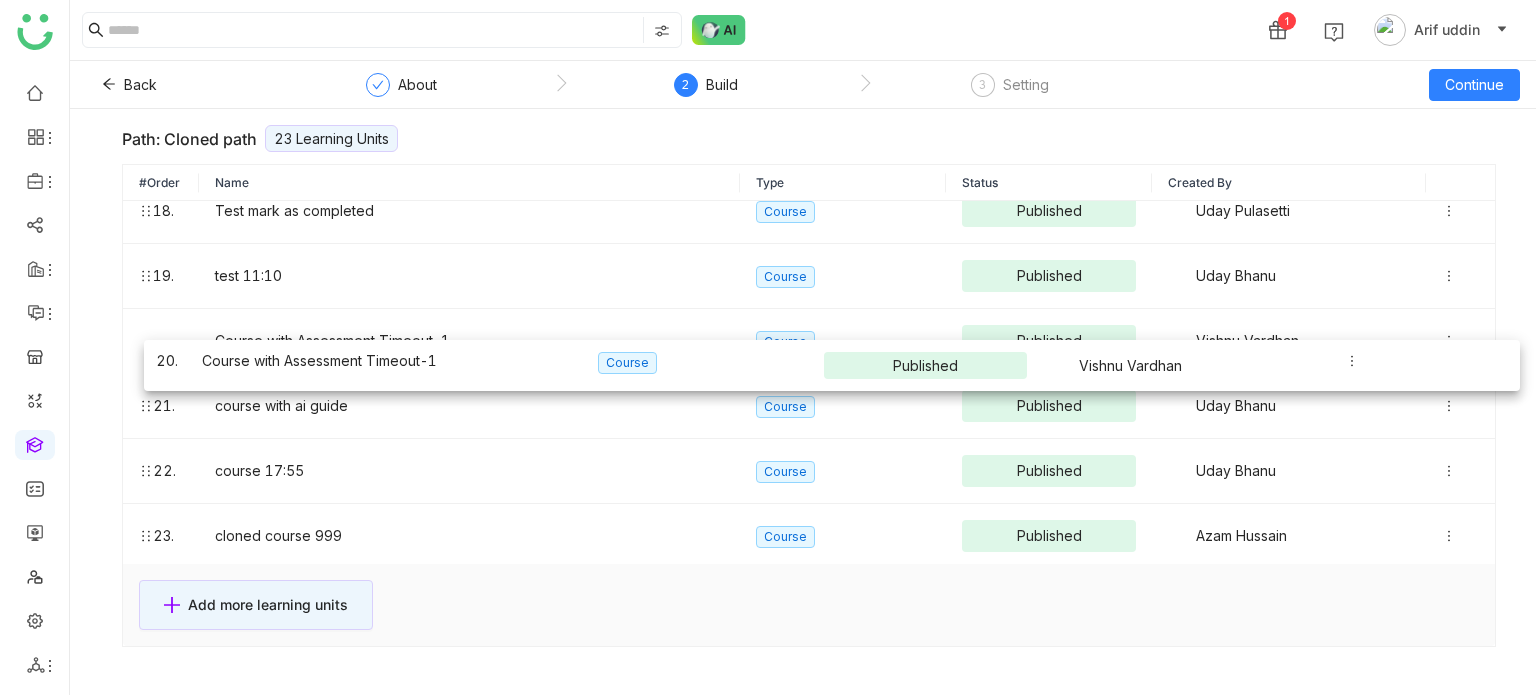 drag, startPoint x: 145, startPoint y: 347, endPoint x: 139, endPoint y: 302, distance: 45.39824 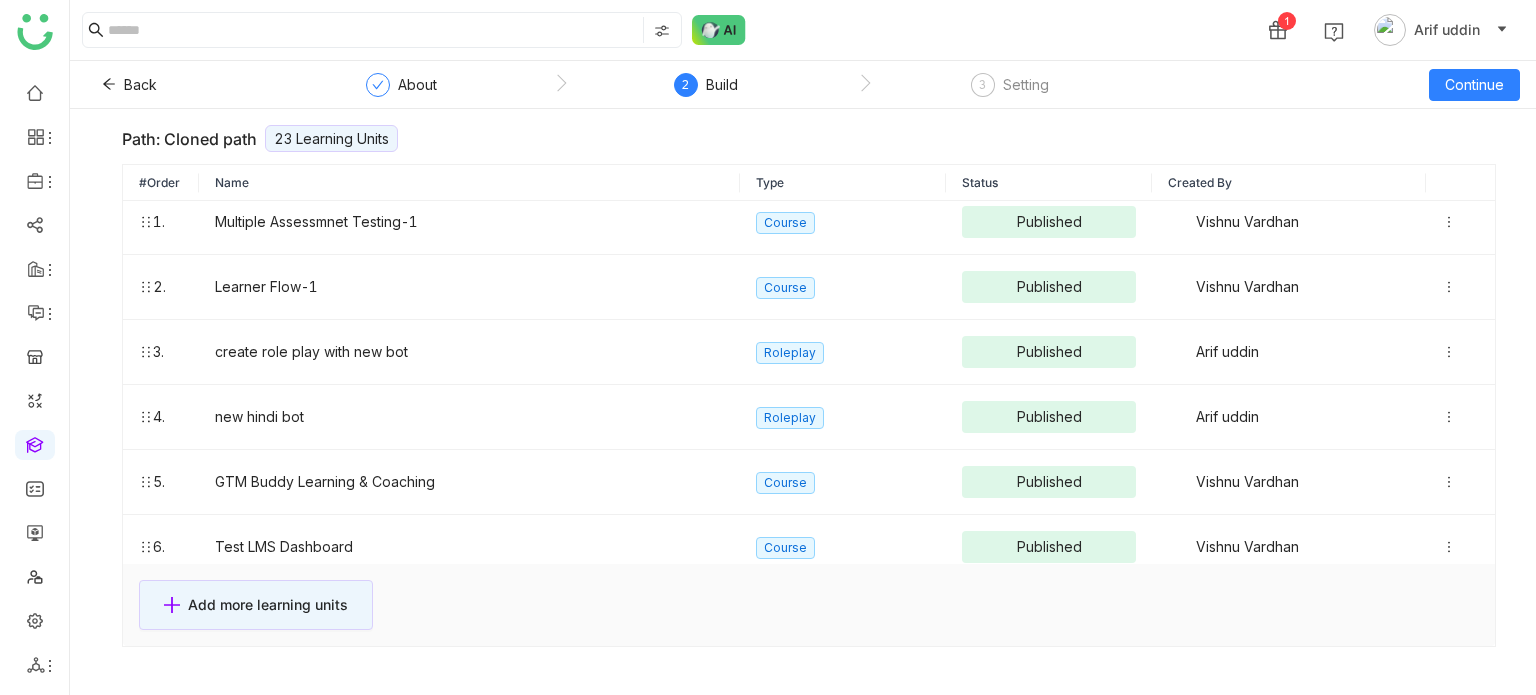 scroll, scrollTop: 0, scrollLeft: 0, axis: both 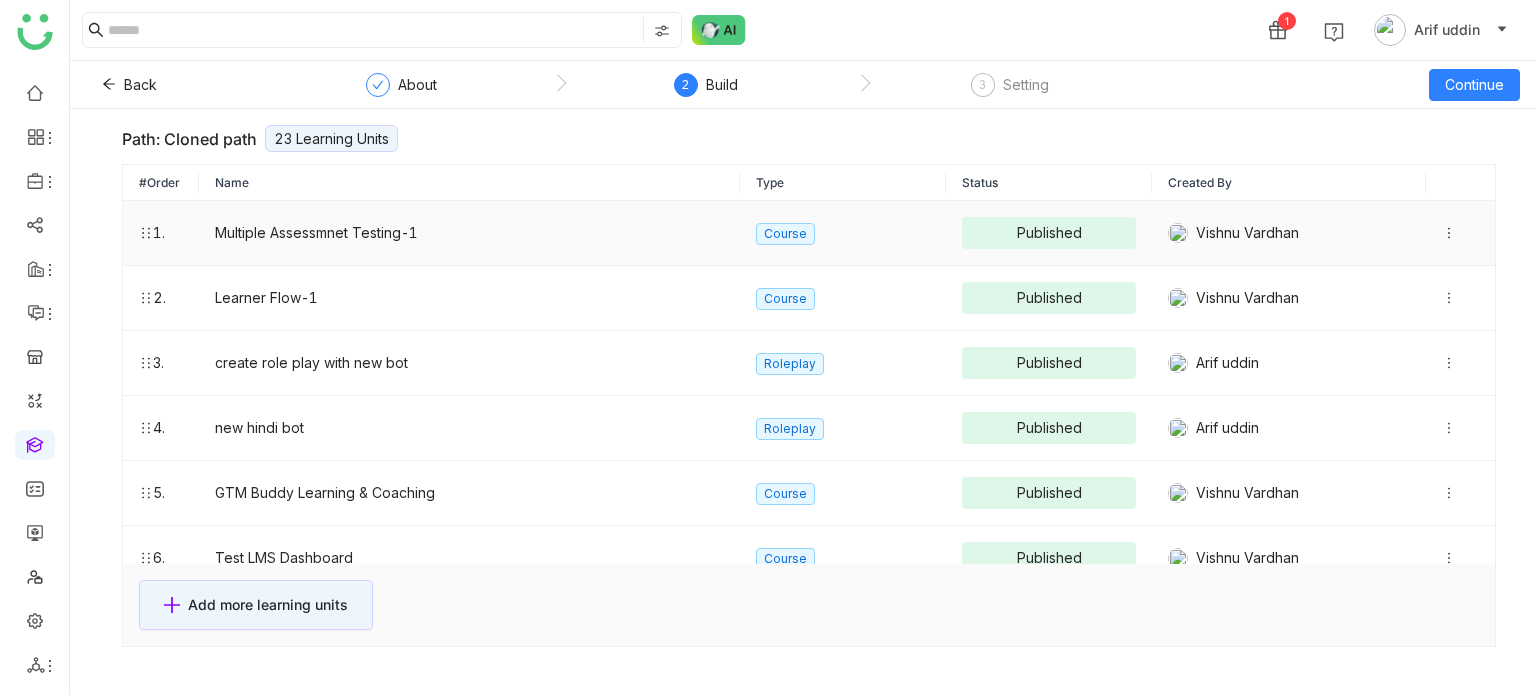 click at bounding box center [1460, 233] 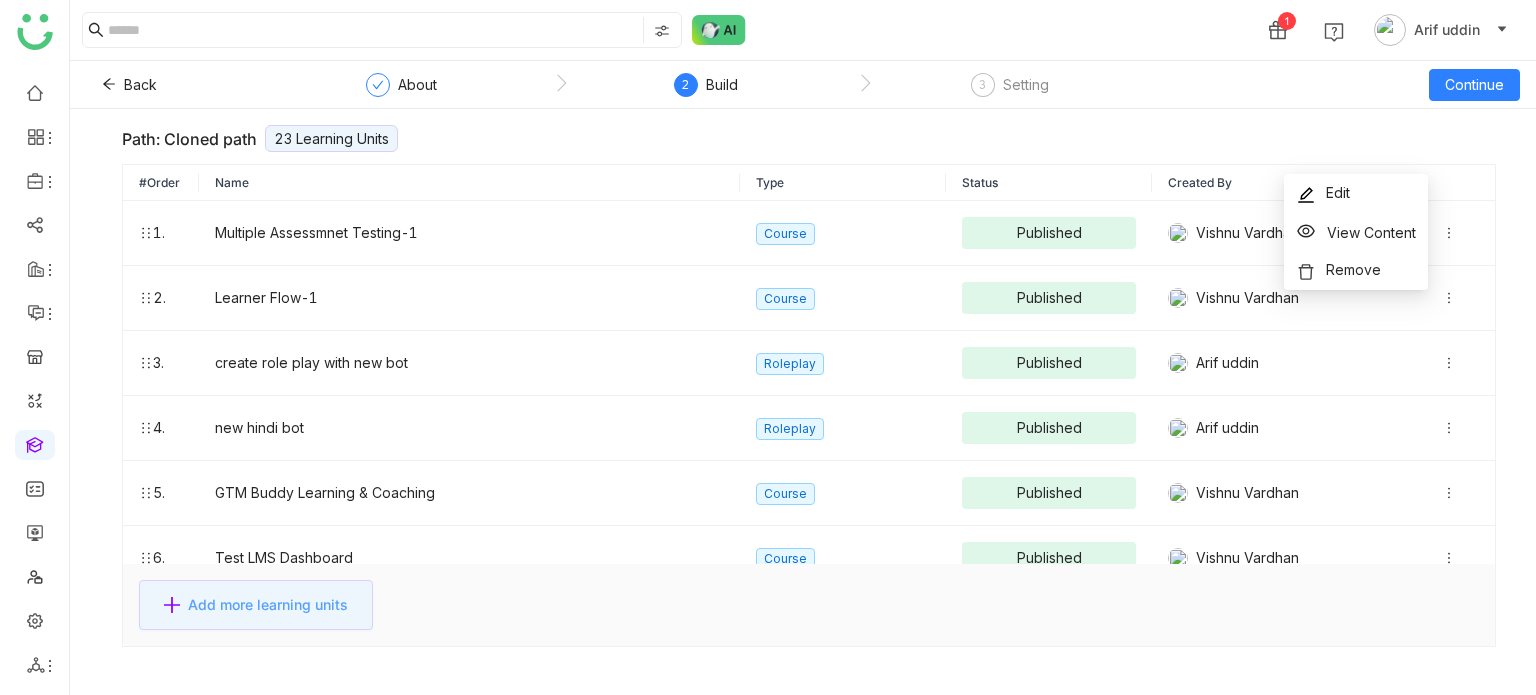 click on "Add more learning units" 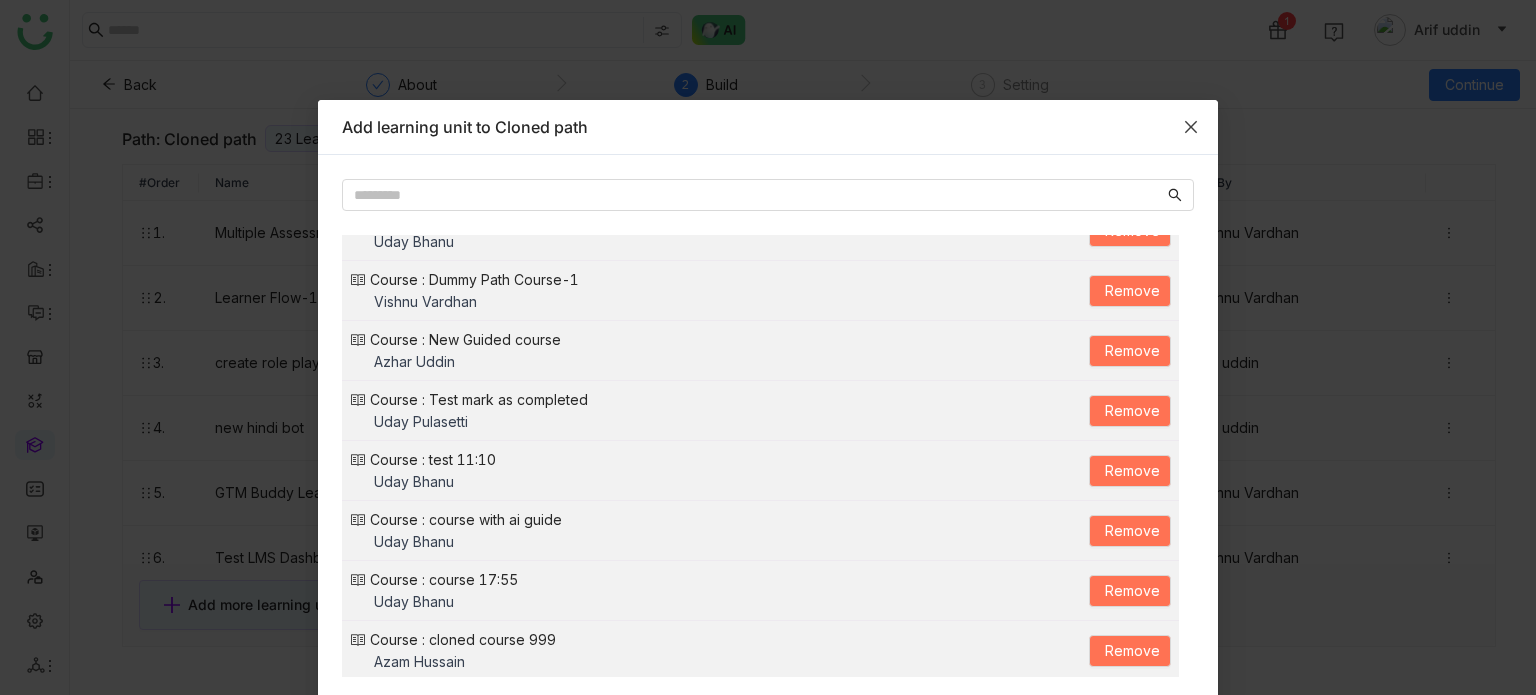 scroll, scrollTop: 844, scrollLeft: 0, axis: vertical 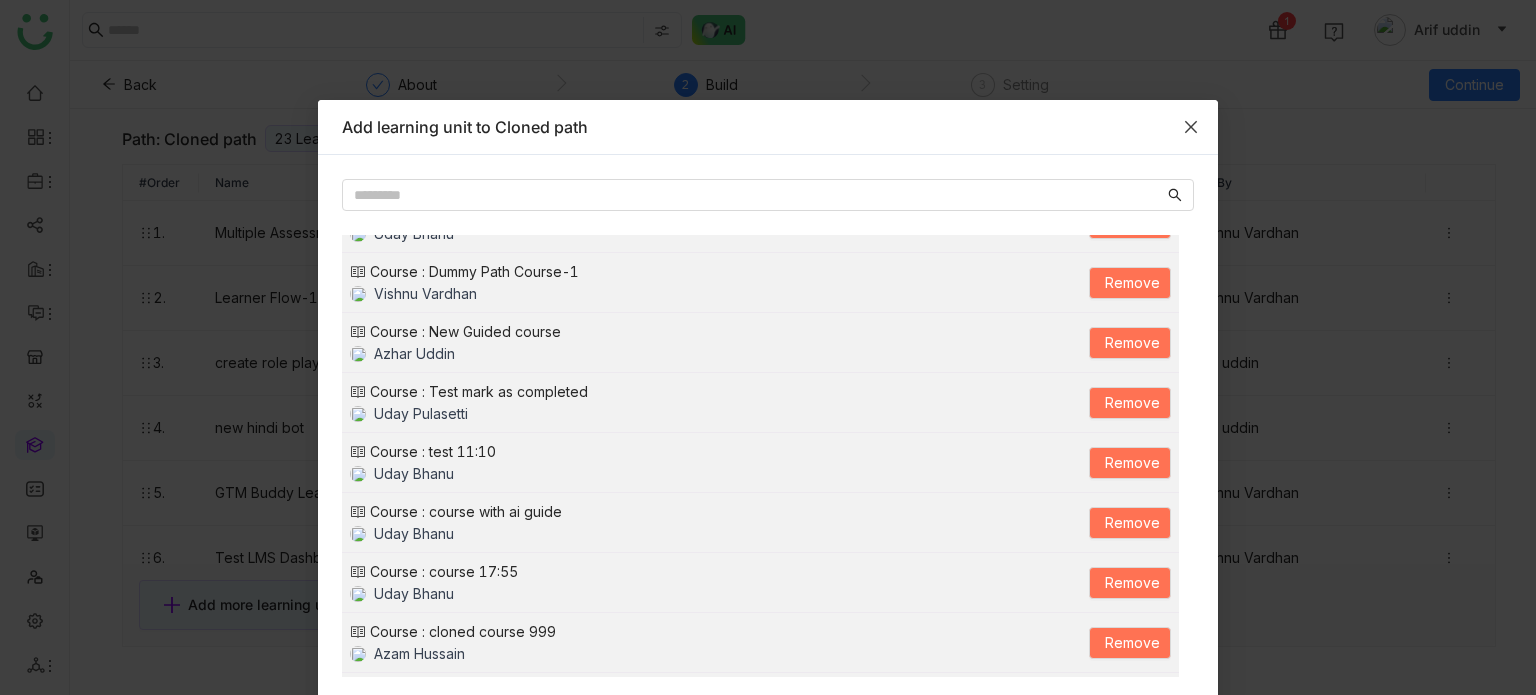 click 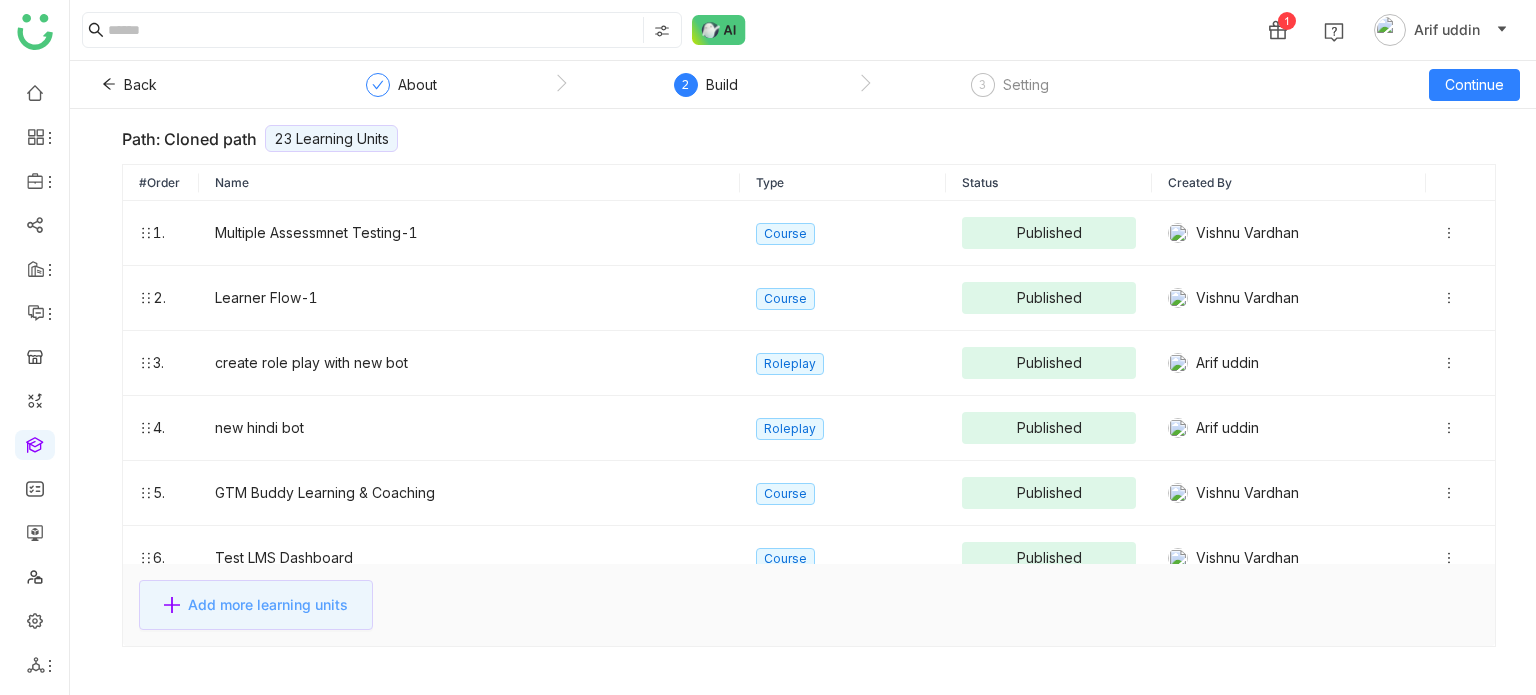 type 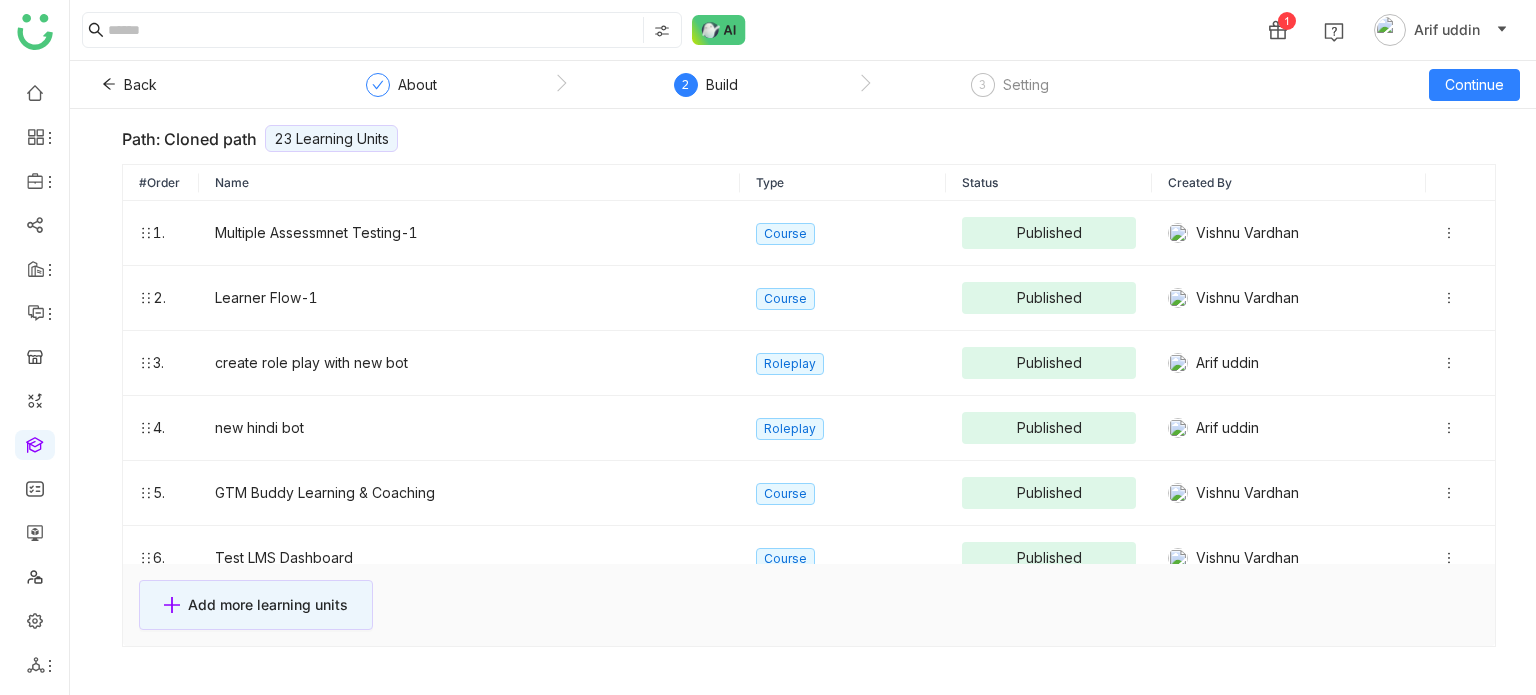 click on "About 2 Build 3 Setting" 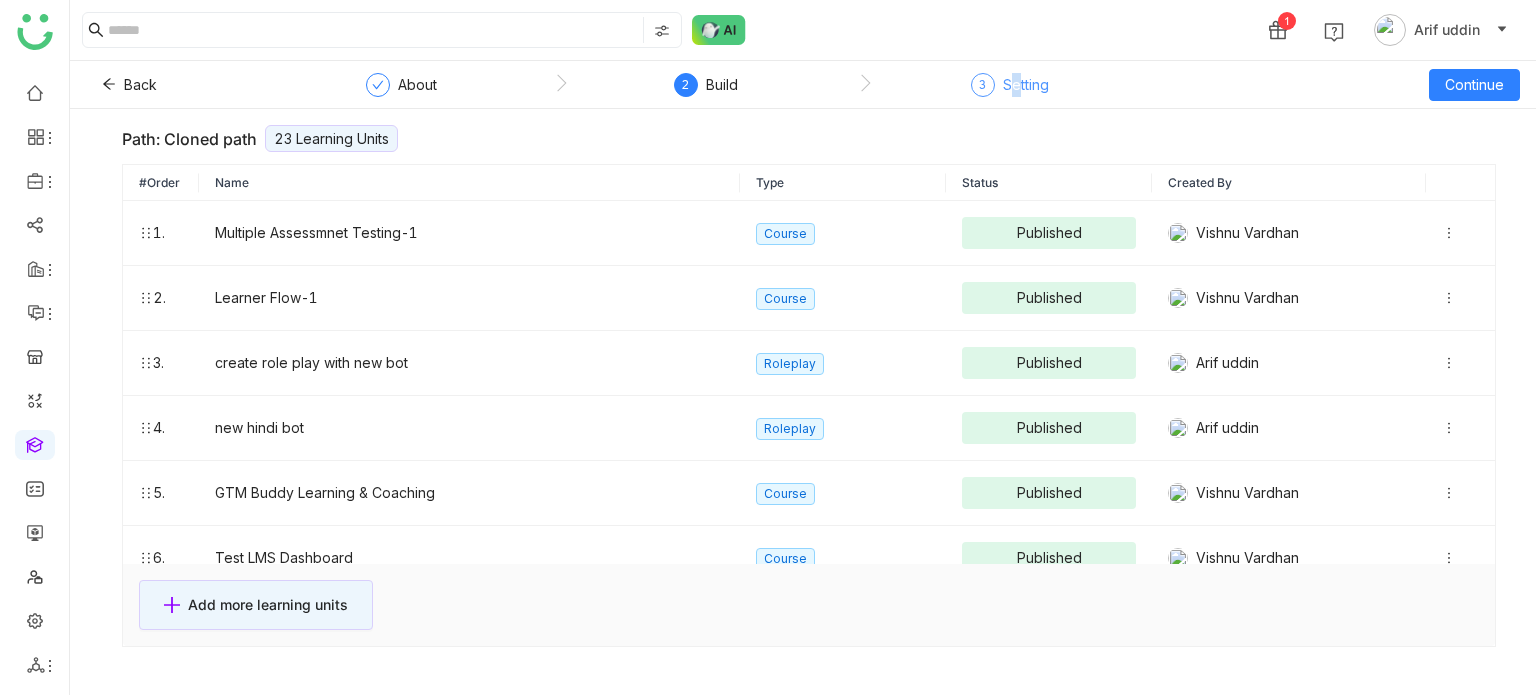 click on "Setting" 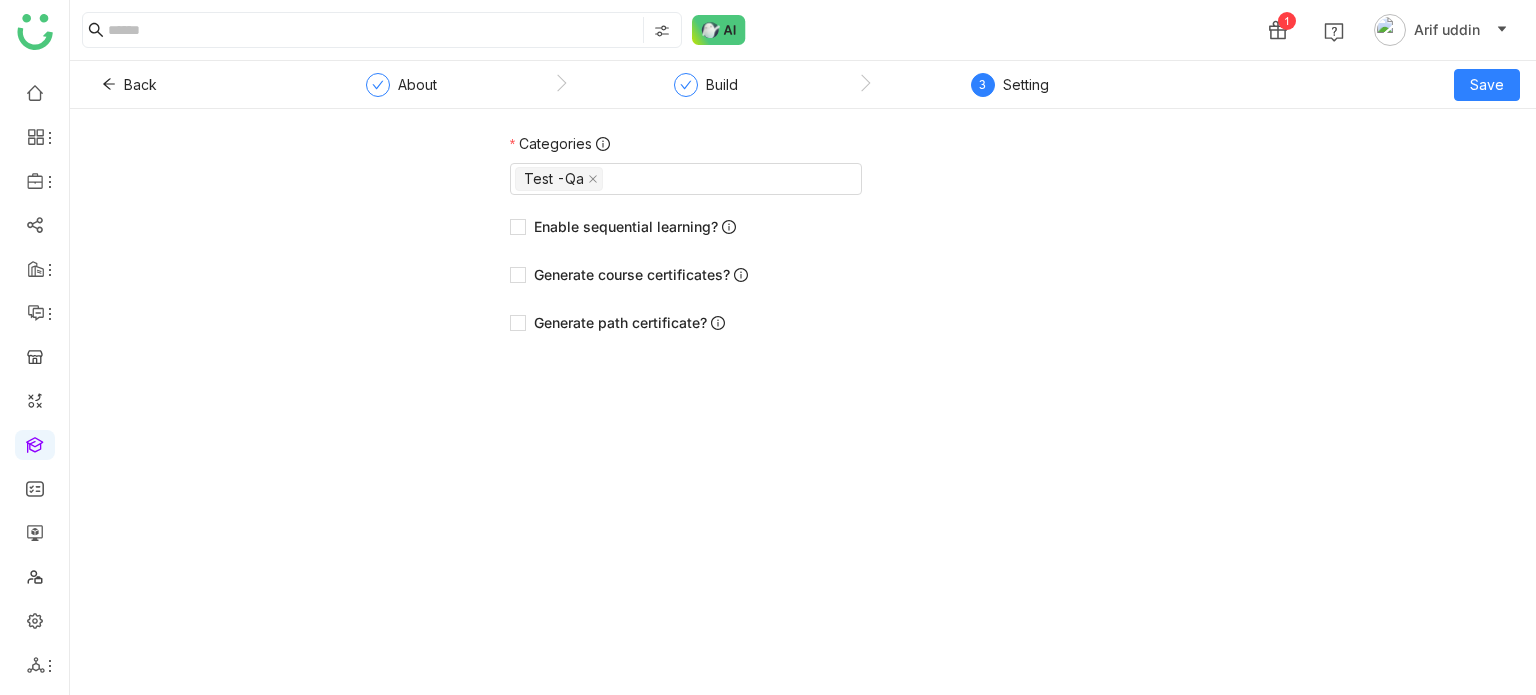 click on "Back About Build 3 Setting" 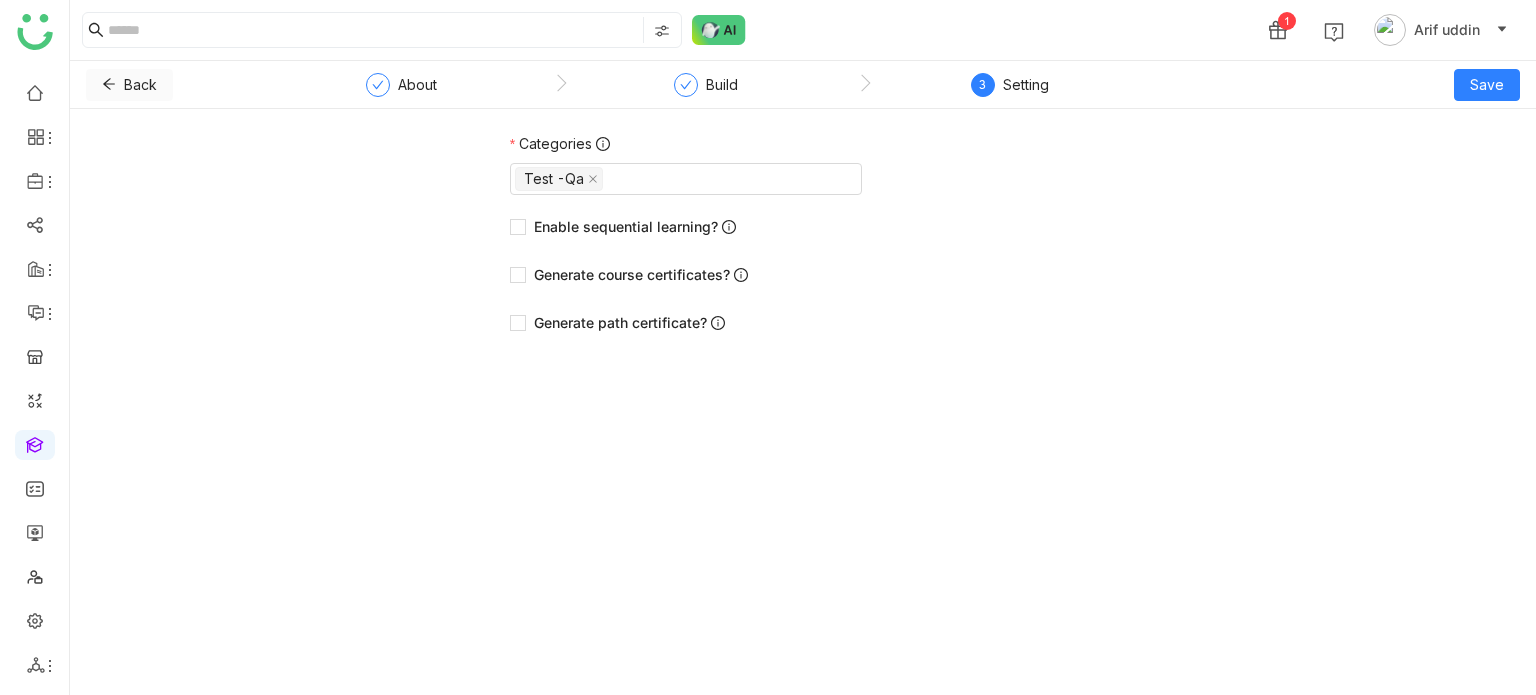 click on "Back" 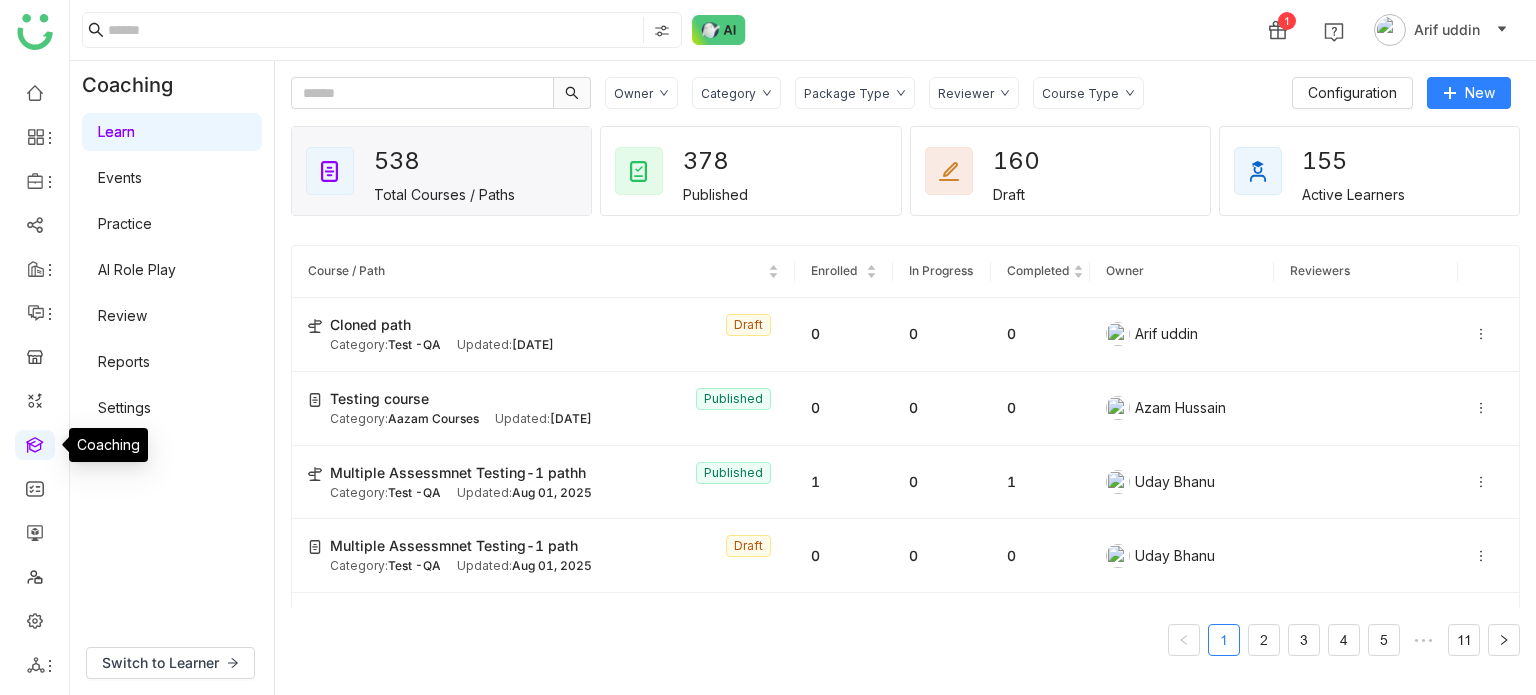 click at bounding box center [35, 443] 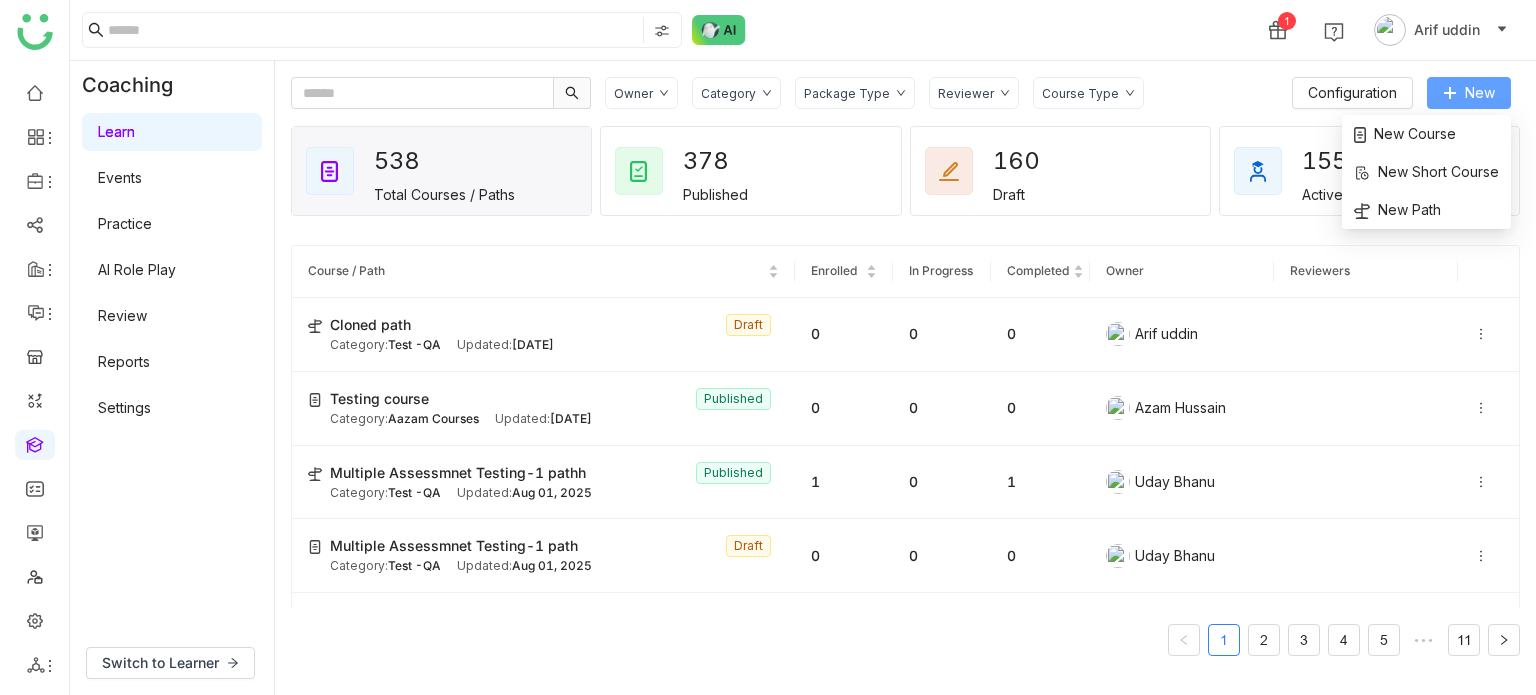 click on "New" 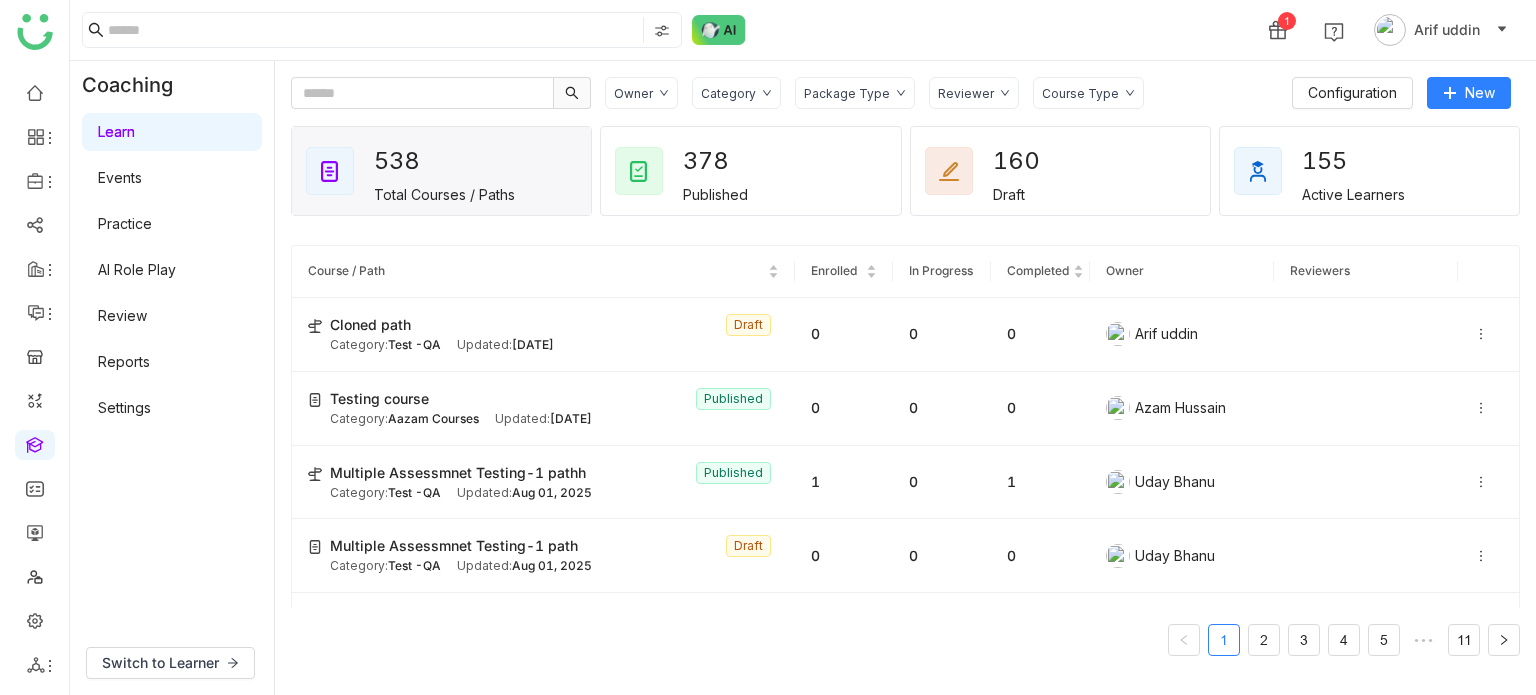 click on "155 Active Learners" 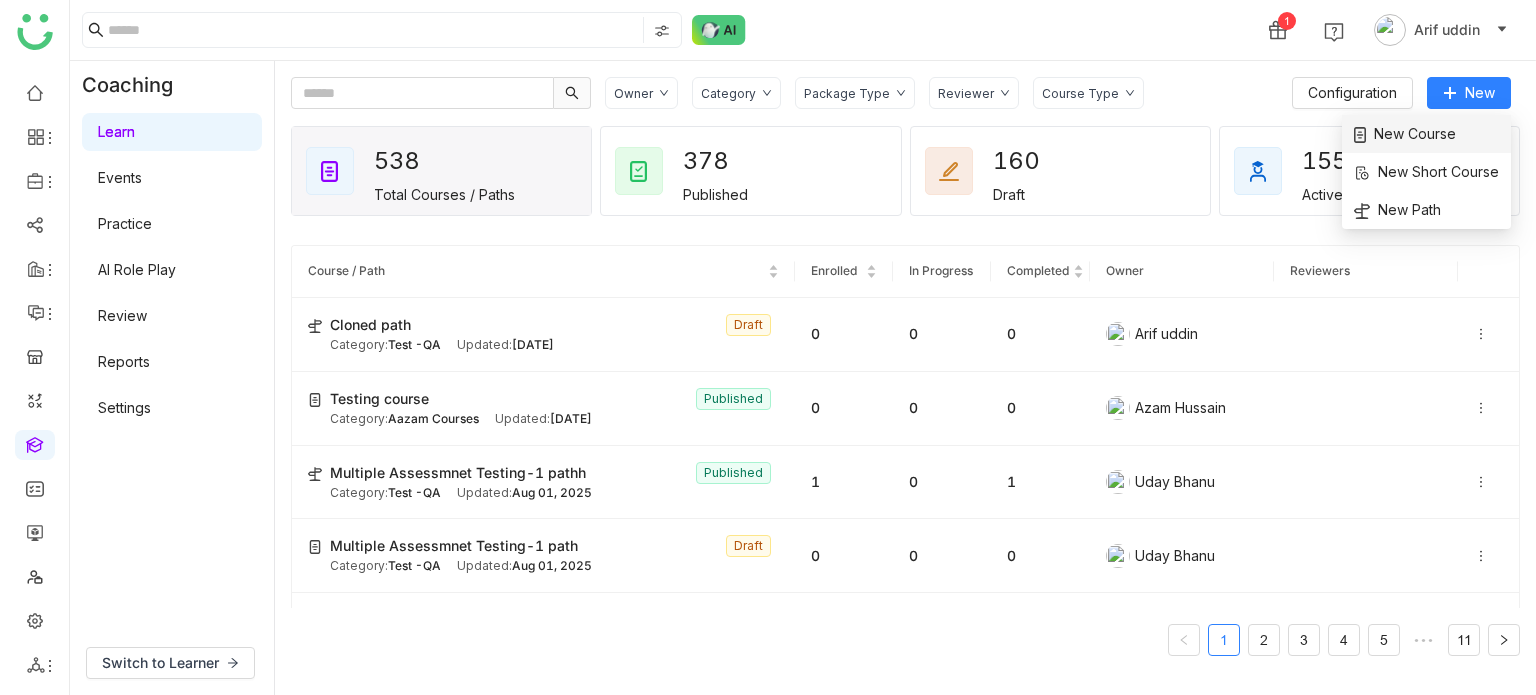 click on "New Course" at bounding box center (1405, 134) 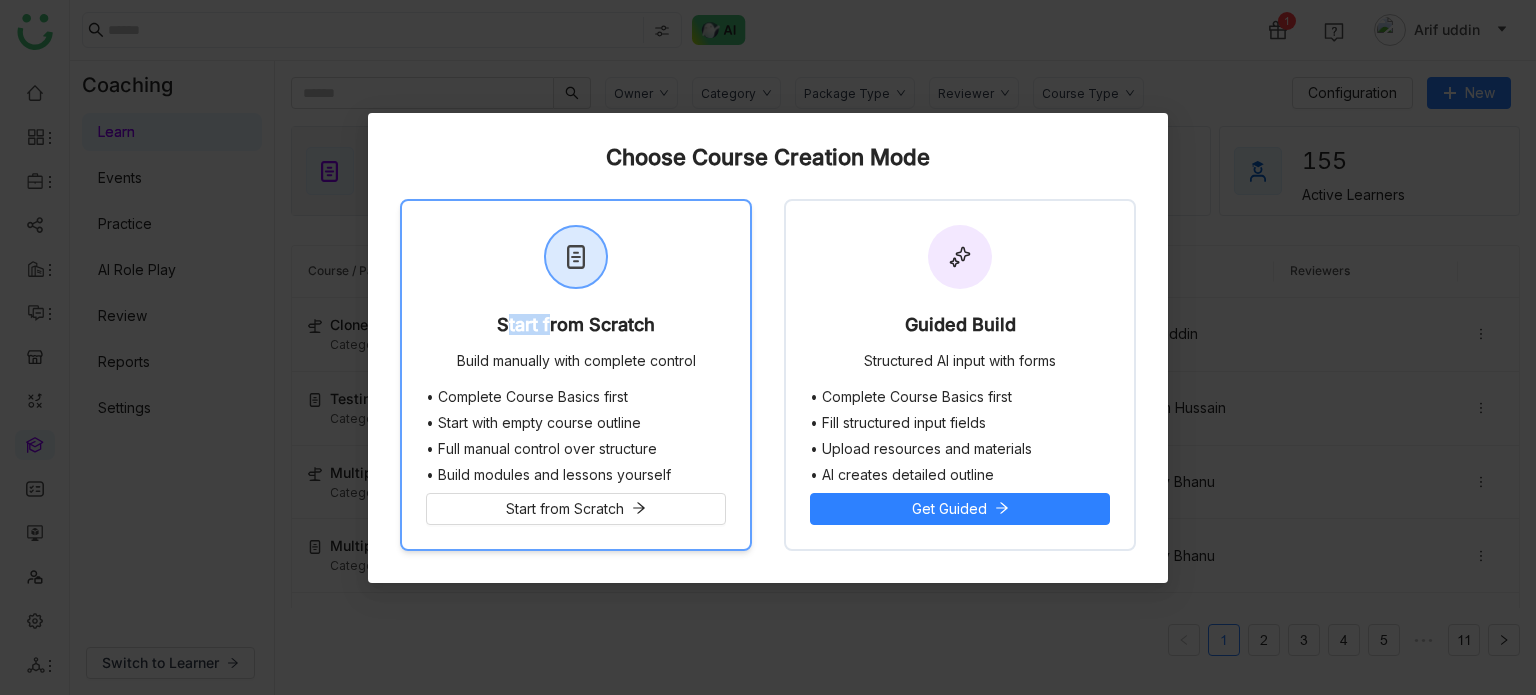 click on "Start from Scratch   Build manually with complete control" at bounding box center (576, 295) 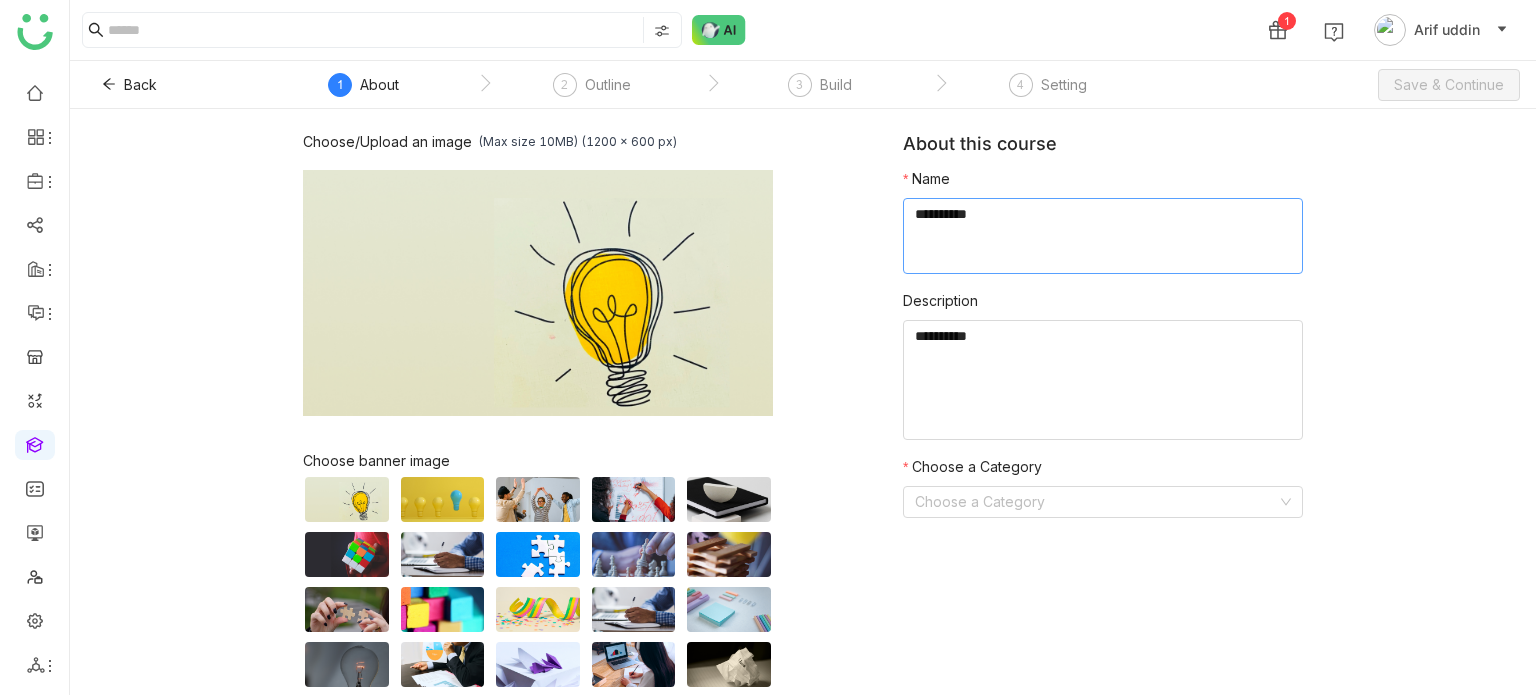 click 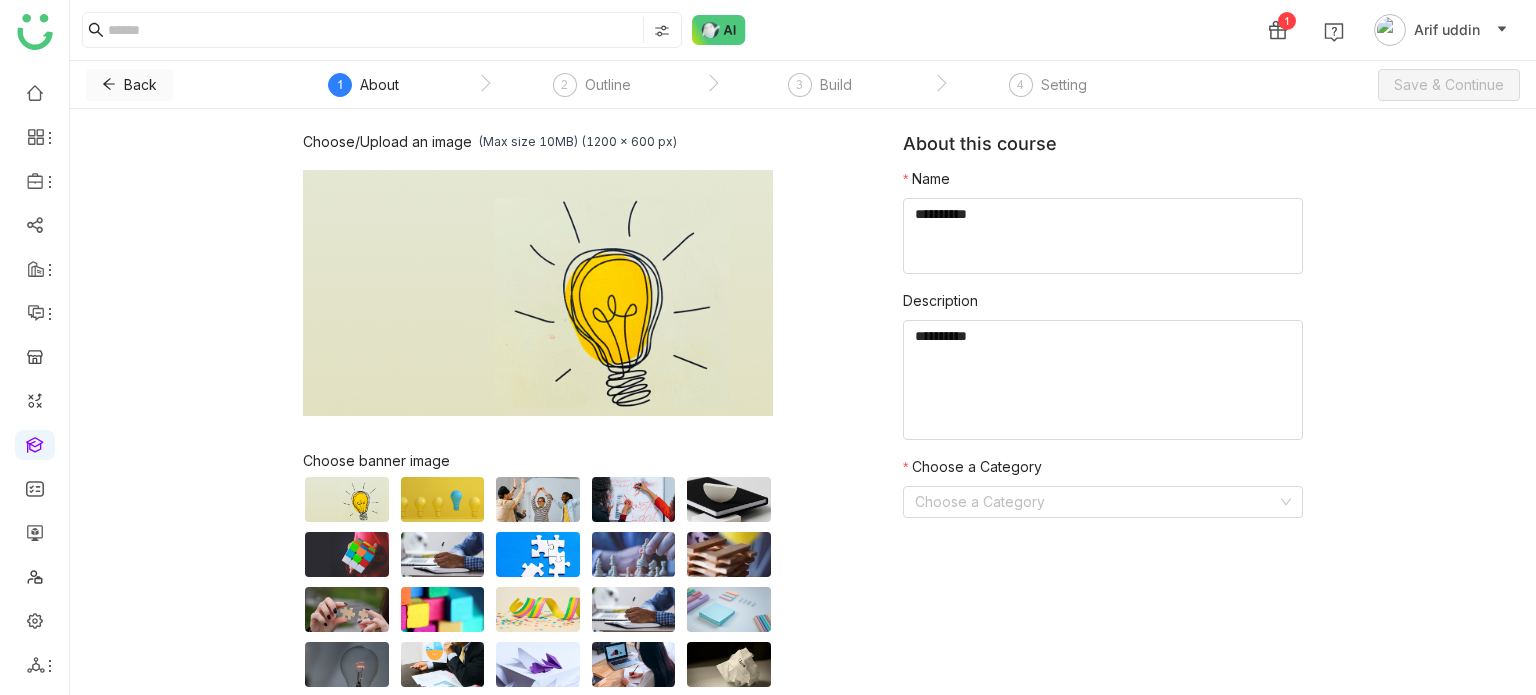click on "Back" 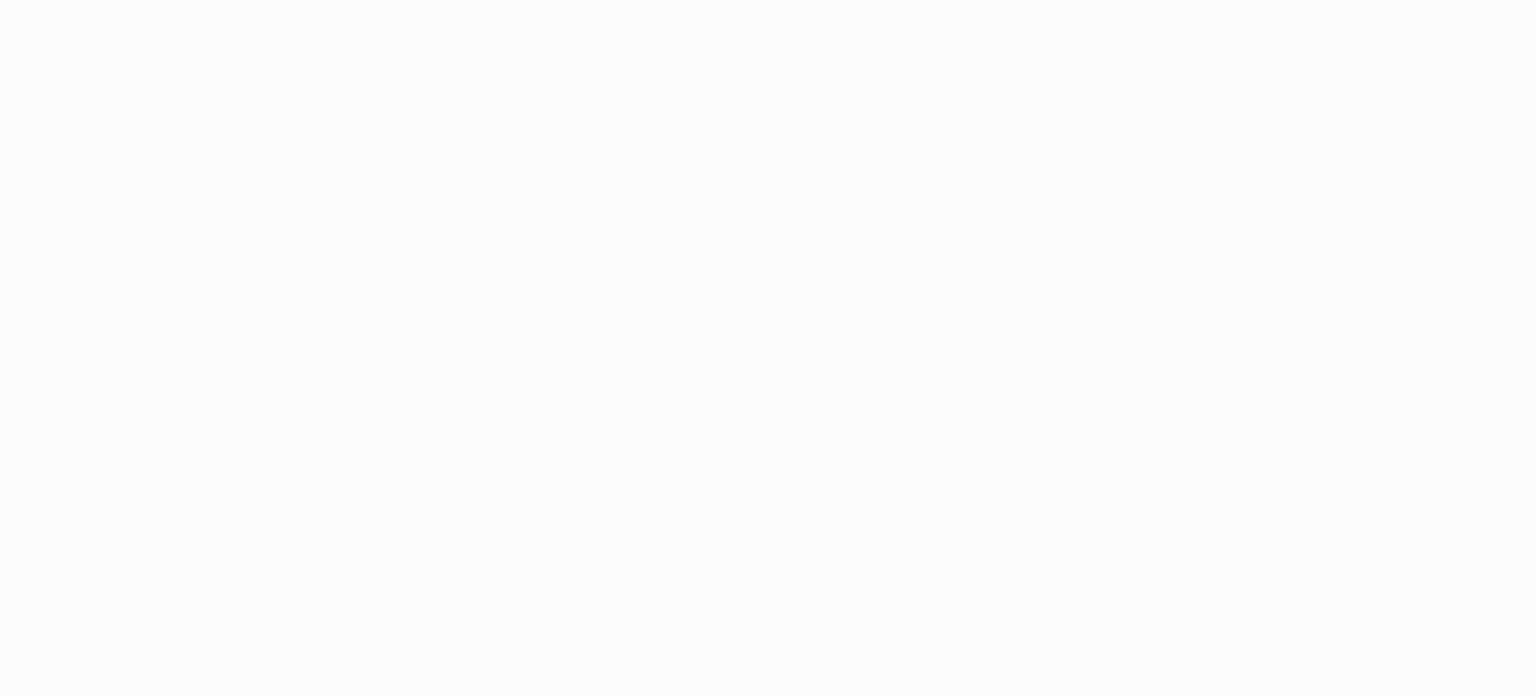 scroll, scrollTop: 0, scrollLeft: 0, axis: both 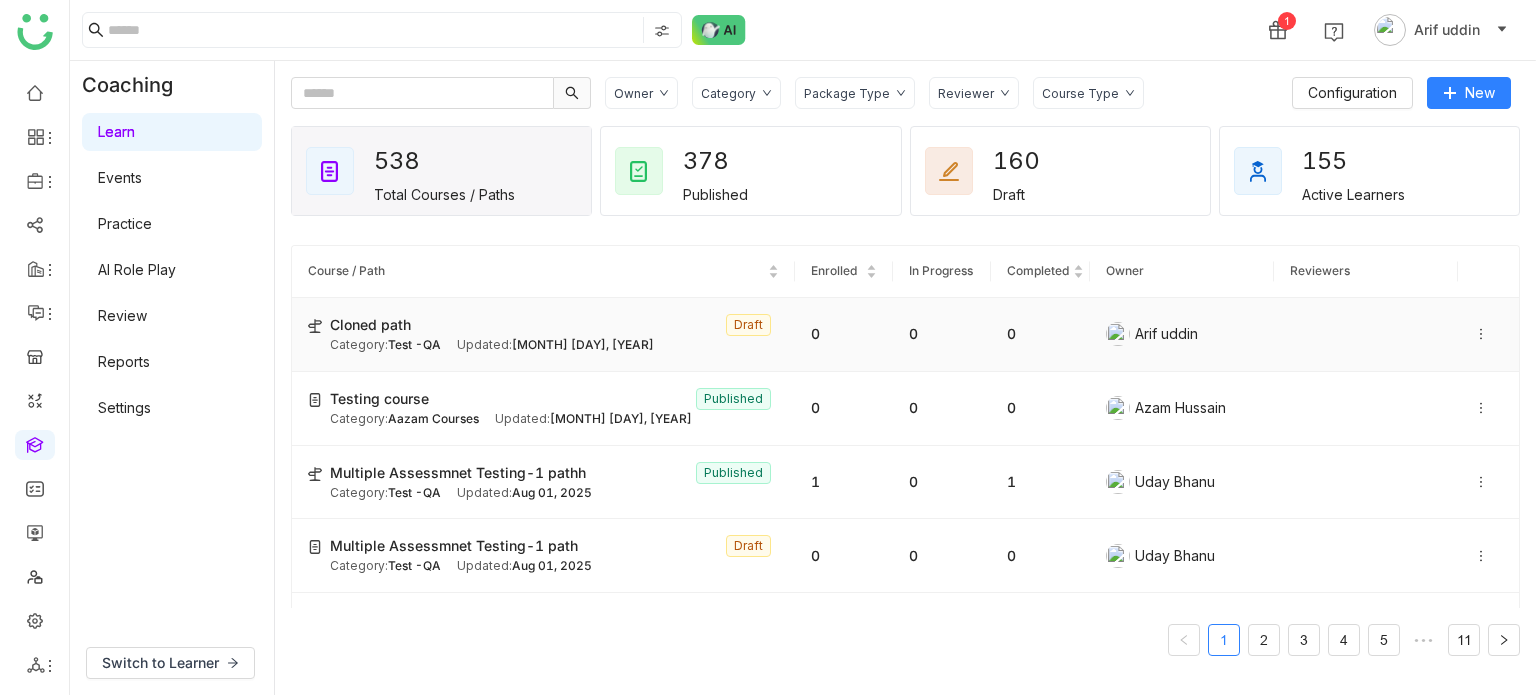 click 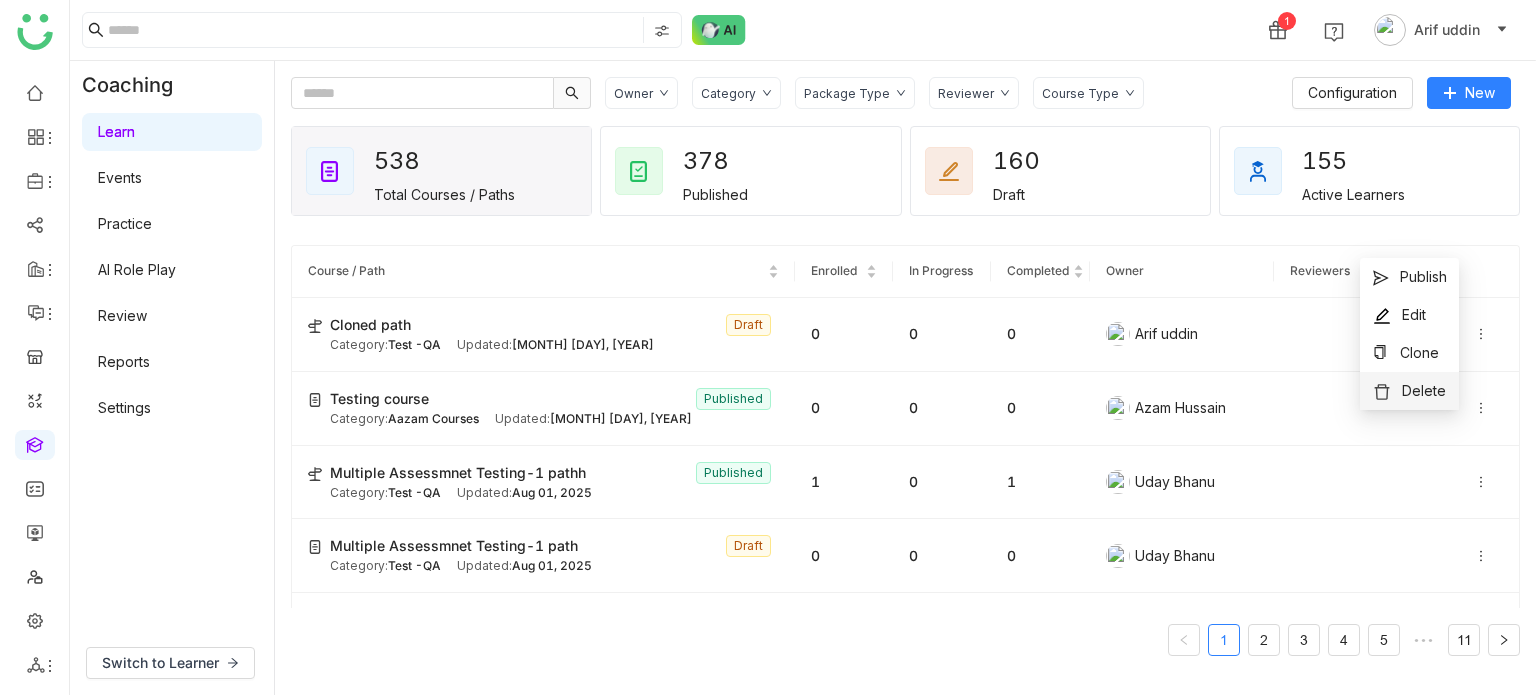 click on "Delete" at bounding box center (1424, 390) 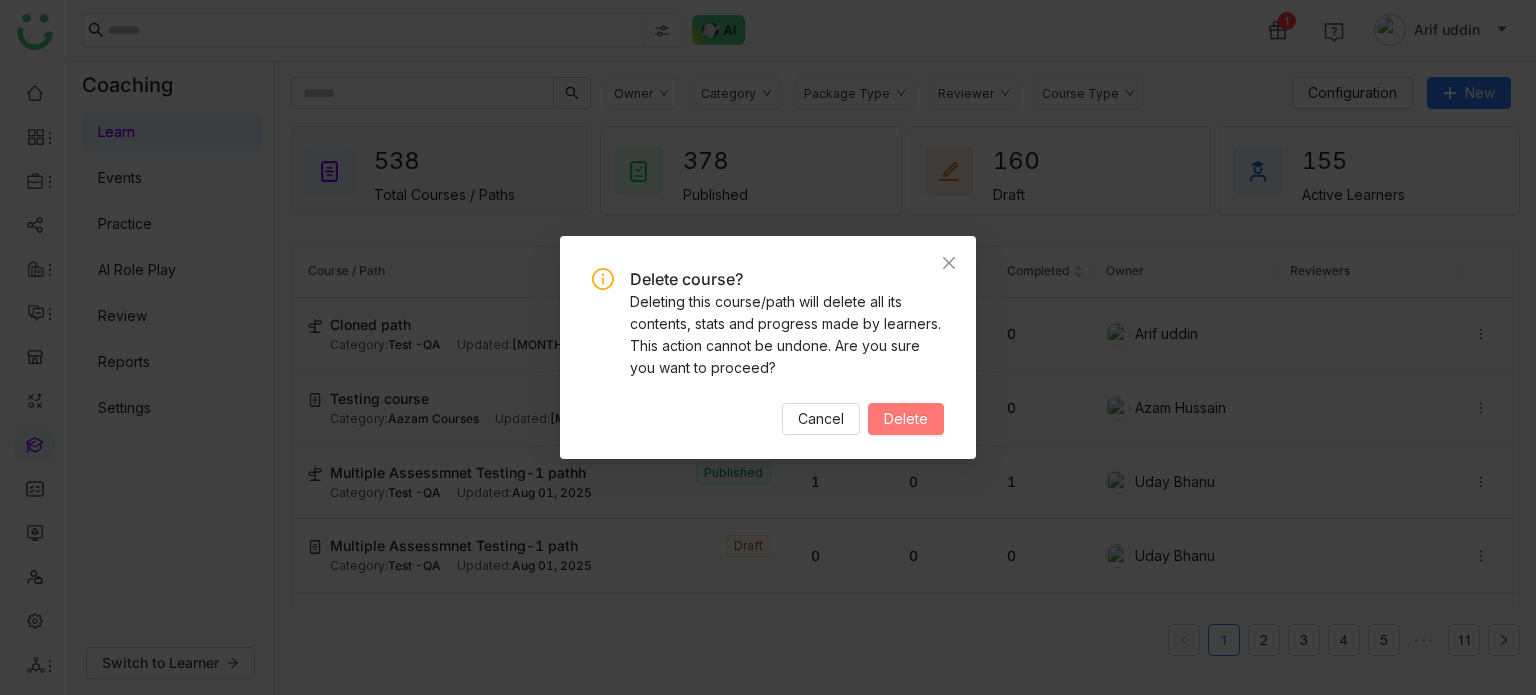 click on "Delete" at bounding box center [906, 419] 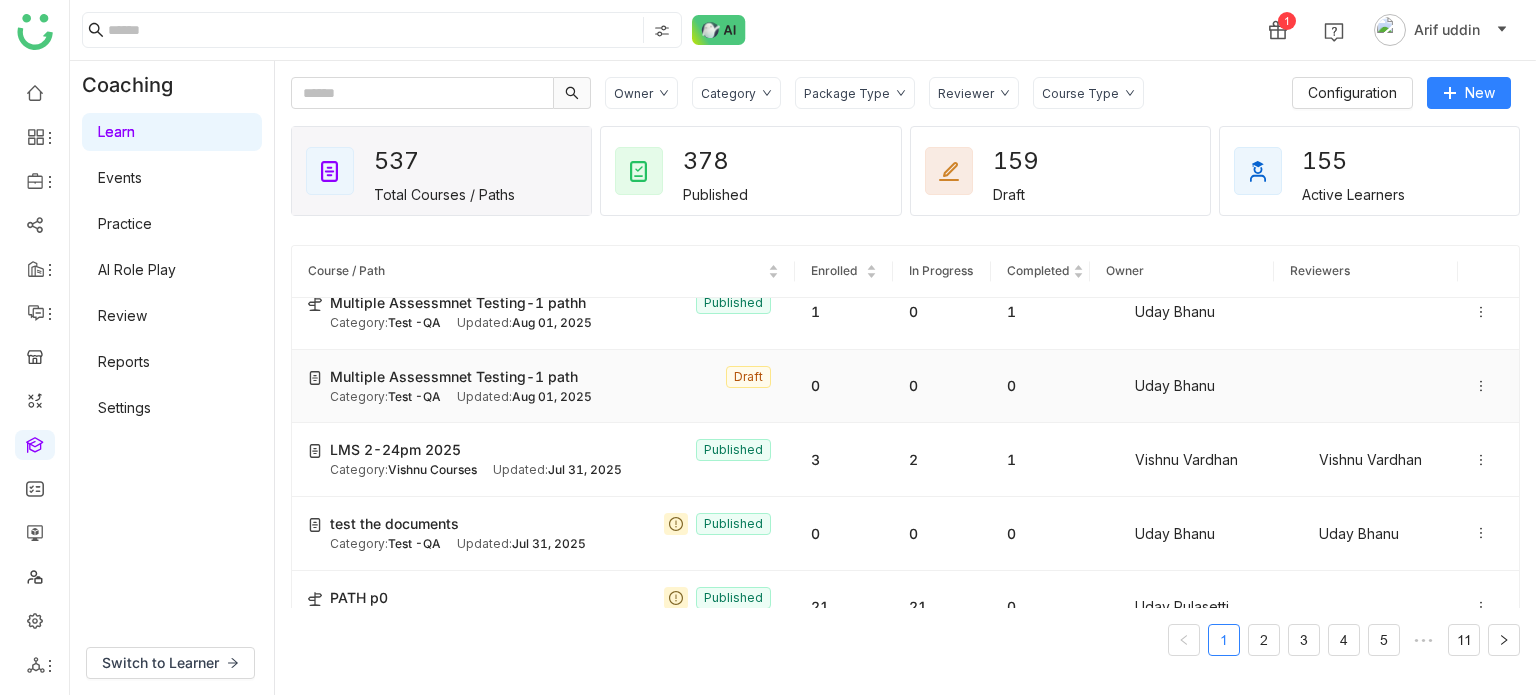 scroll, scrollTop: 0, scrollLeft: 0, axis: both 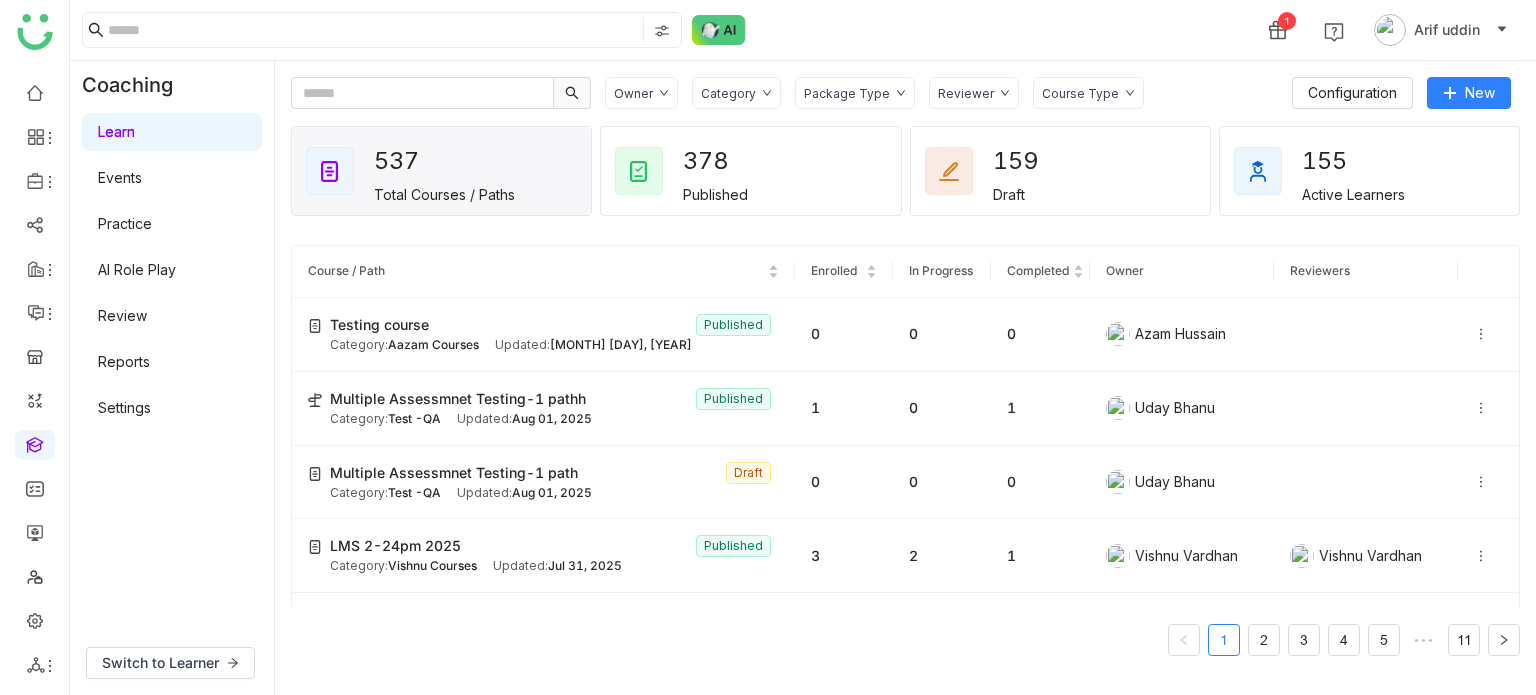 click on "Settings" at bounding box center (124, 407) 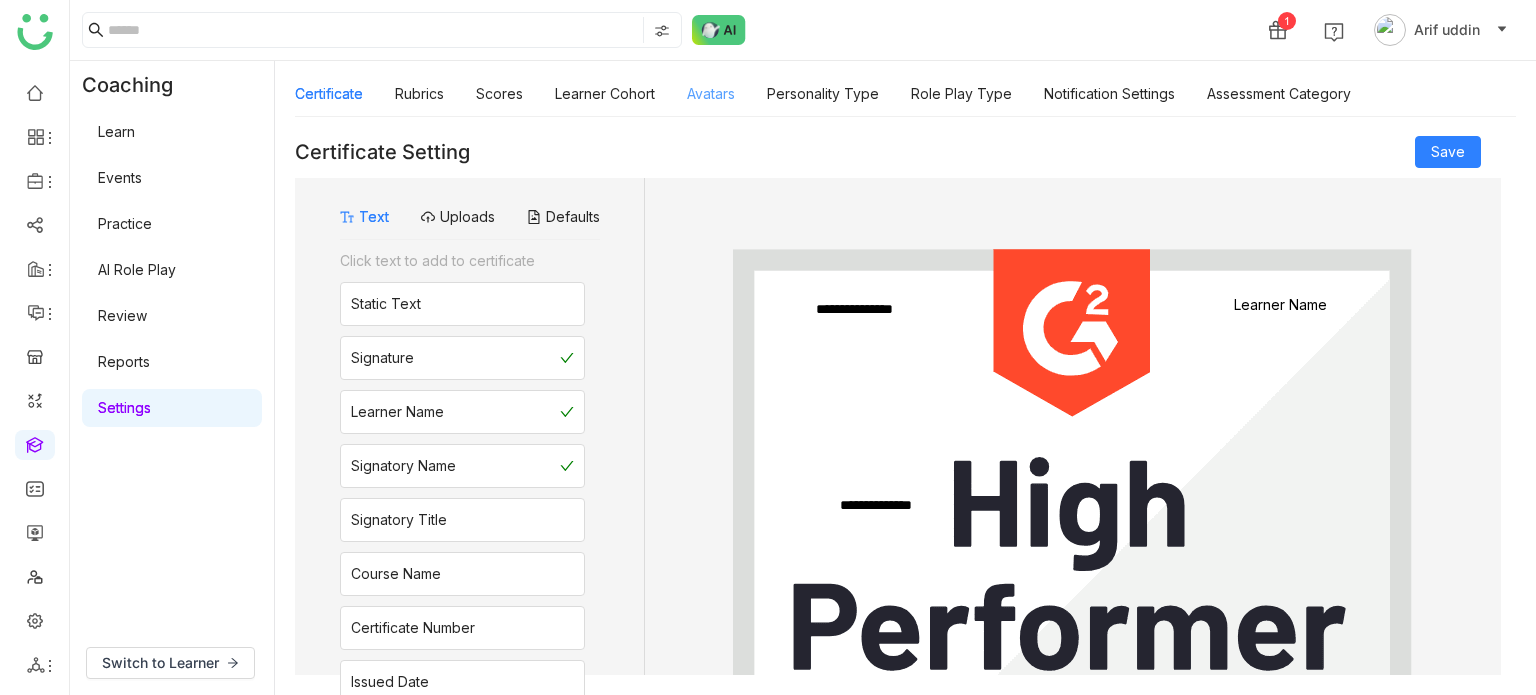 click on "Avatars" at bounding box center (711, 93) 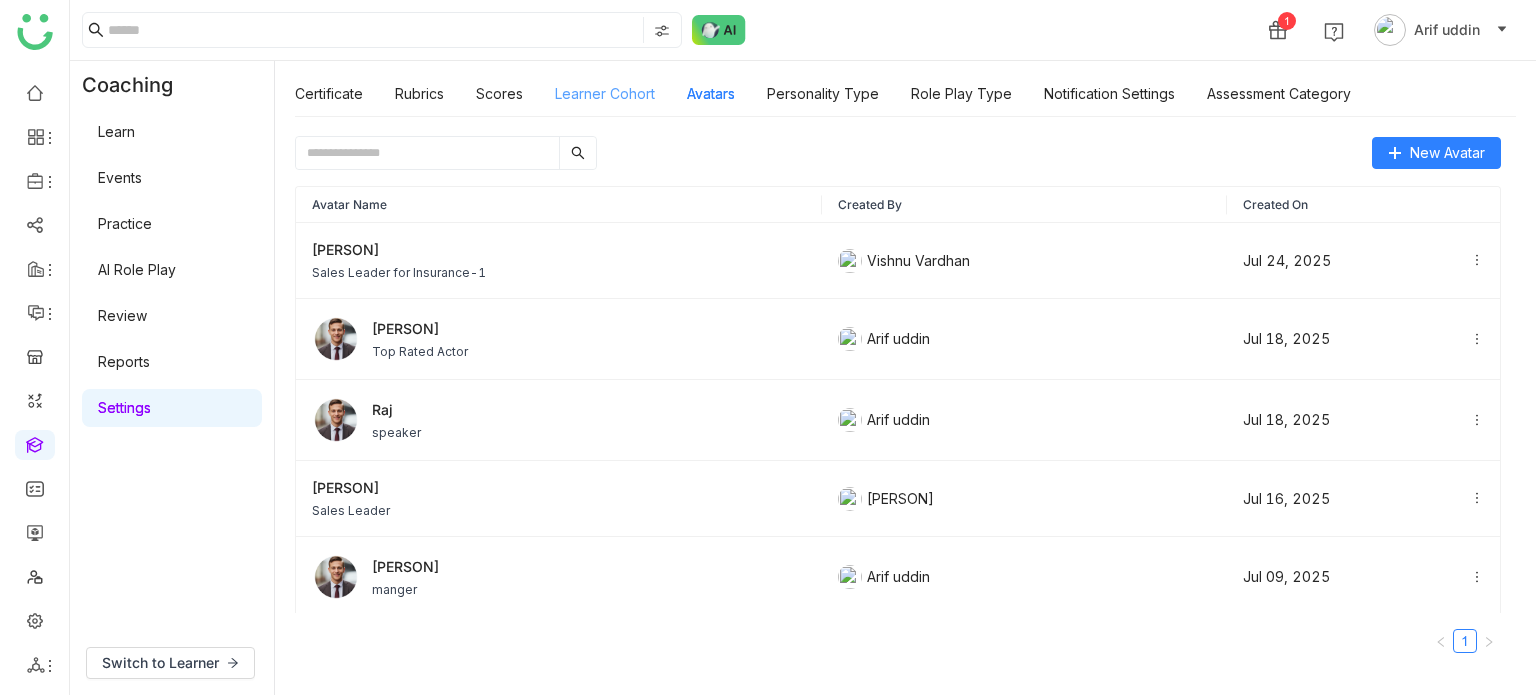 click on "Learner Cohort" at bounding box center (605, 93) 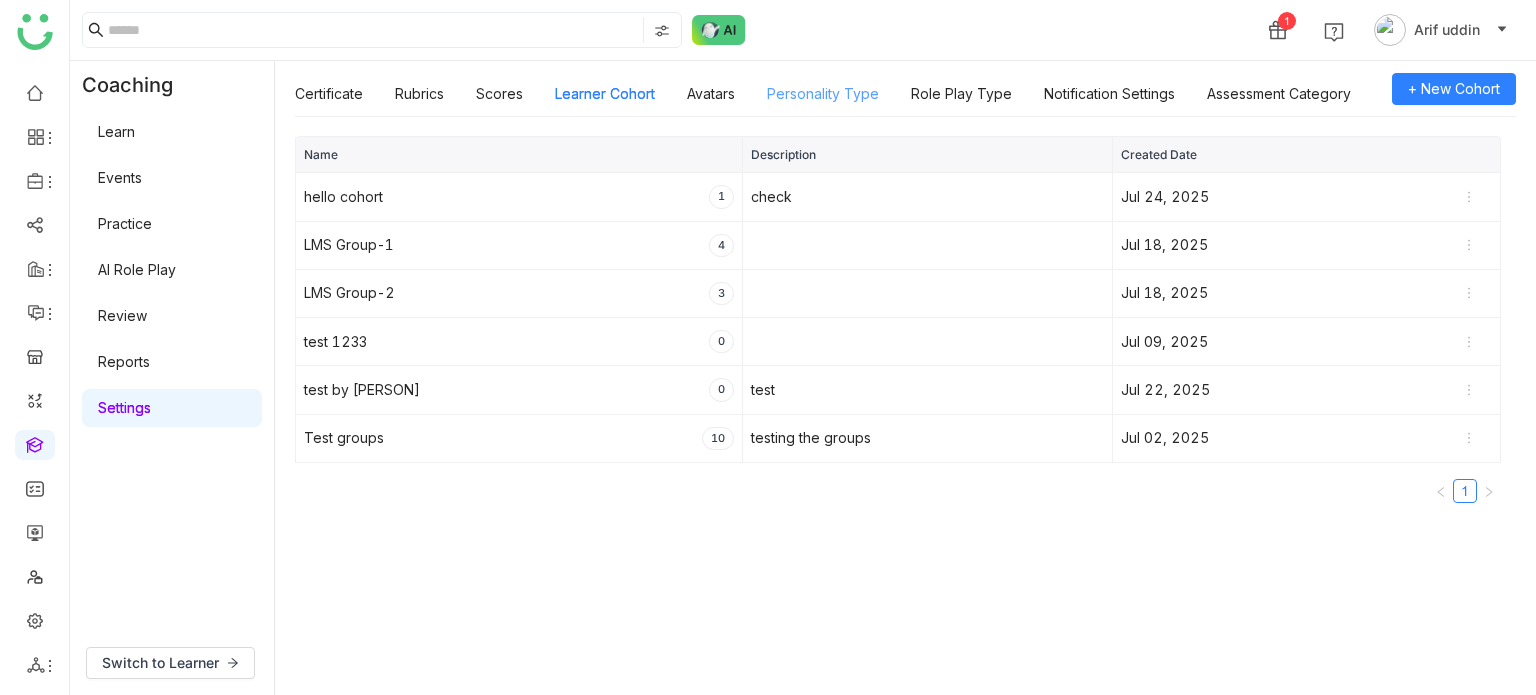 click on "Personality Type" at bounding box center [823, 93] 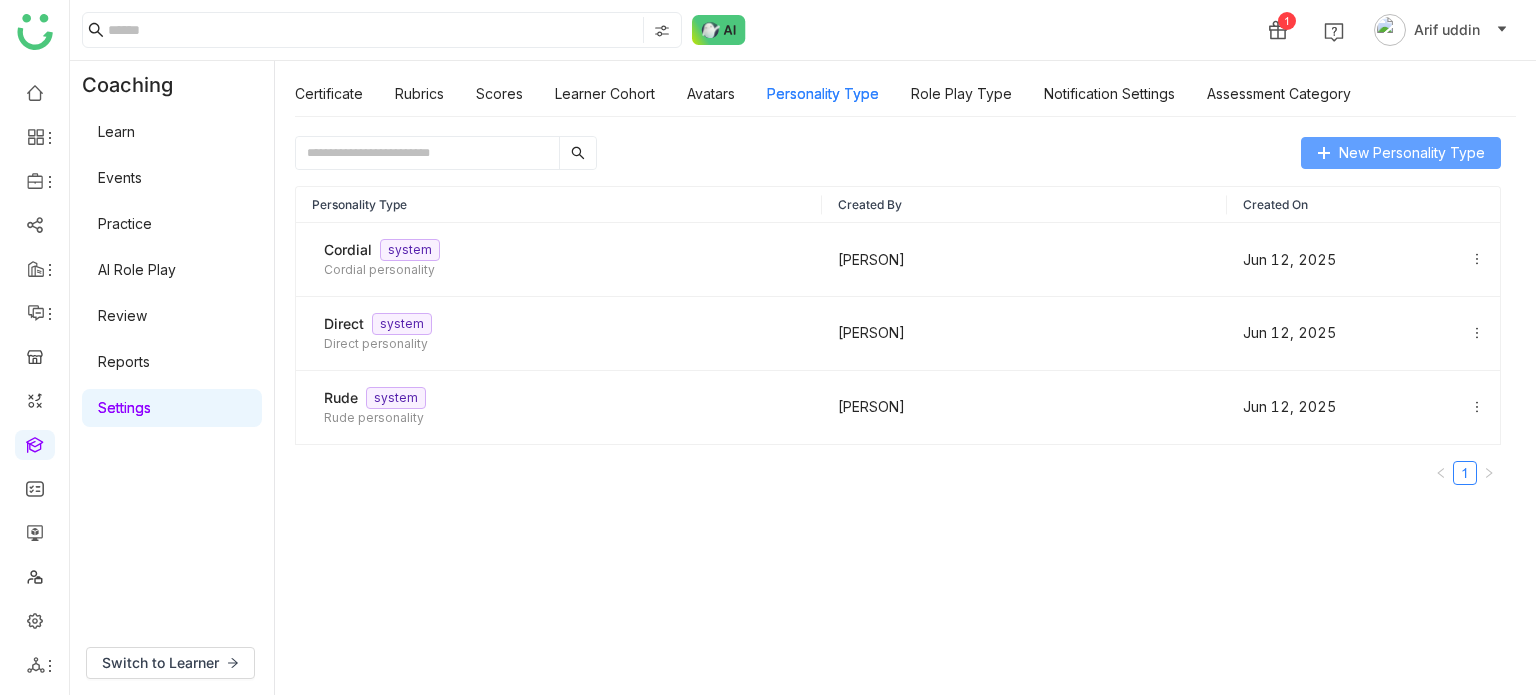 click on "New Personality Type" 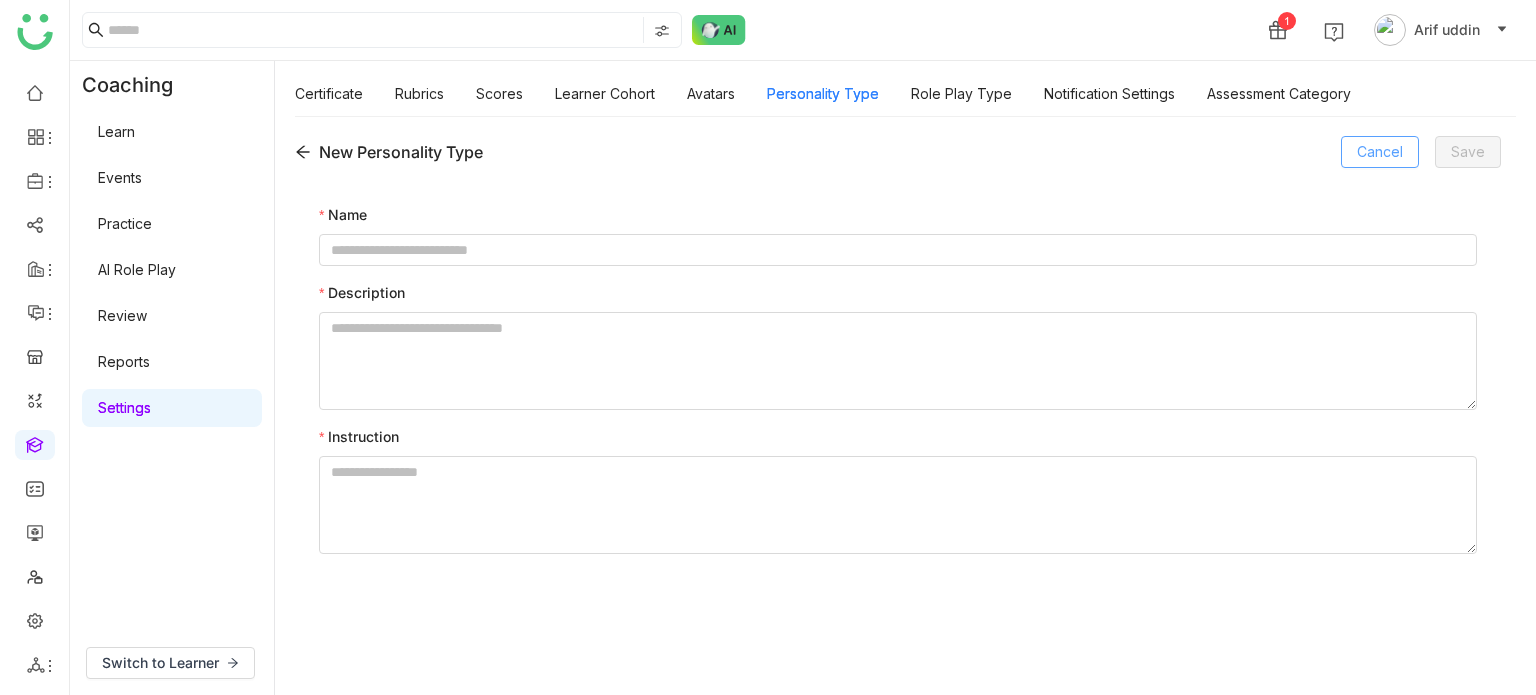 click on "Cancel" 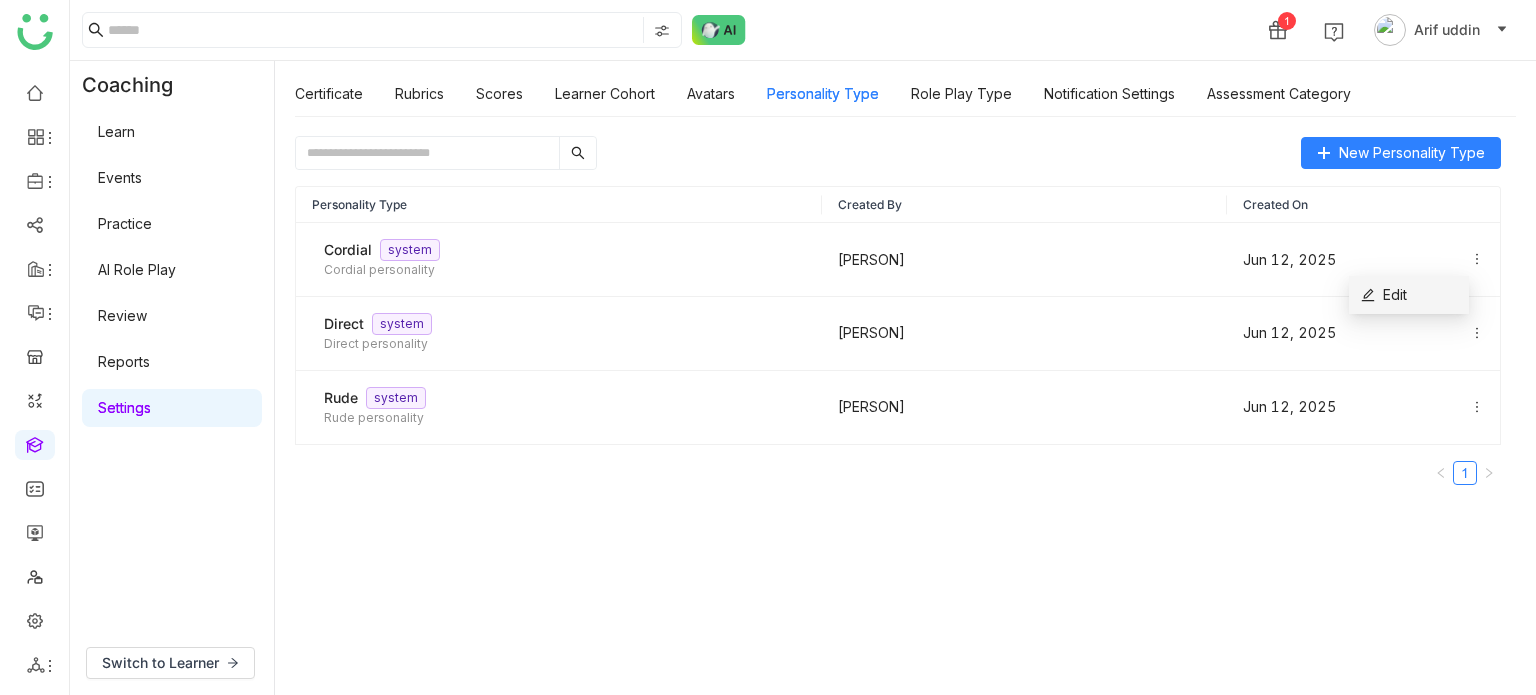 click on "Edit" at bounding box center [1409, 295] 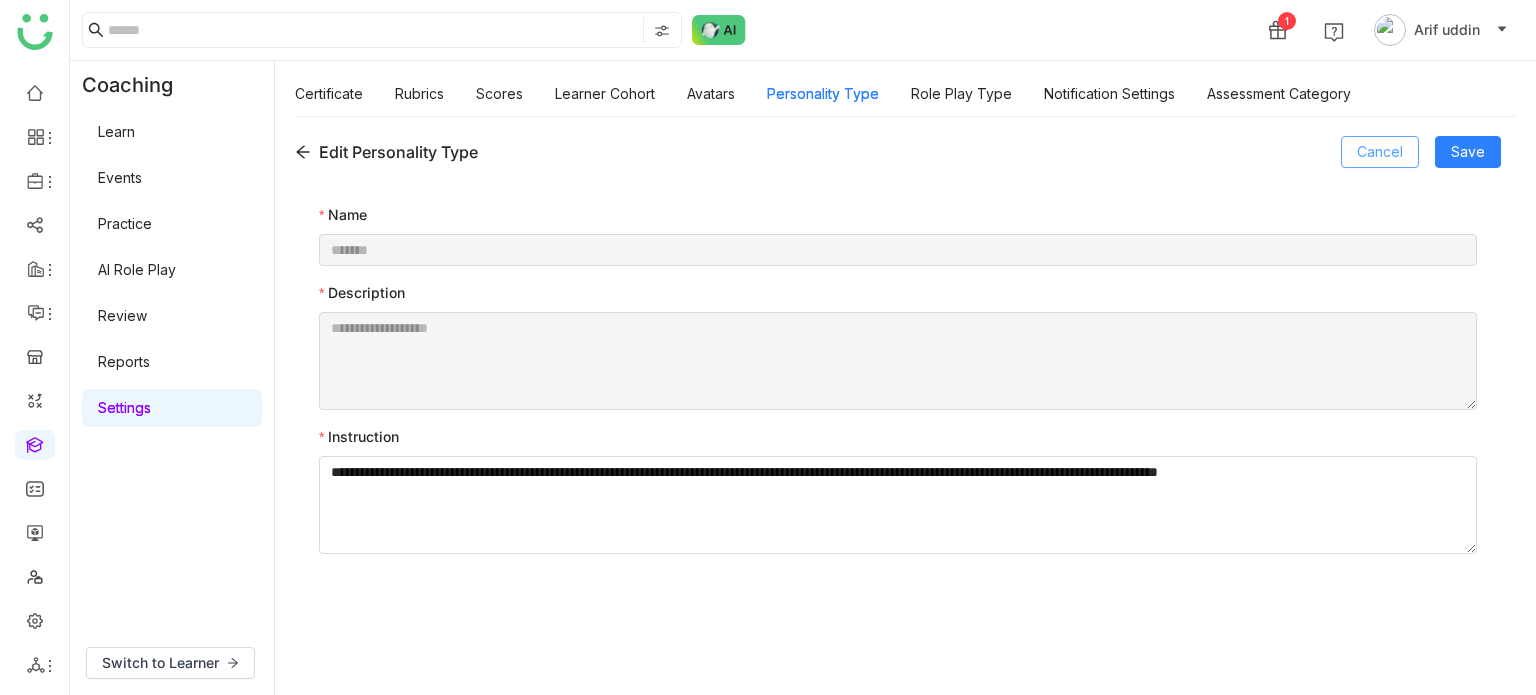 click on "Cancel" 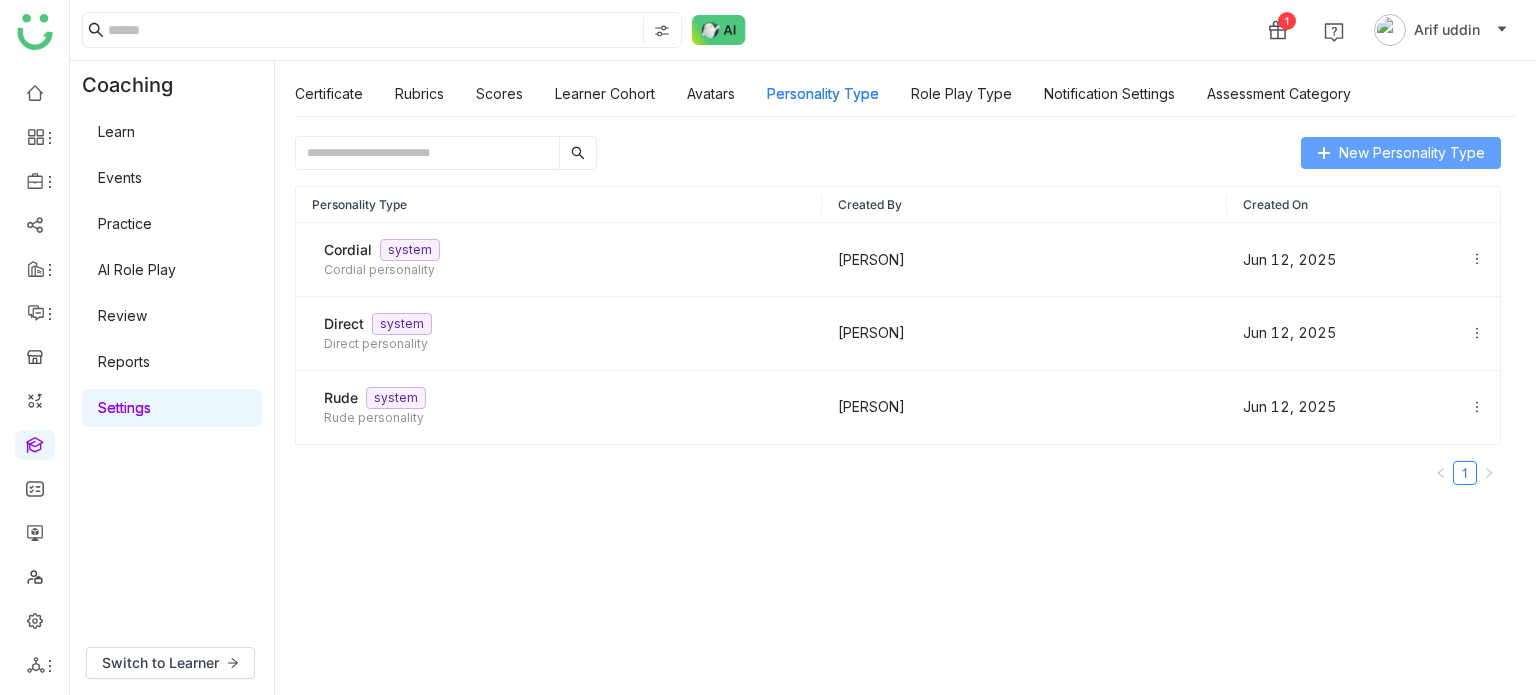 click on "New Personality Type" 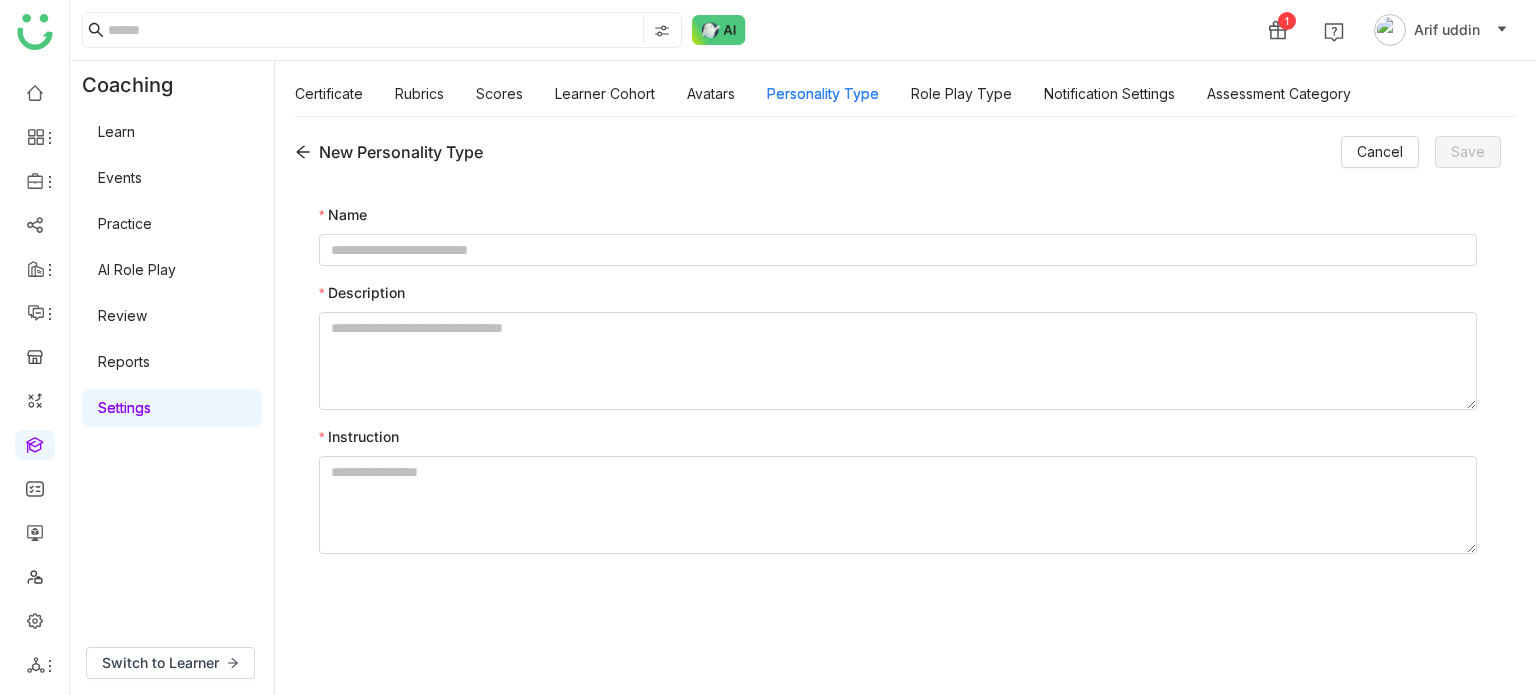 click on "New Personality Type Cancel Save Name Description Instruction" 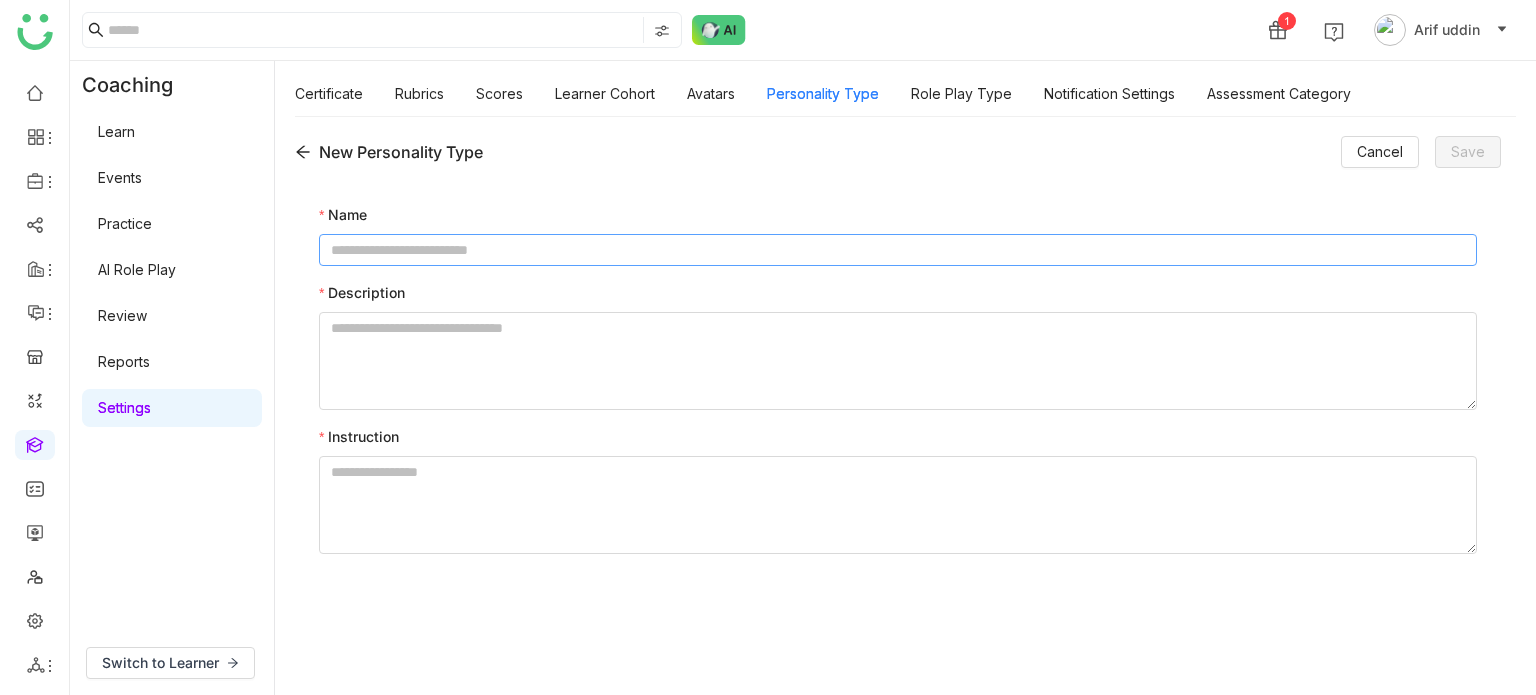 click 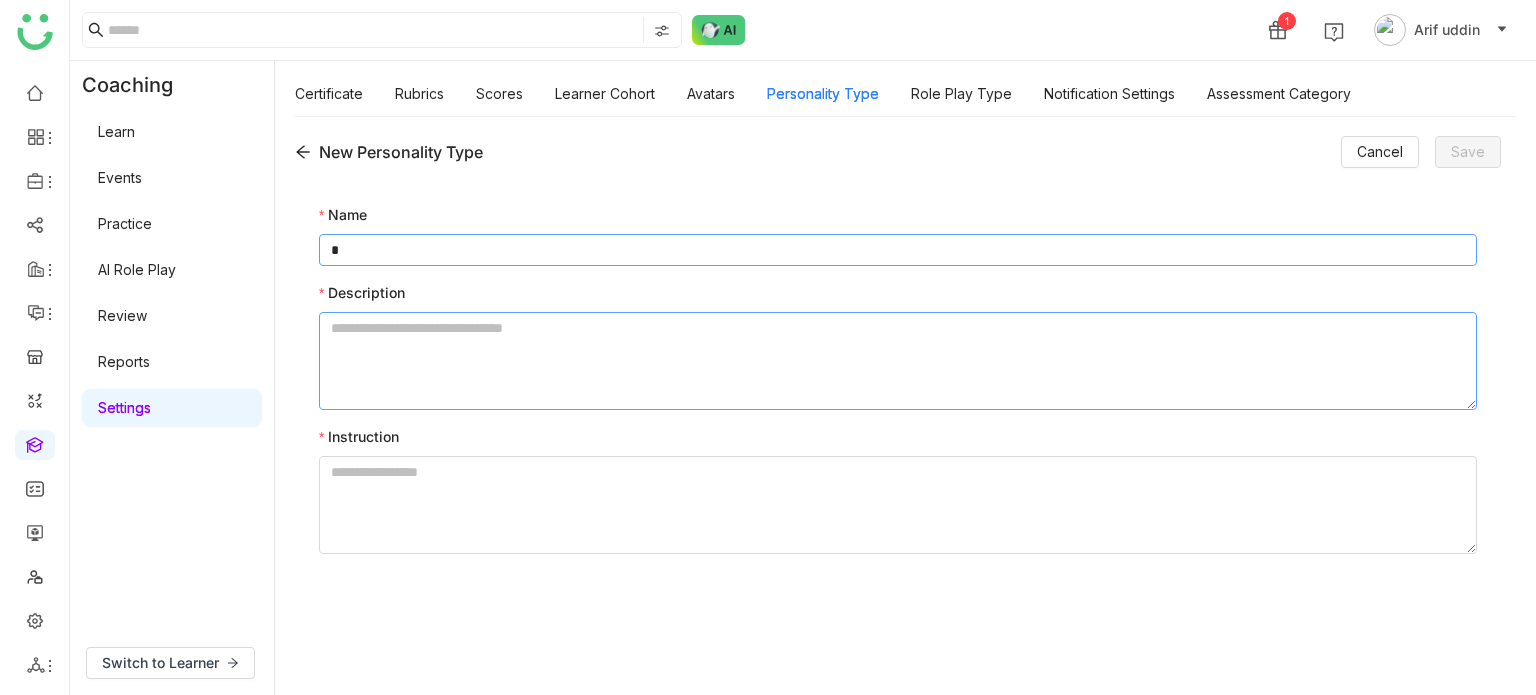 type on "*" 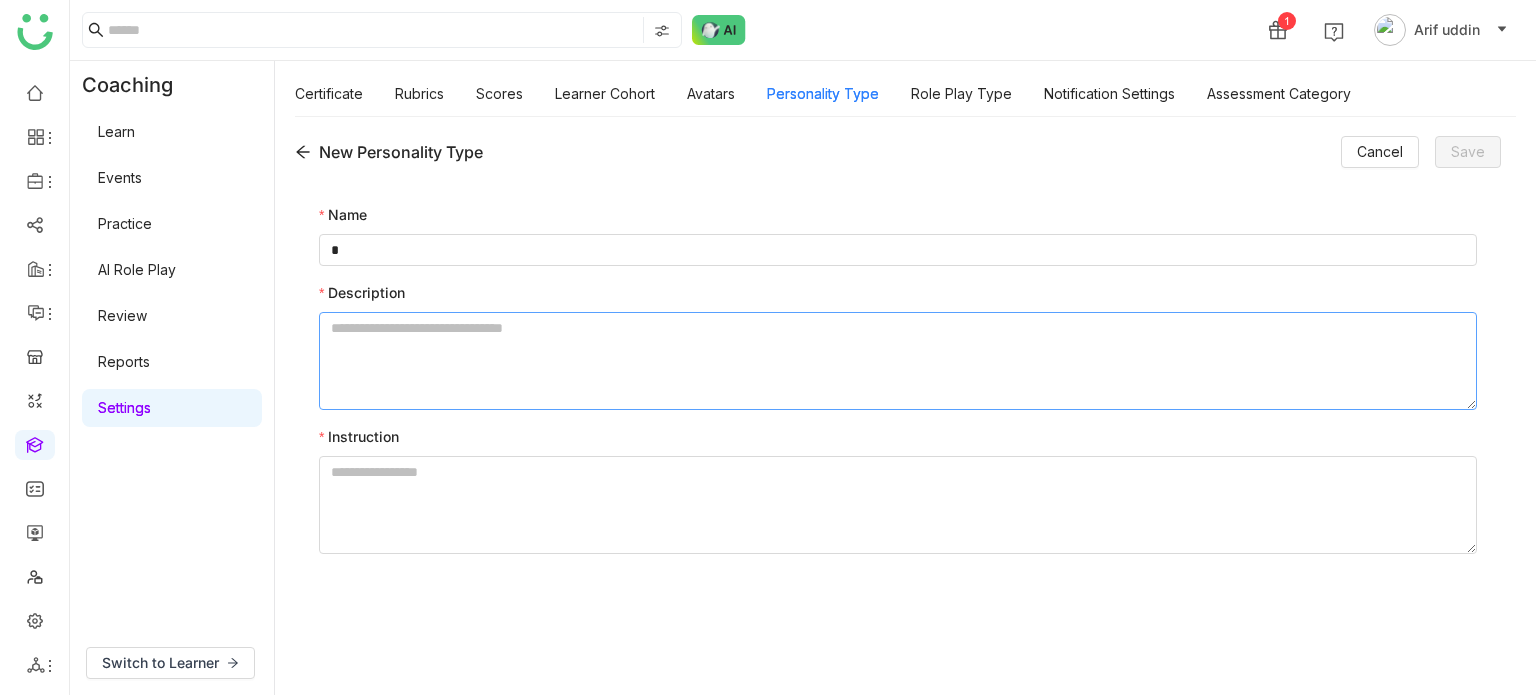 click 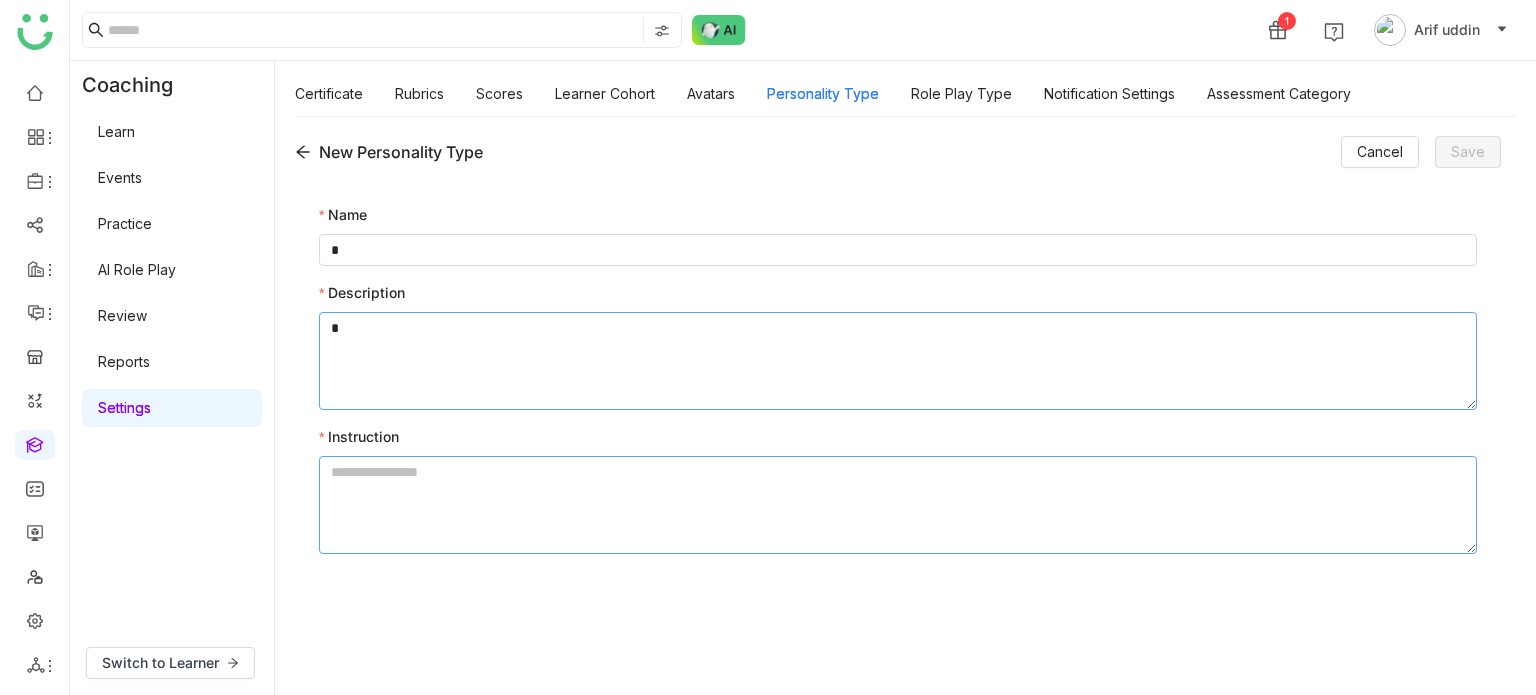 type on "*" 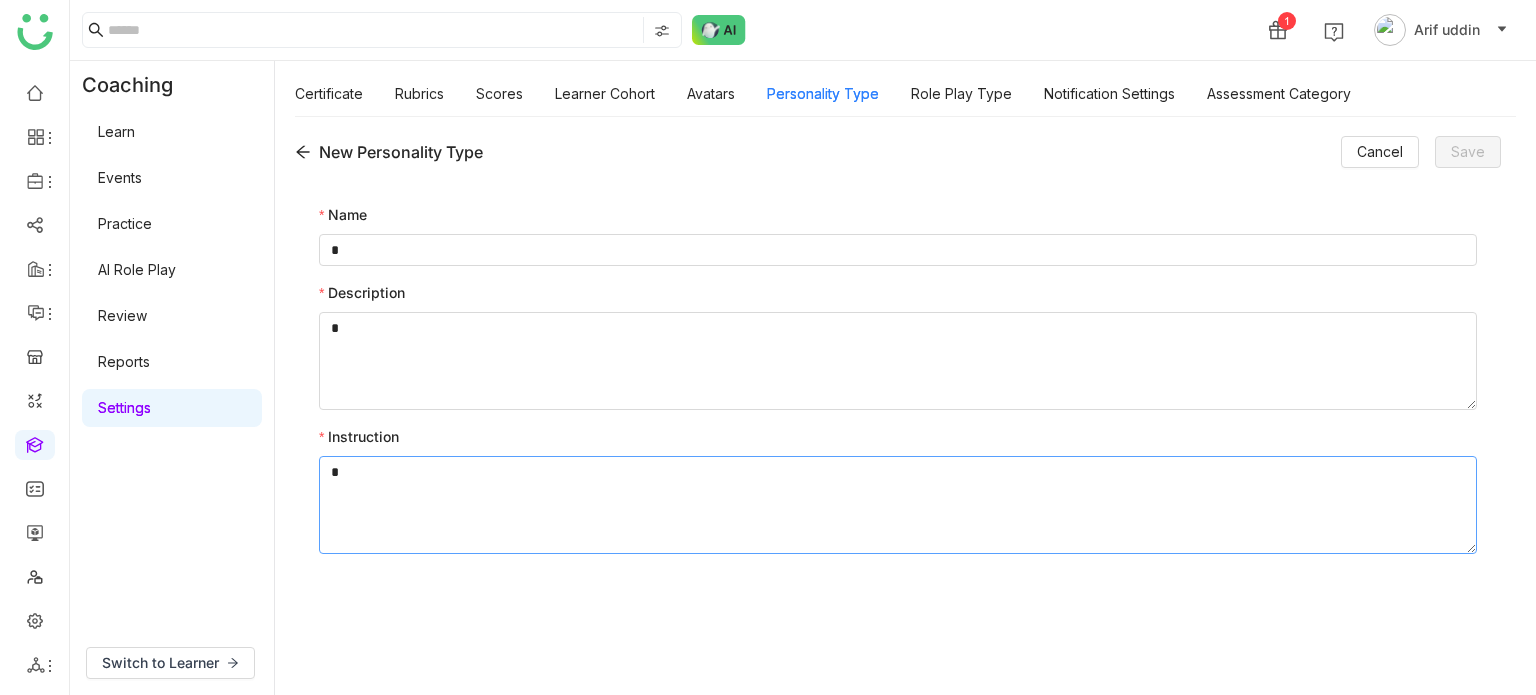 click on "*" 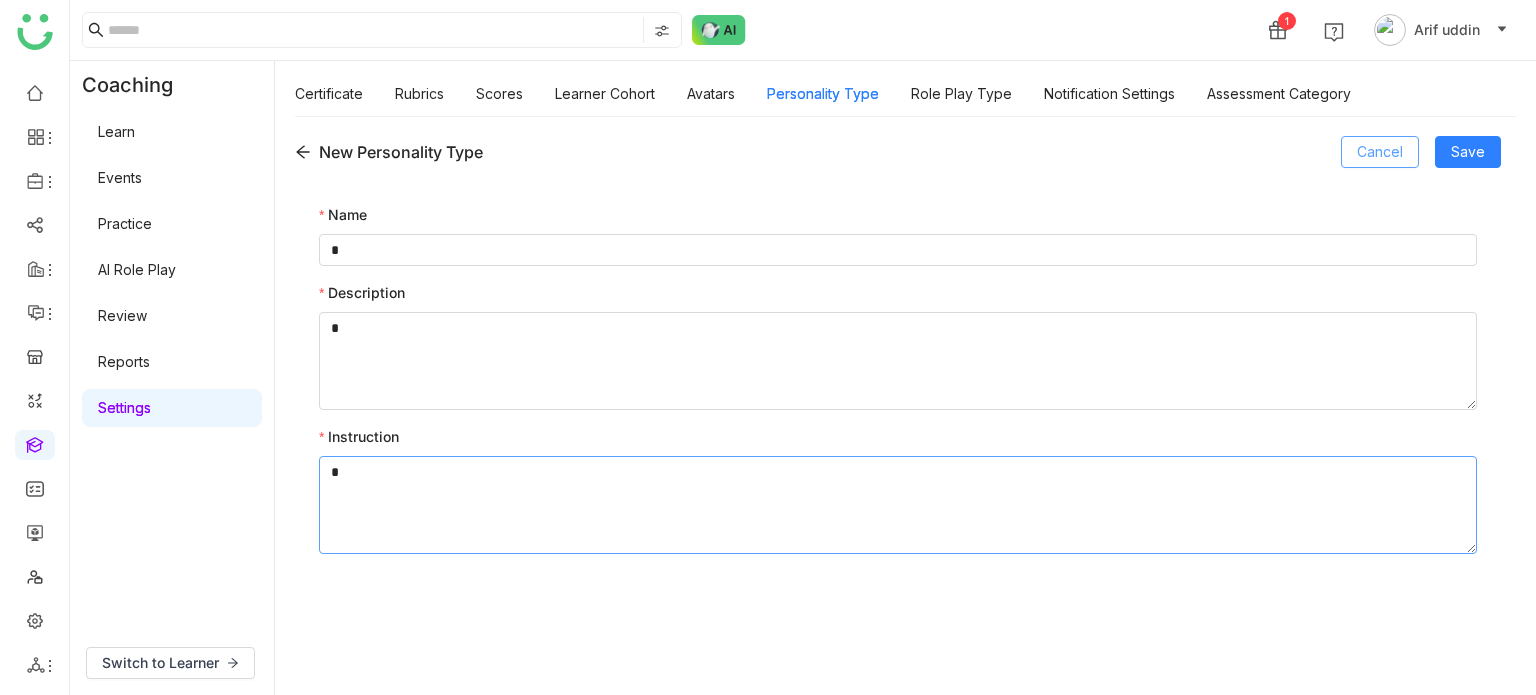 type on "*" 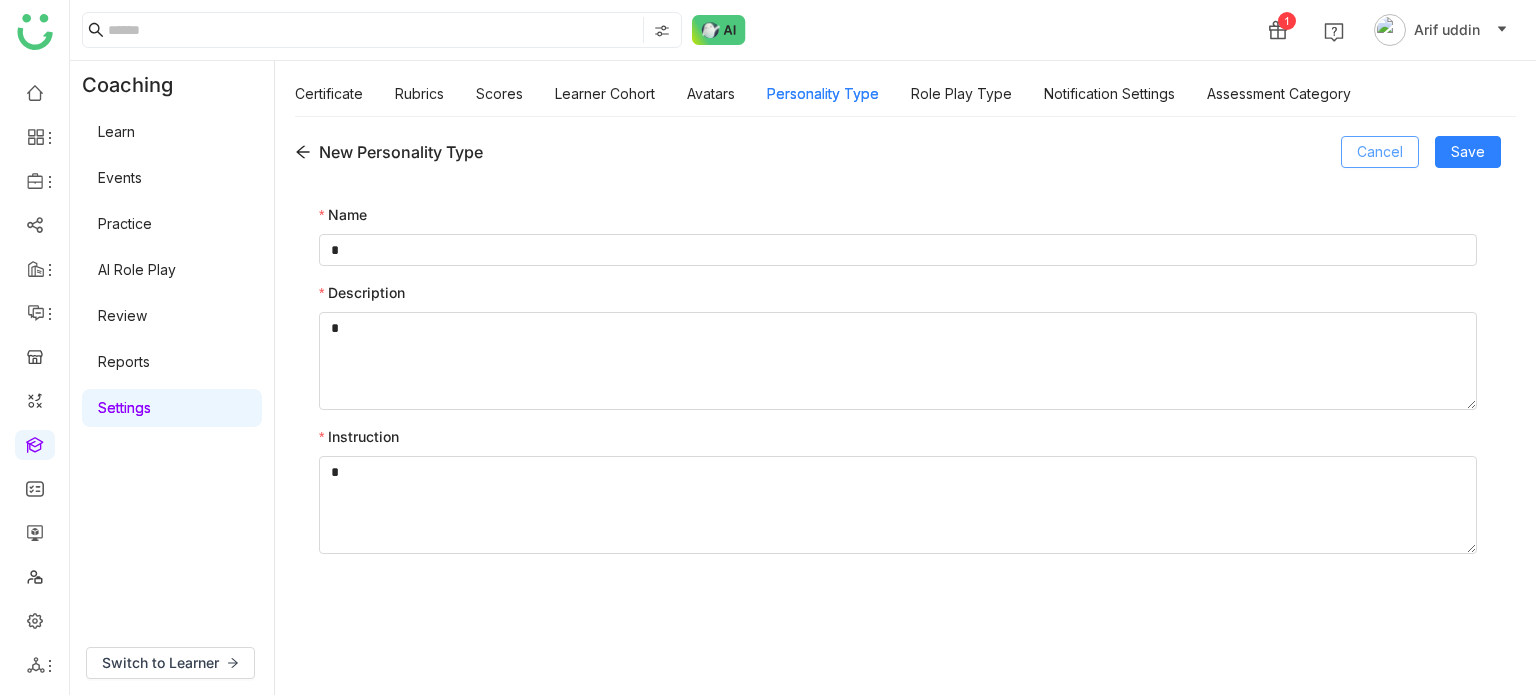 click on "Cancel" 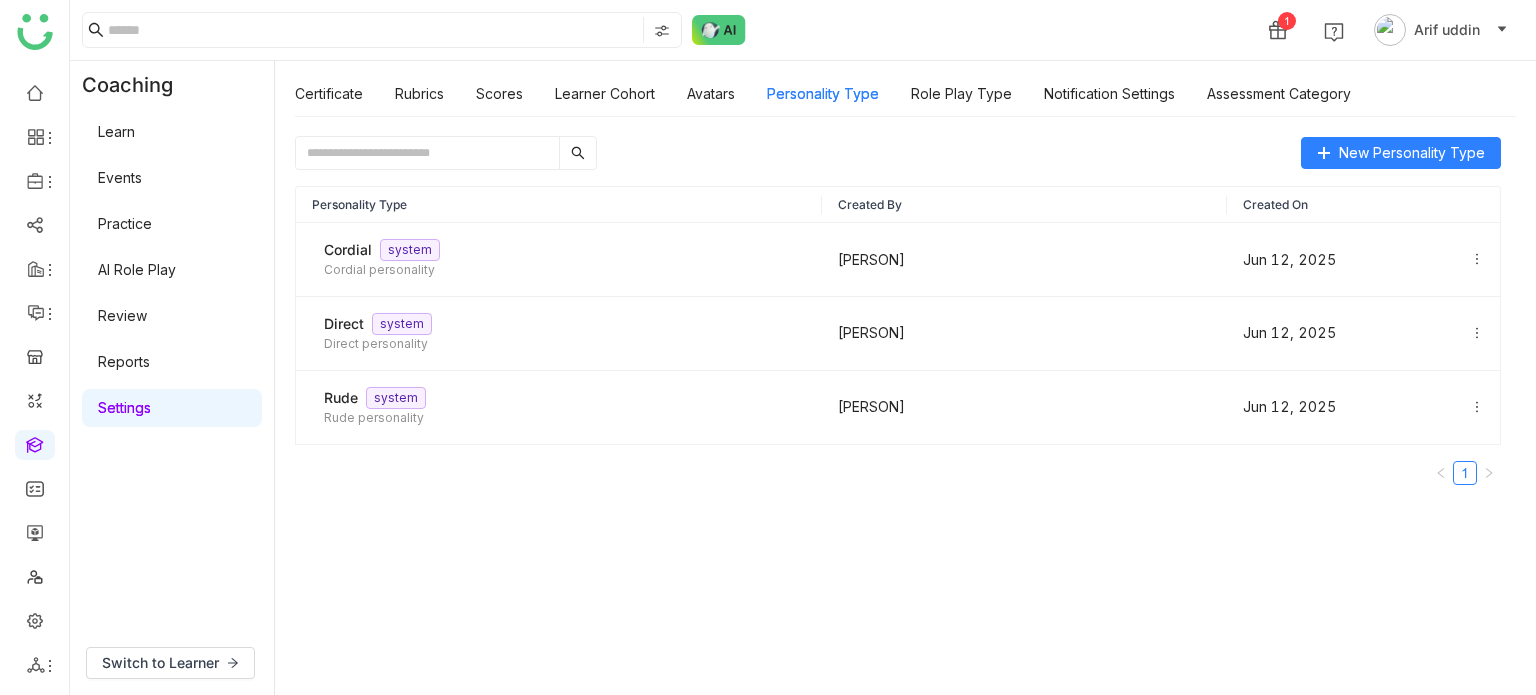 click on "1 Arif uddin" 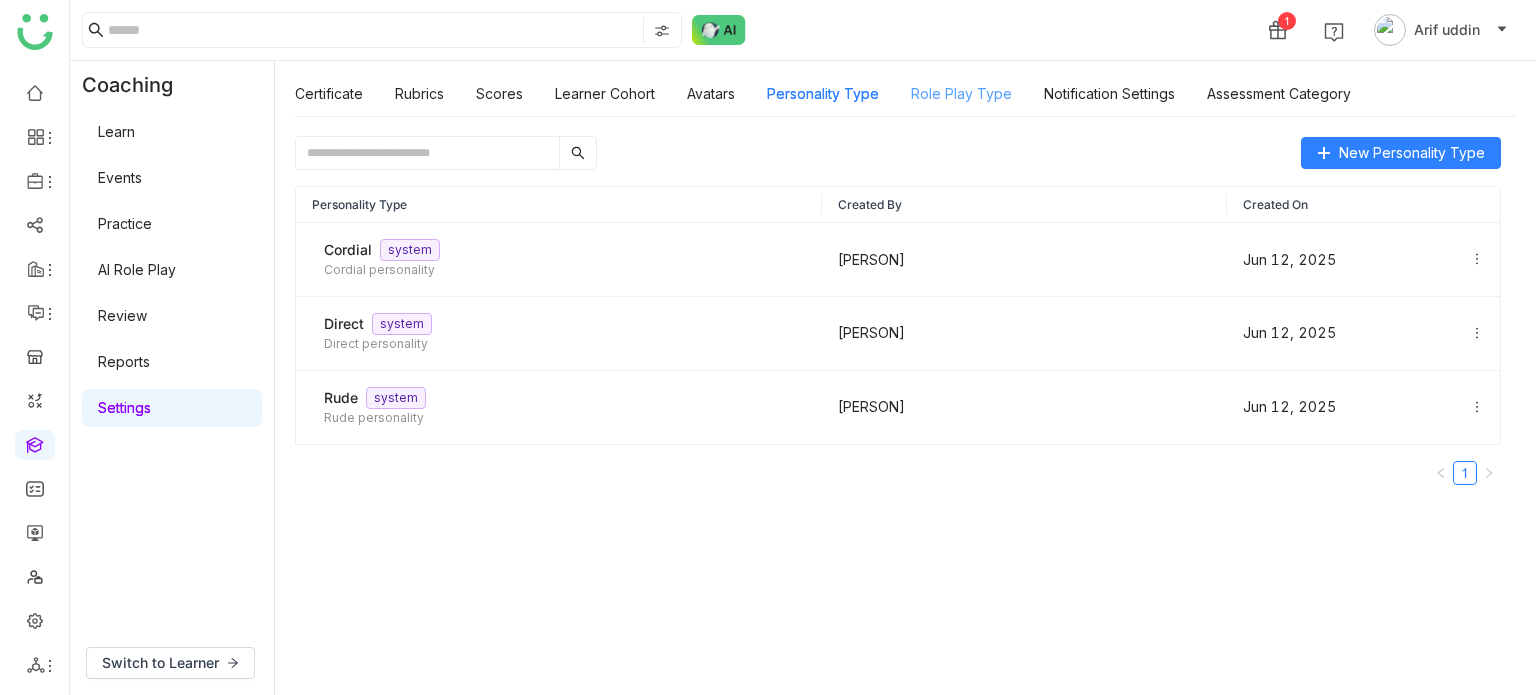 click on "Role Play Type" at bounding box center [961, 93] 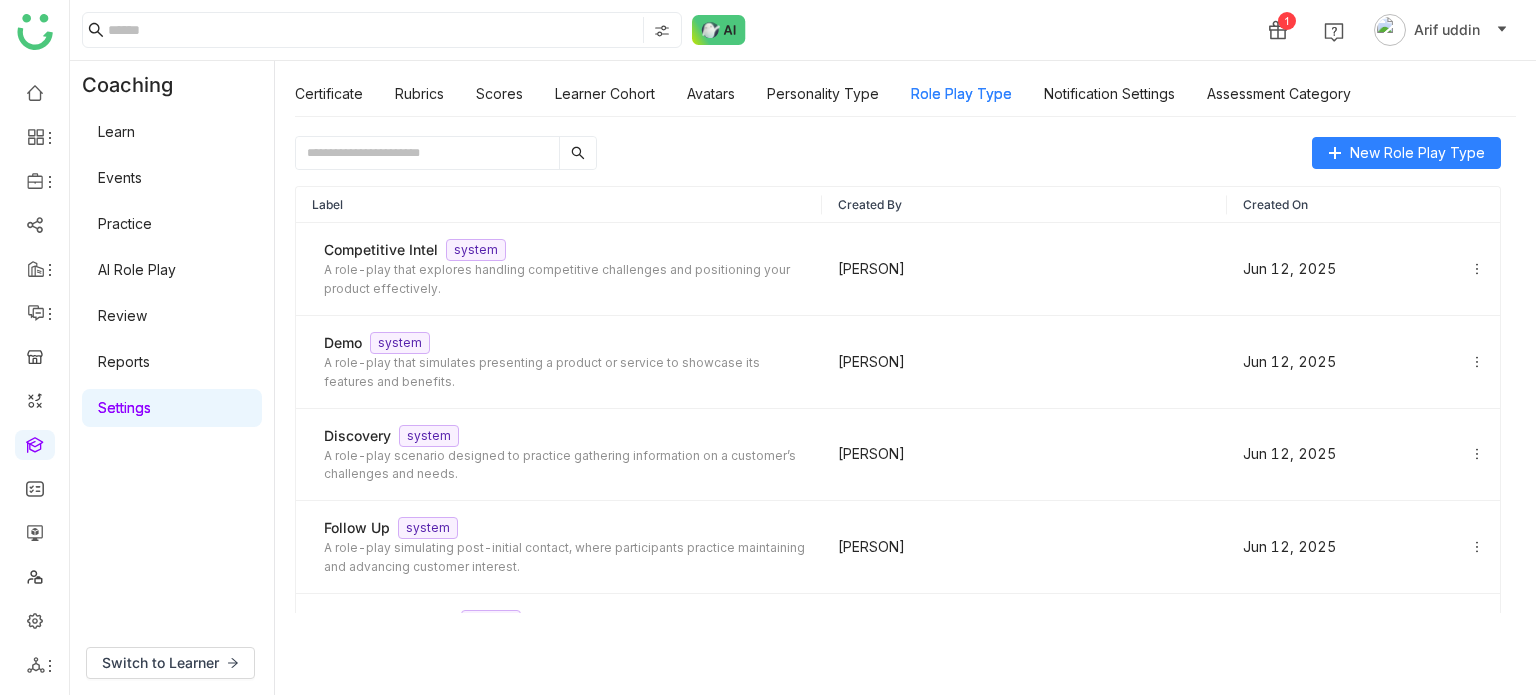 type 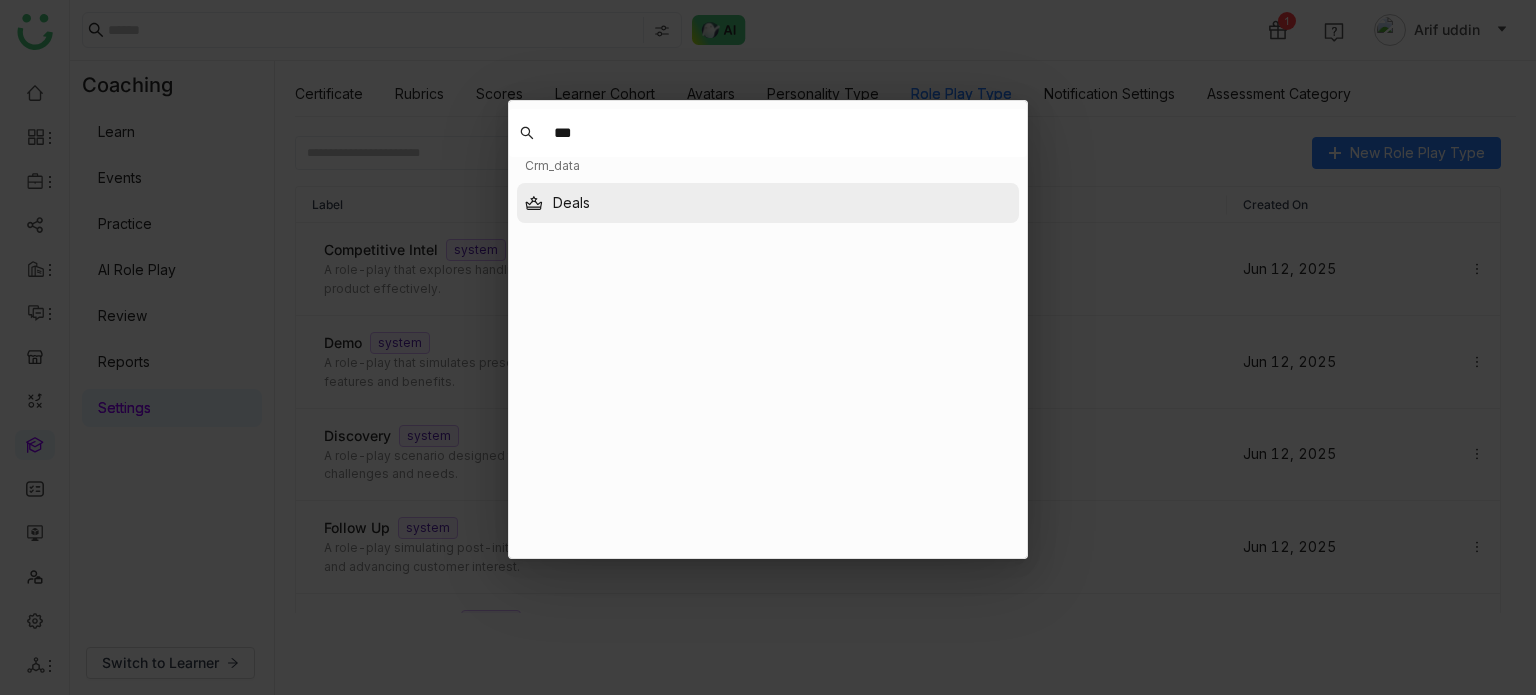 type on "***" 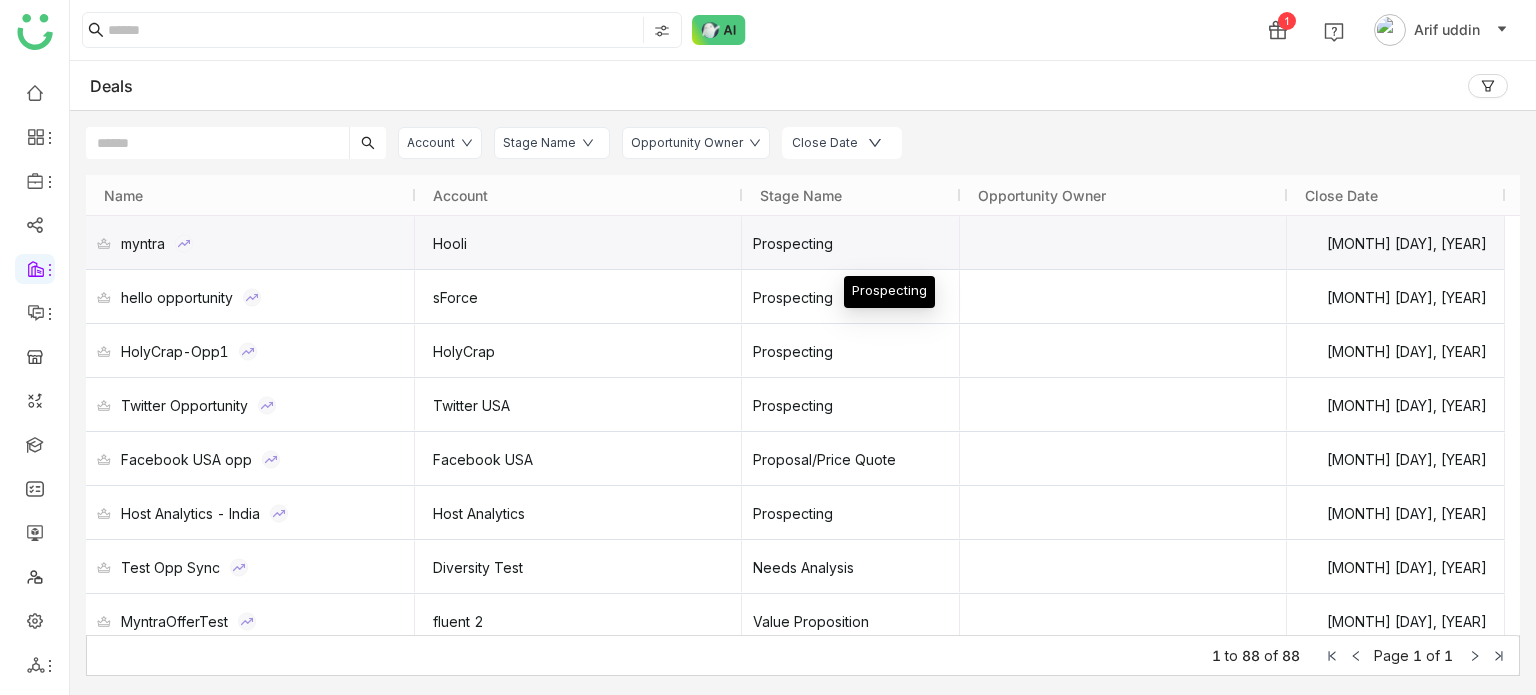 scroll, scrollTop: 86, scrollLeft: 0, axis: vertical 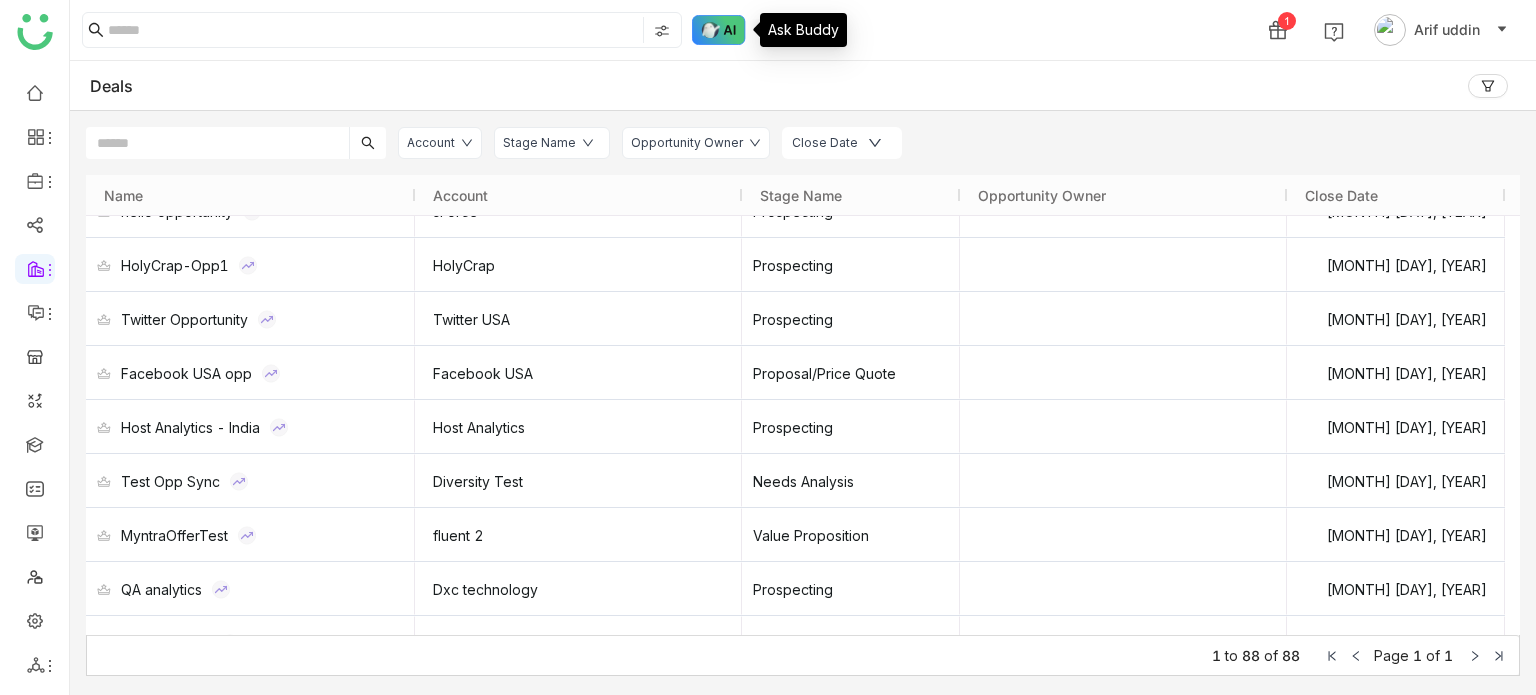 click 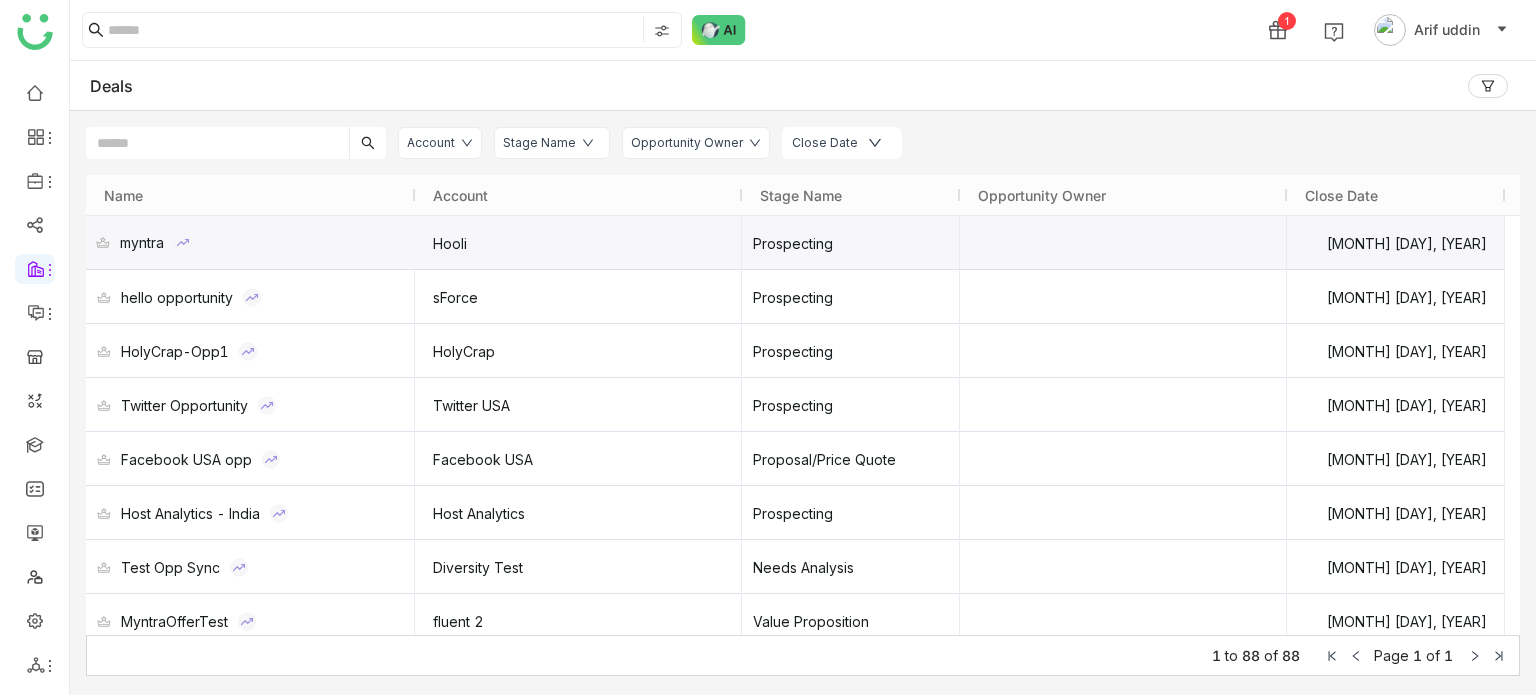 click on "myntra" at bounding box center [142, 242] 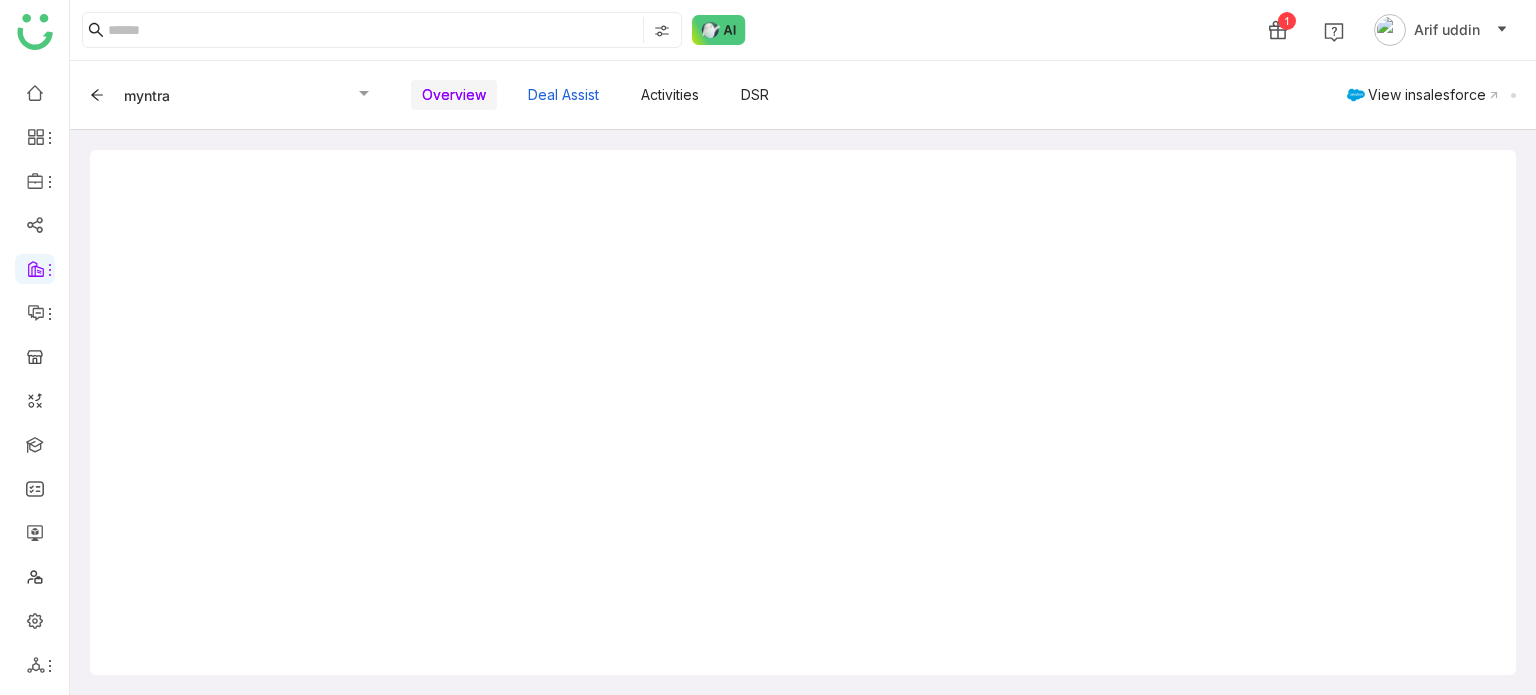 click on "Deal Assist" at bounding box center (563, 95) 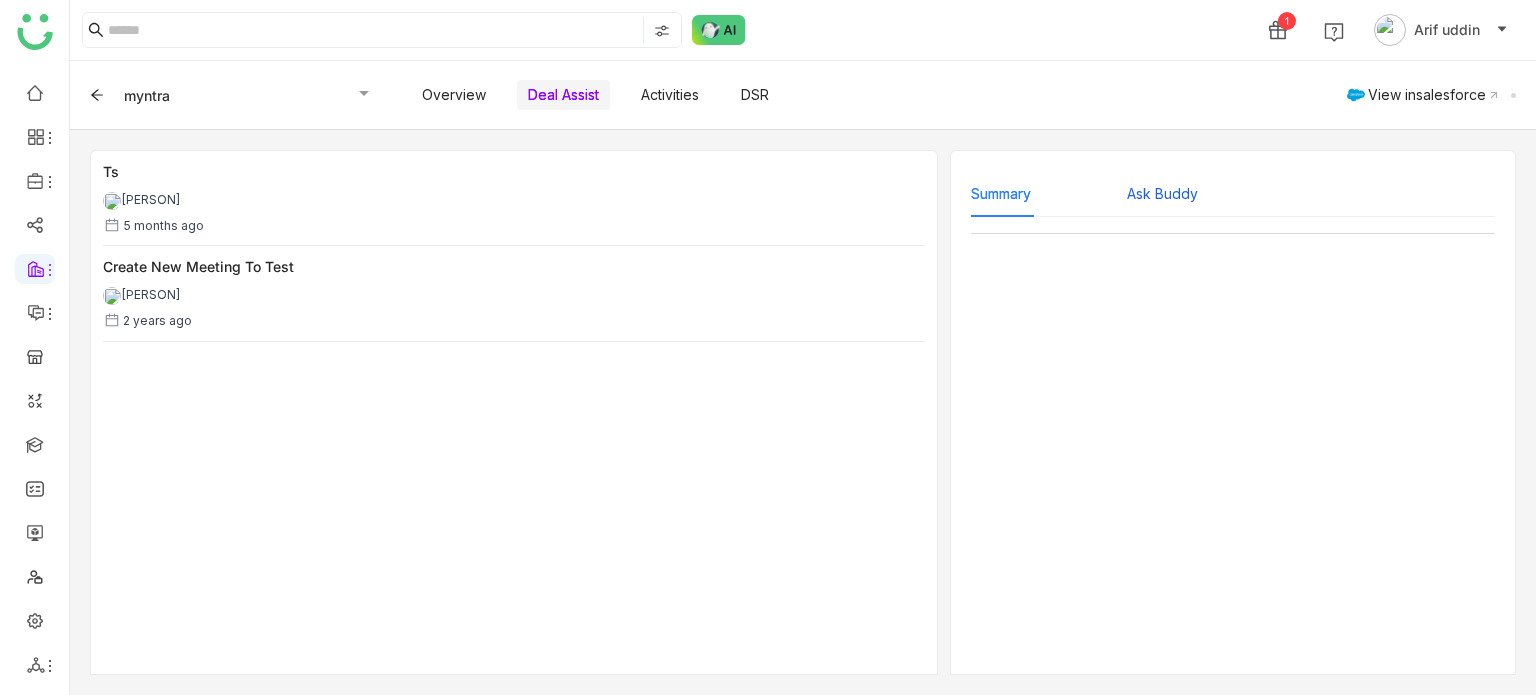 click on "Ask Buddy" at bounding box center (1162, 194) 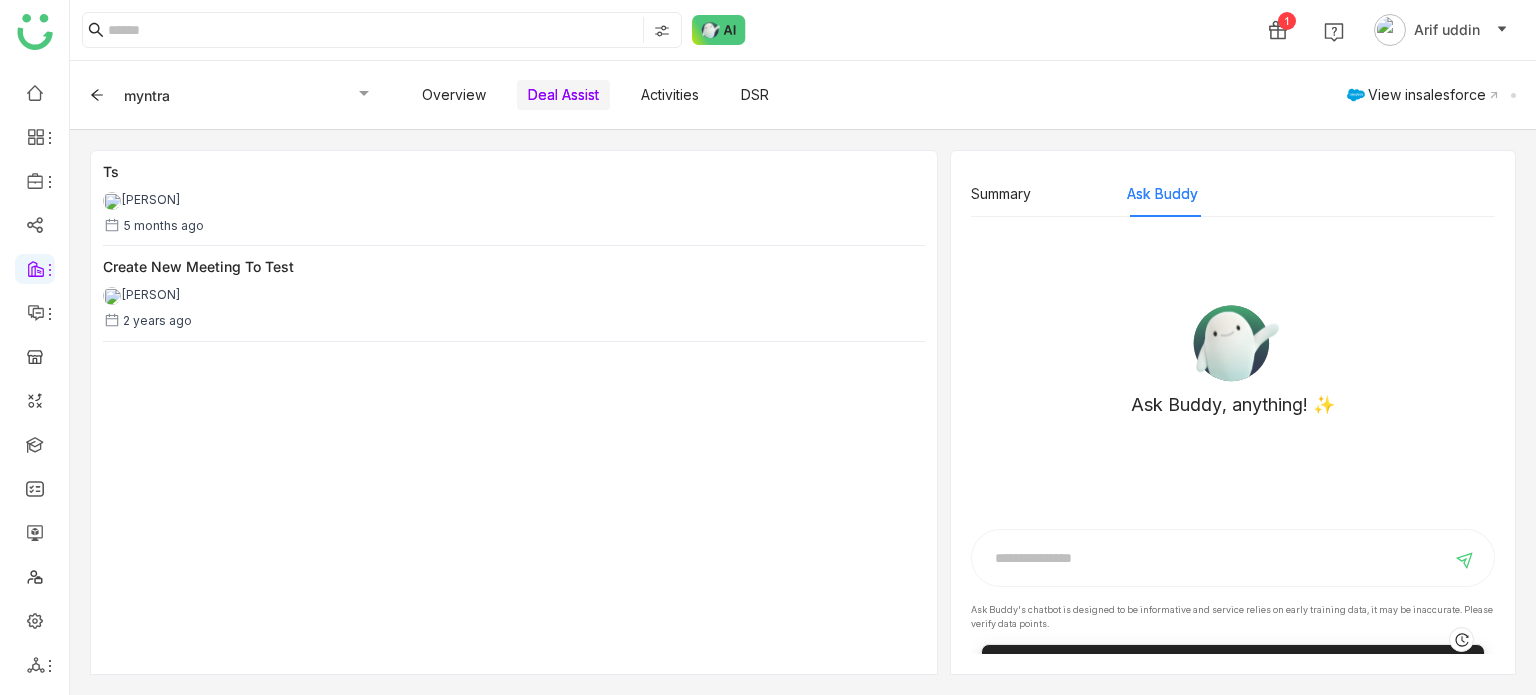 click on "Ask Buddy, anything! ✨" at bounding box center (1233, 412) 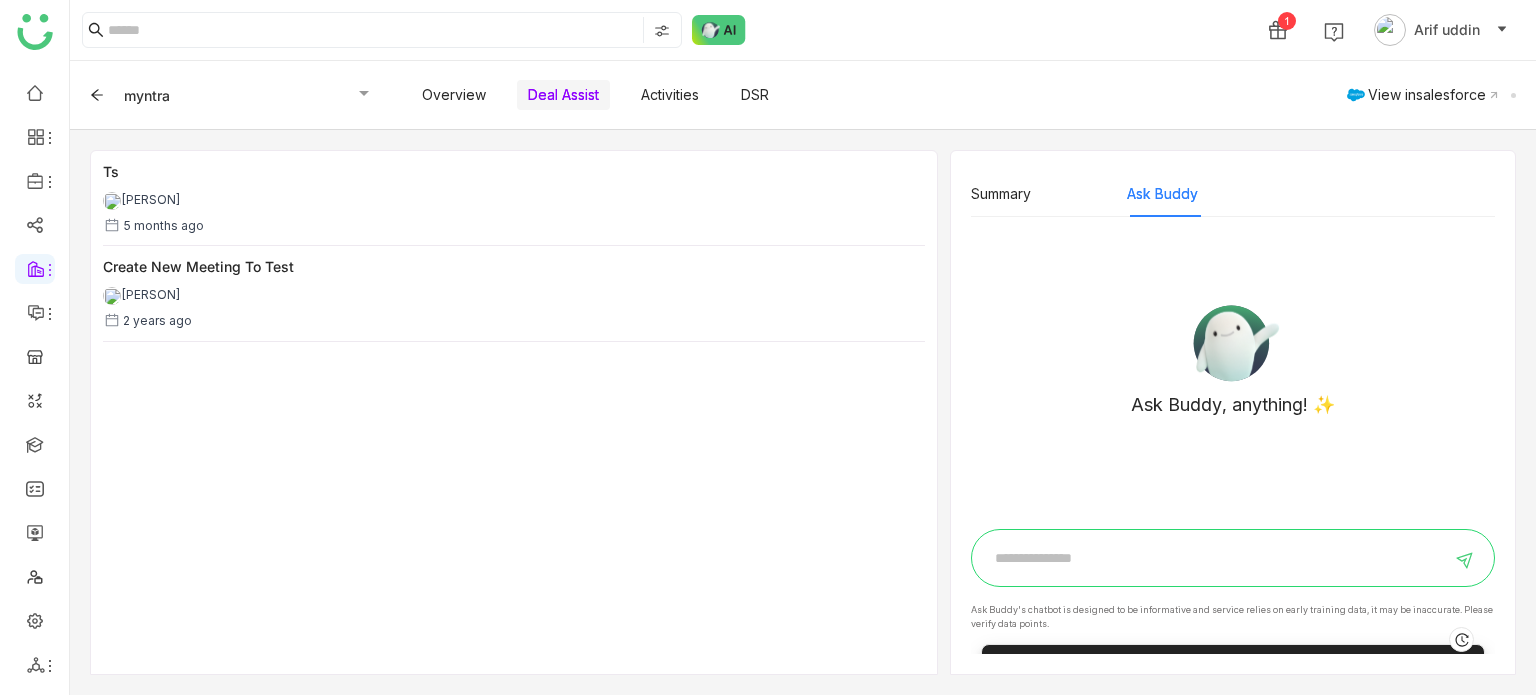 click at bounding box center (1218, 558) 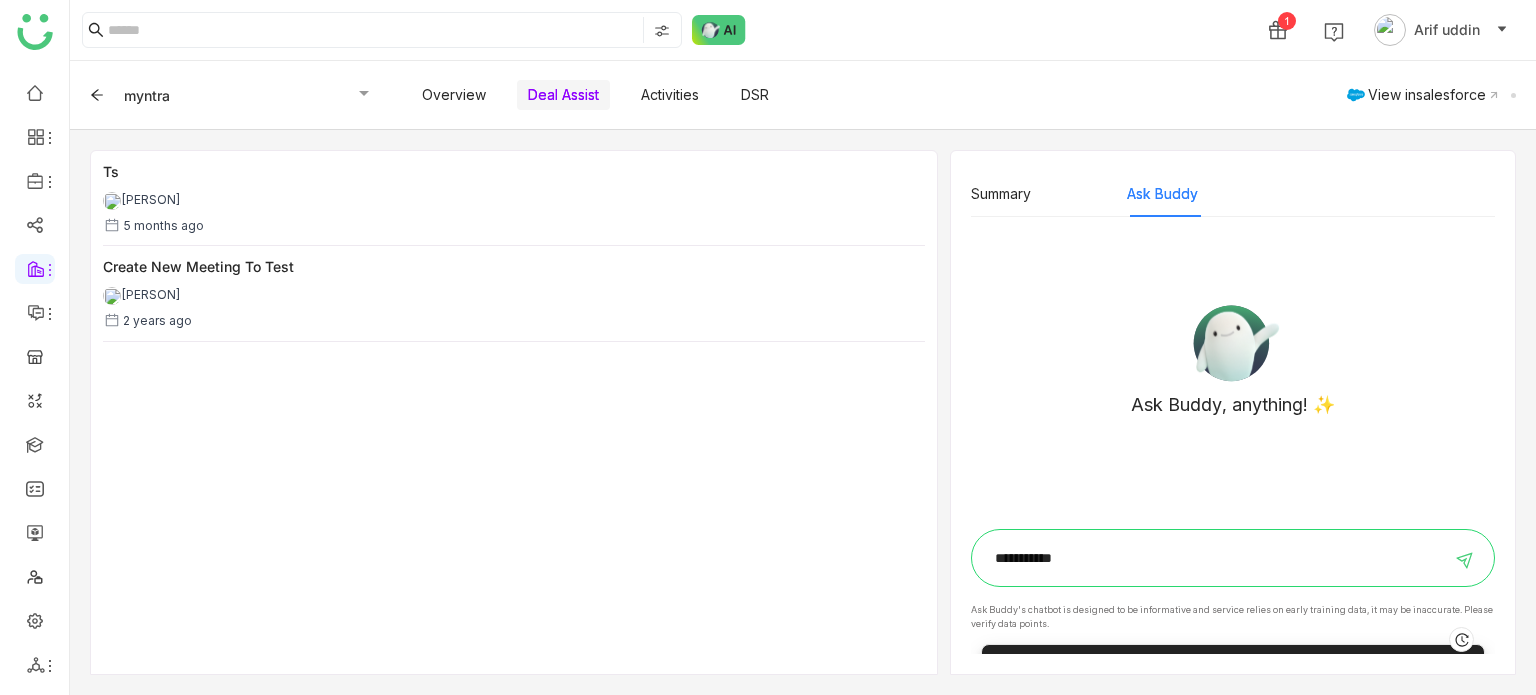 type on "**********" 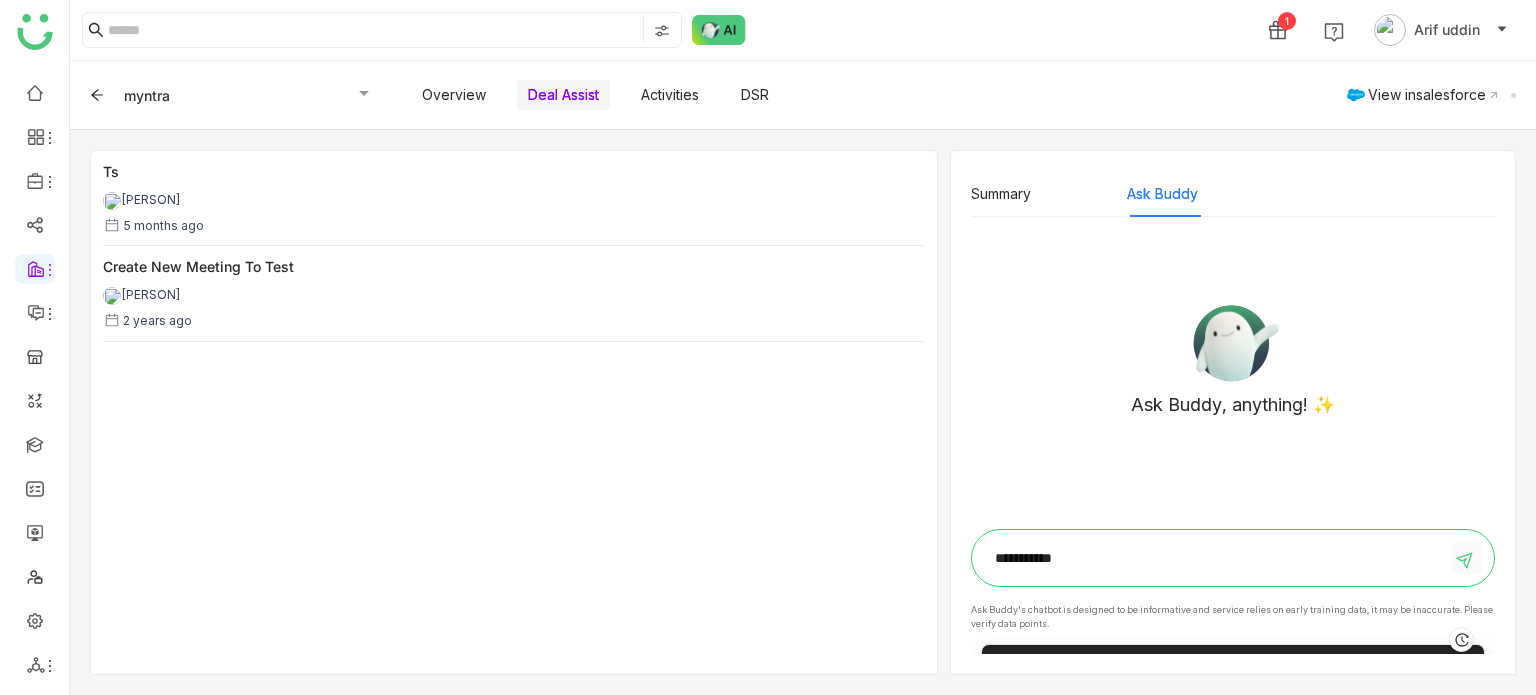 click 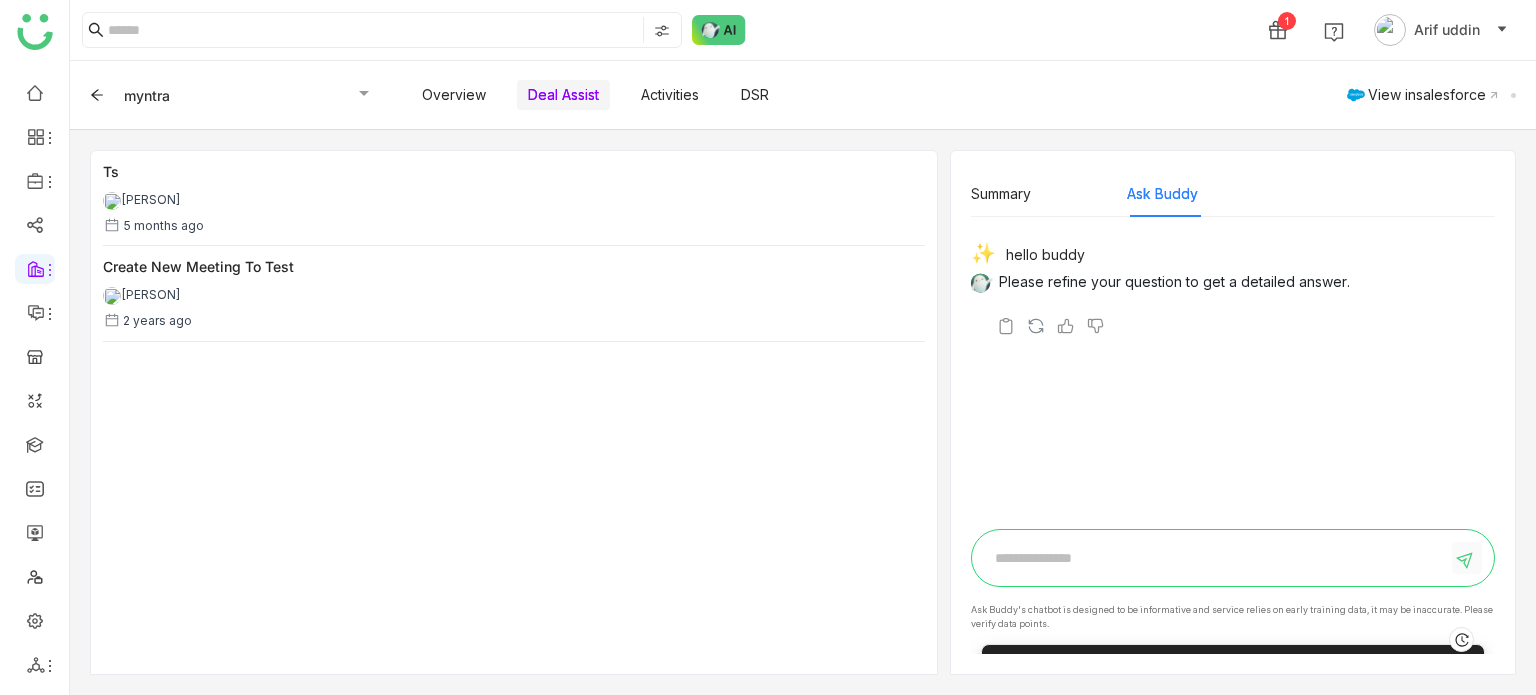 click at bounding box center [1218, 558] 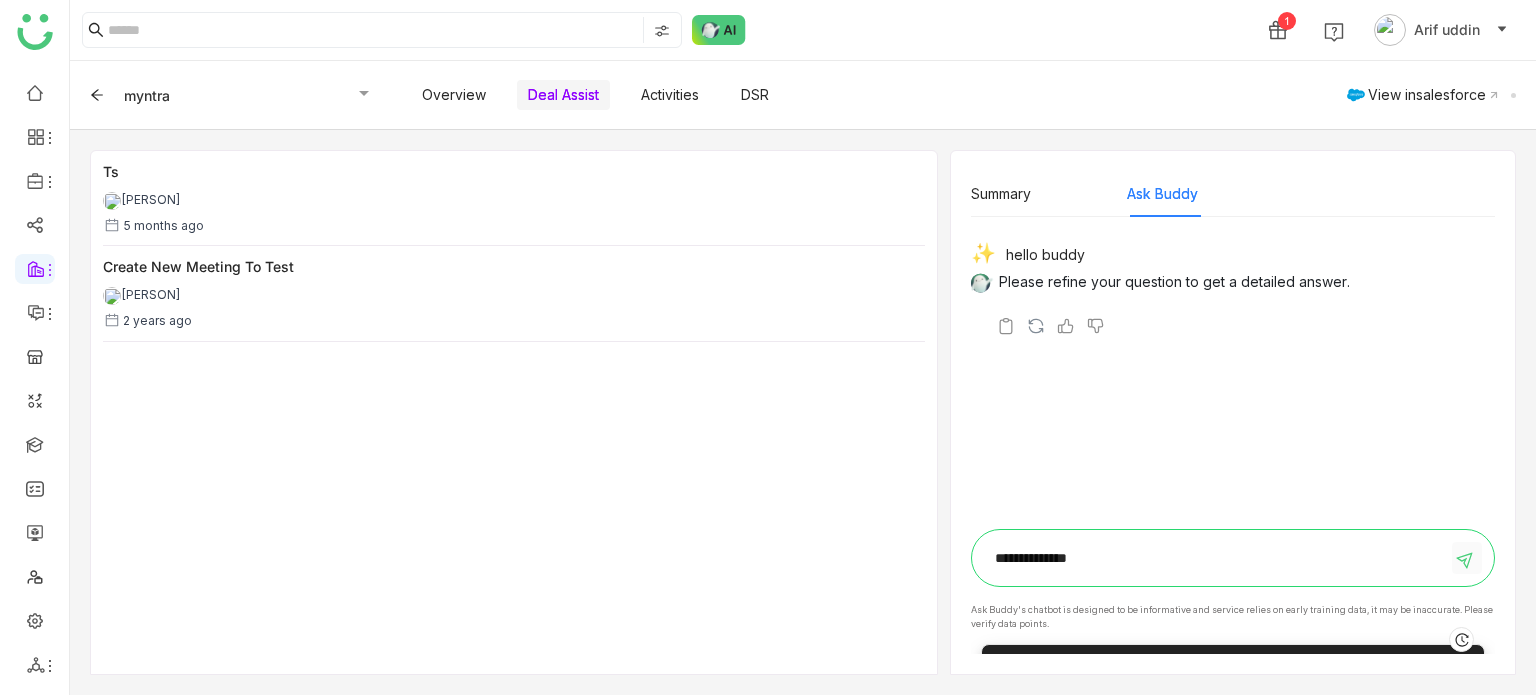 type on "**********" 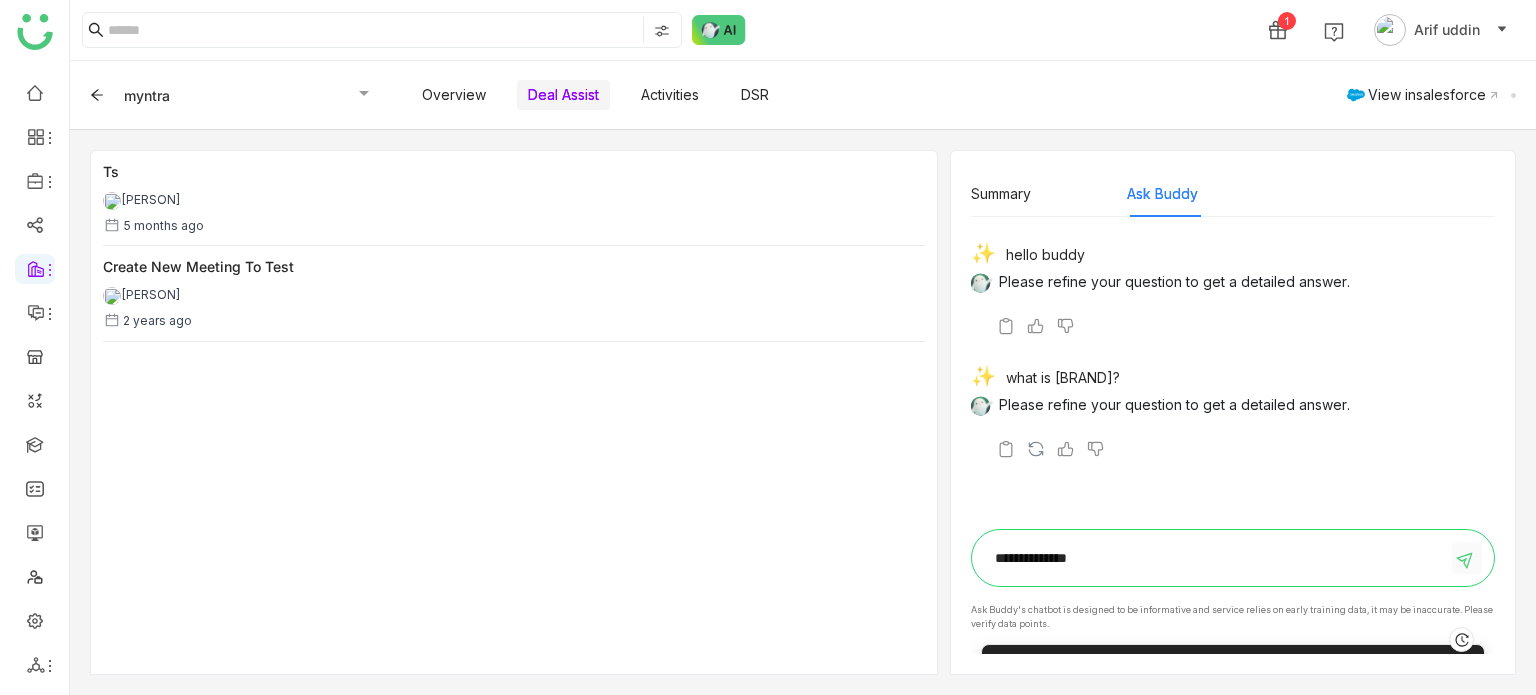 type on "**********" 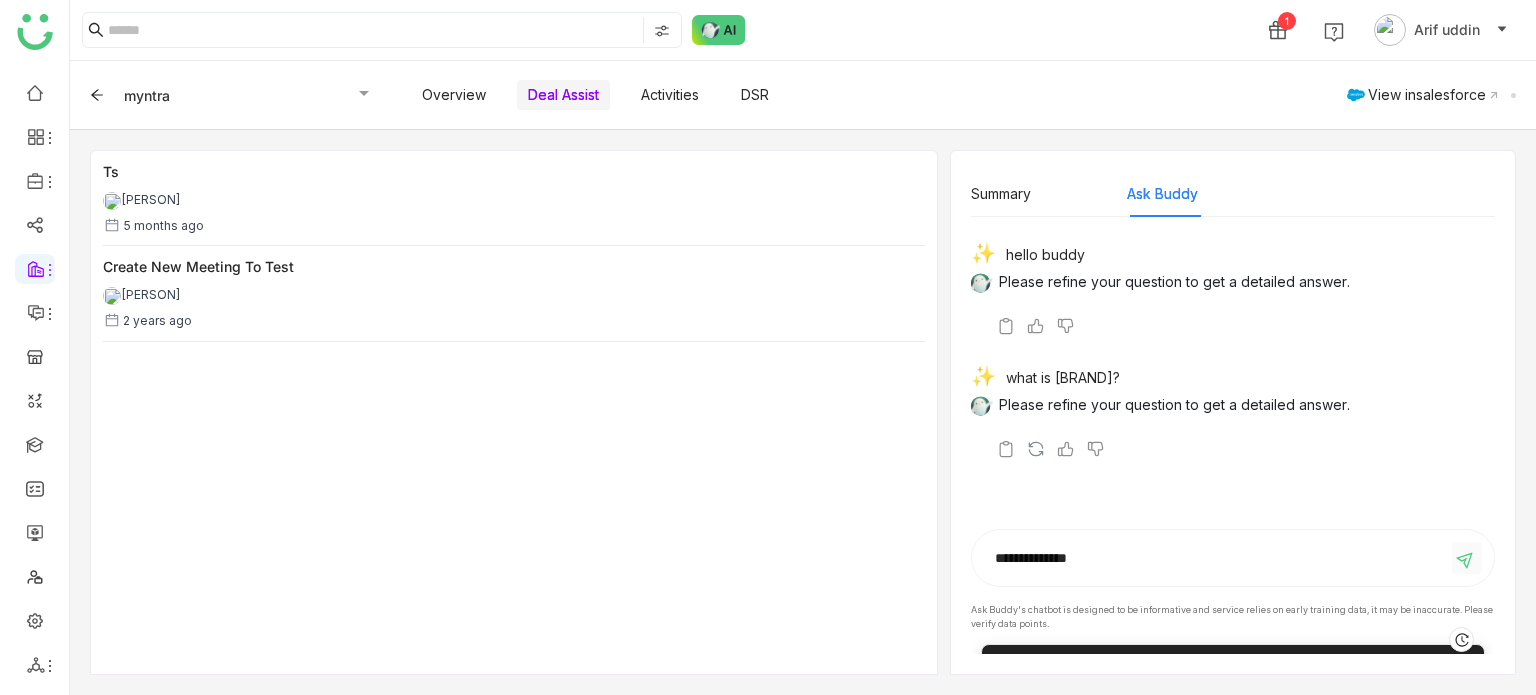 type 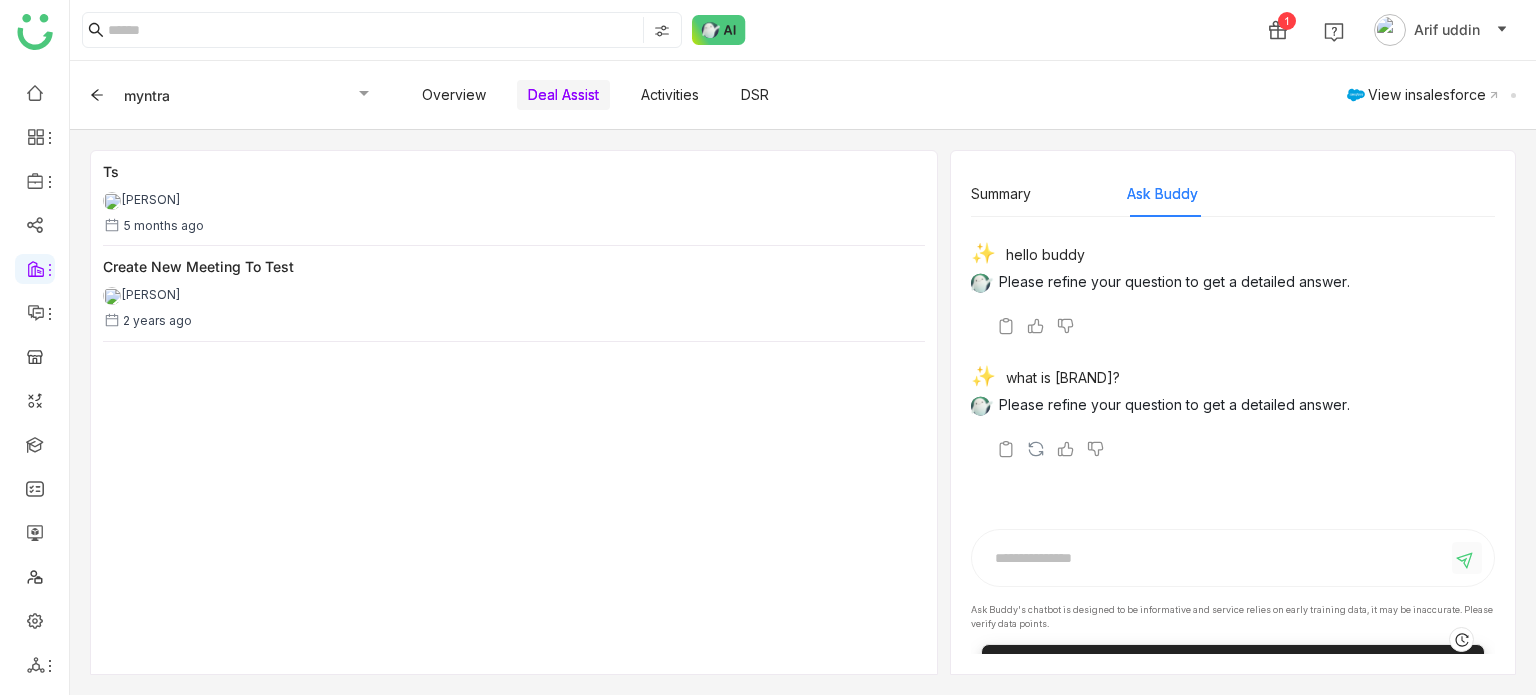 scroll, scrollTop: 17, scrollLeft: 0, axis: vertical 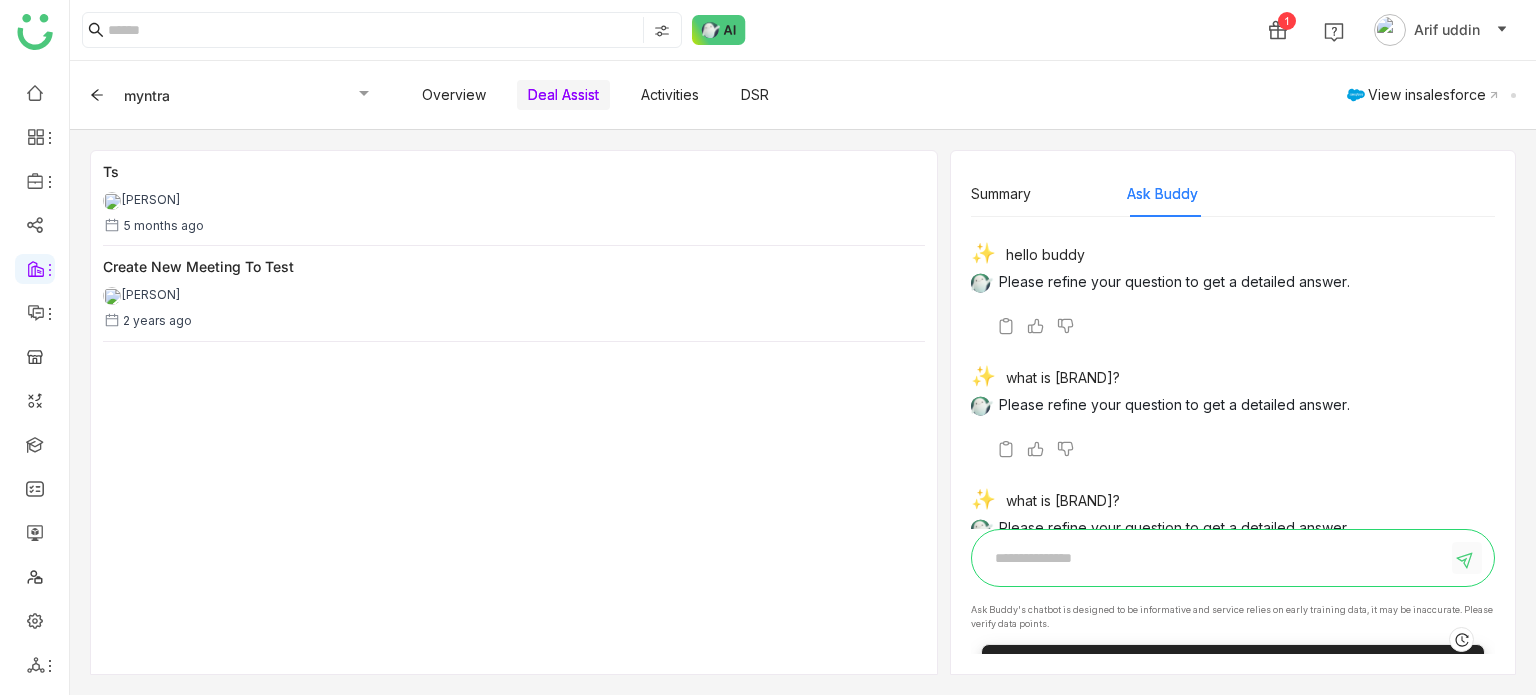 click at bounding box center [1218, 558] 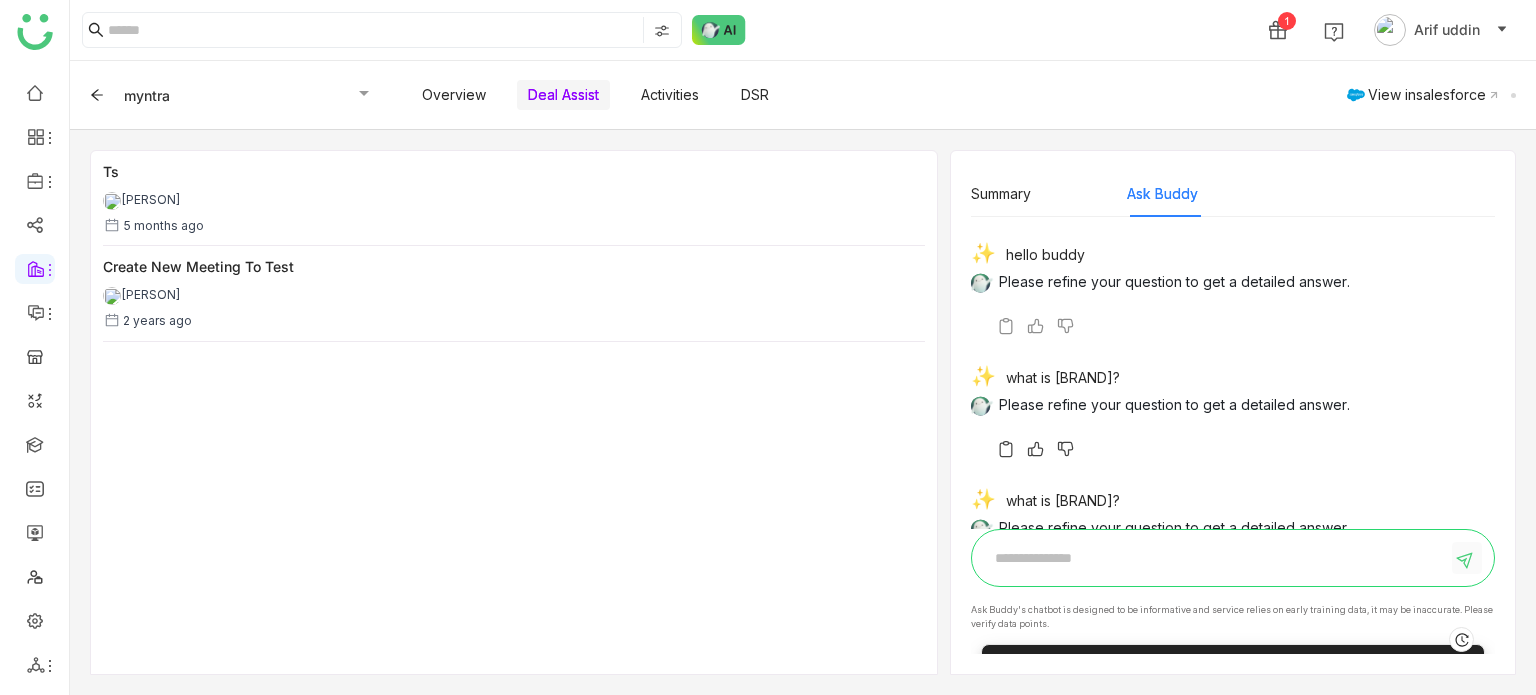 scroll, scrollTop: 71, scrollLeft: 0, axis: vertical 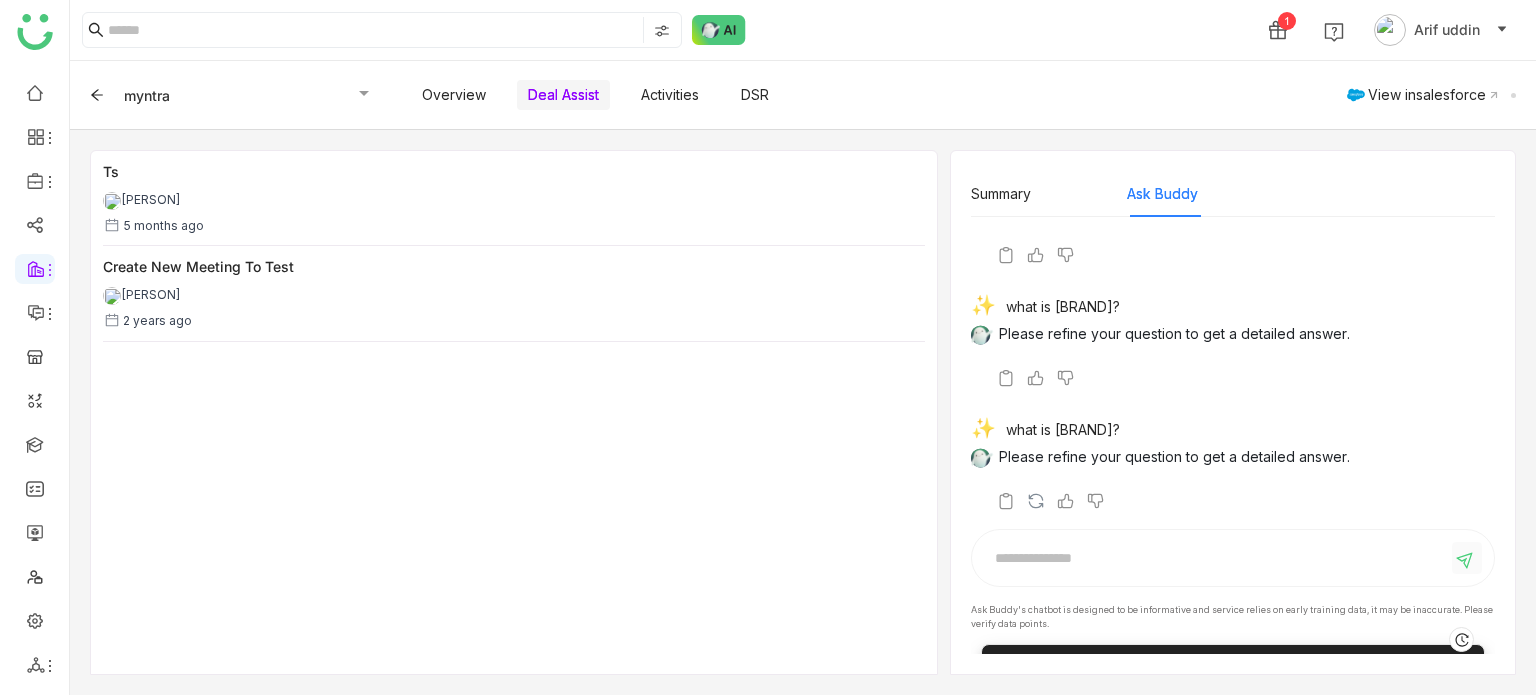 click 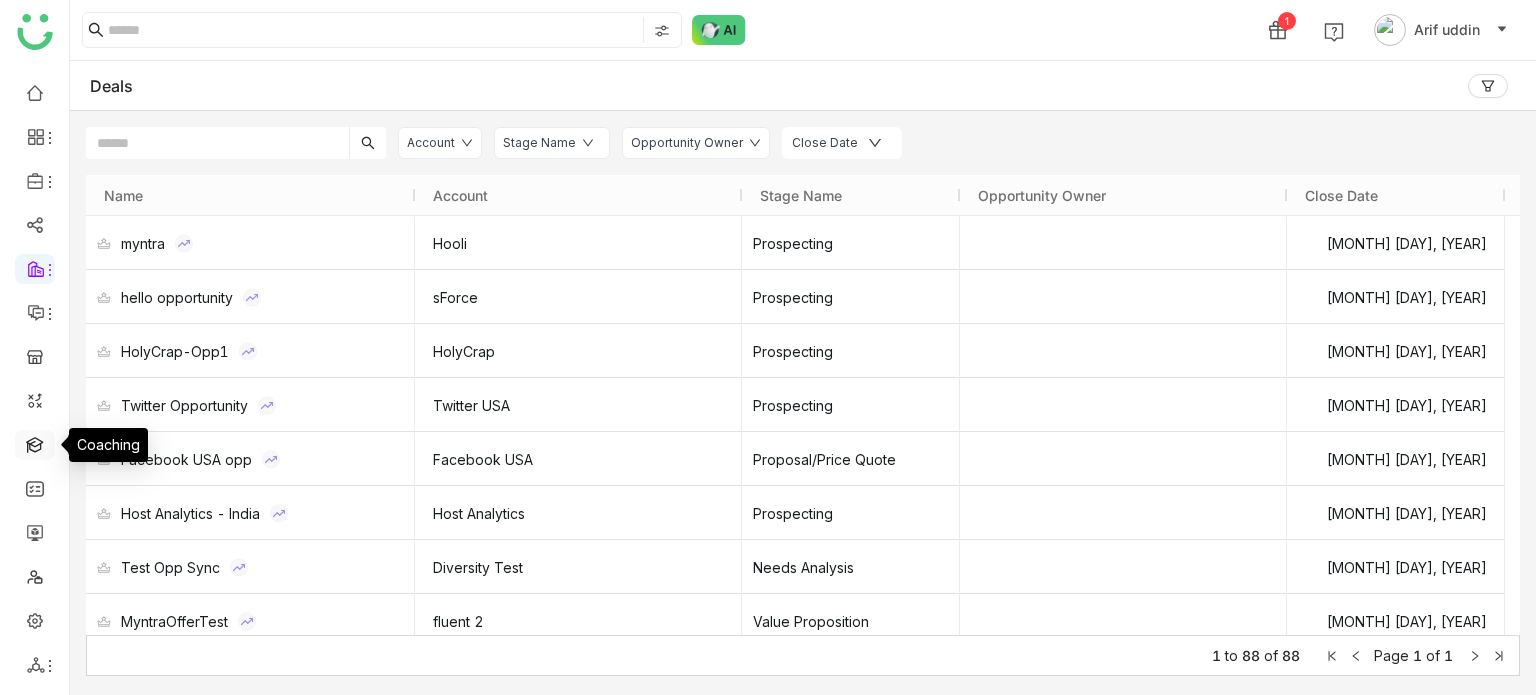 click at bounding box center [35, 443] 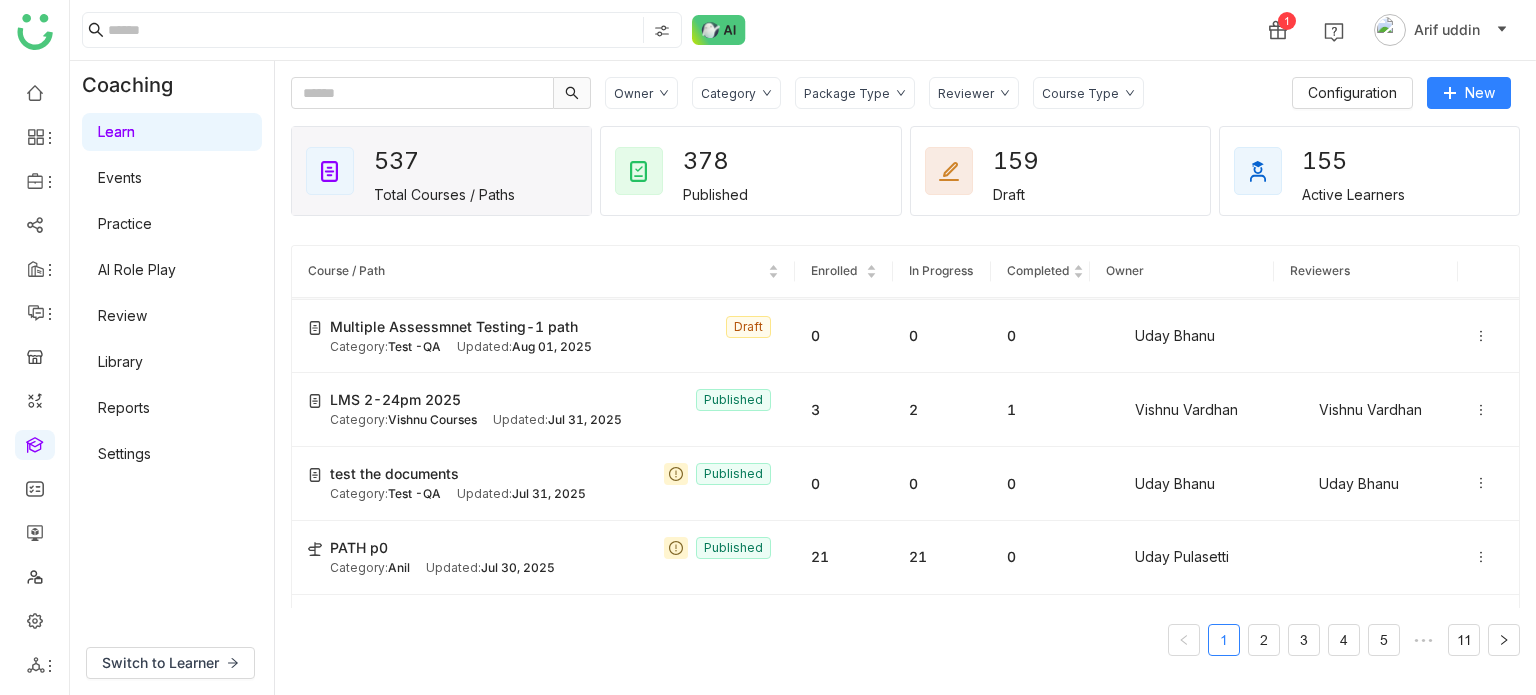 scroll, scrollTop: 163, scrollLeft: 0, axis: vertical 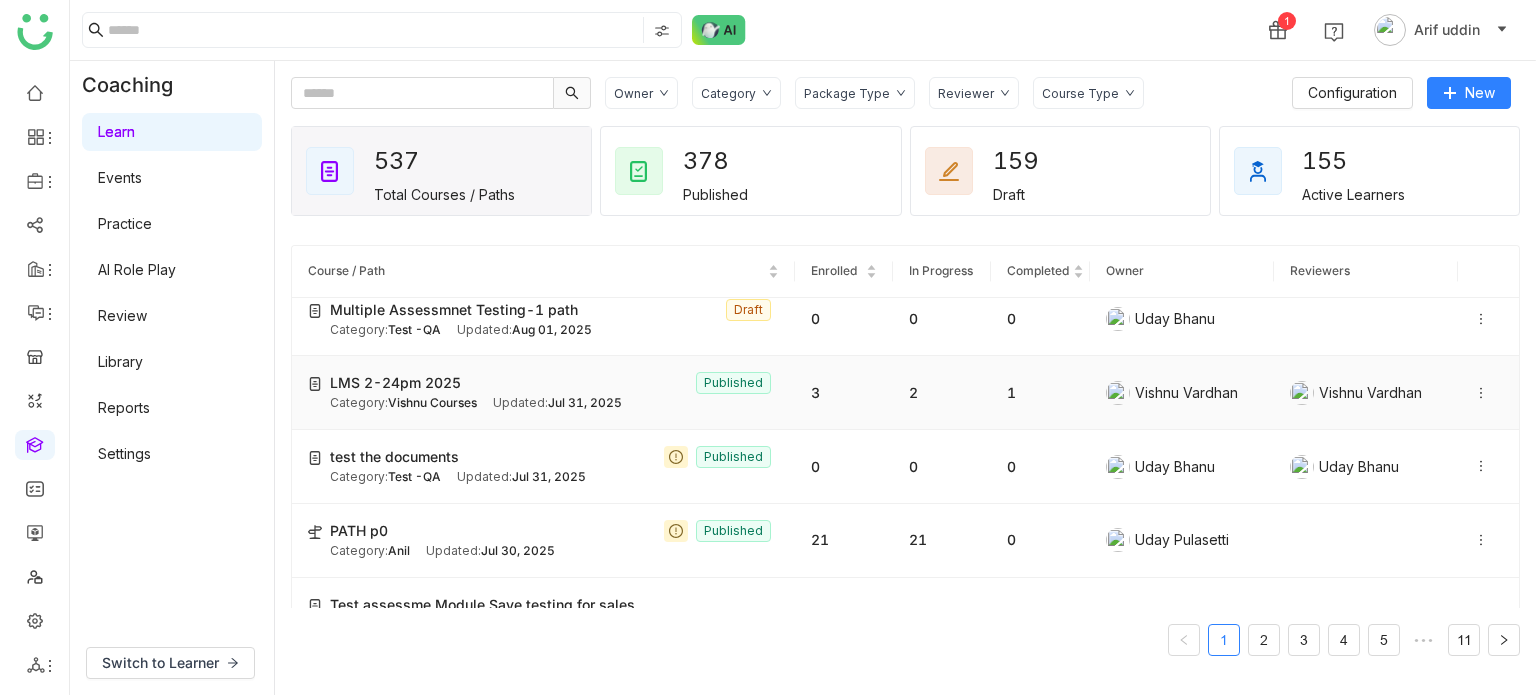 click 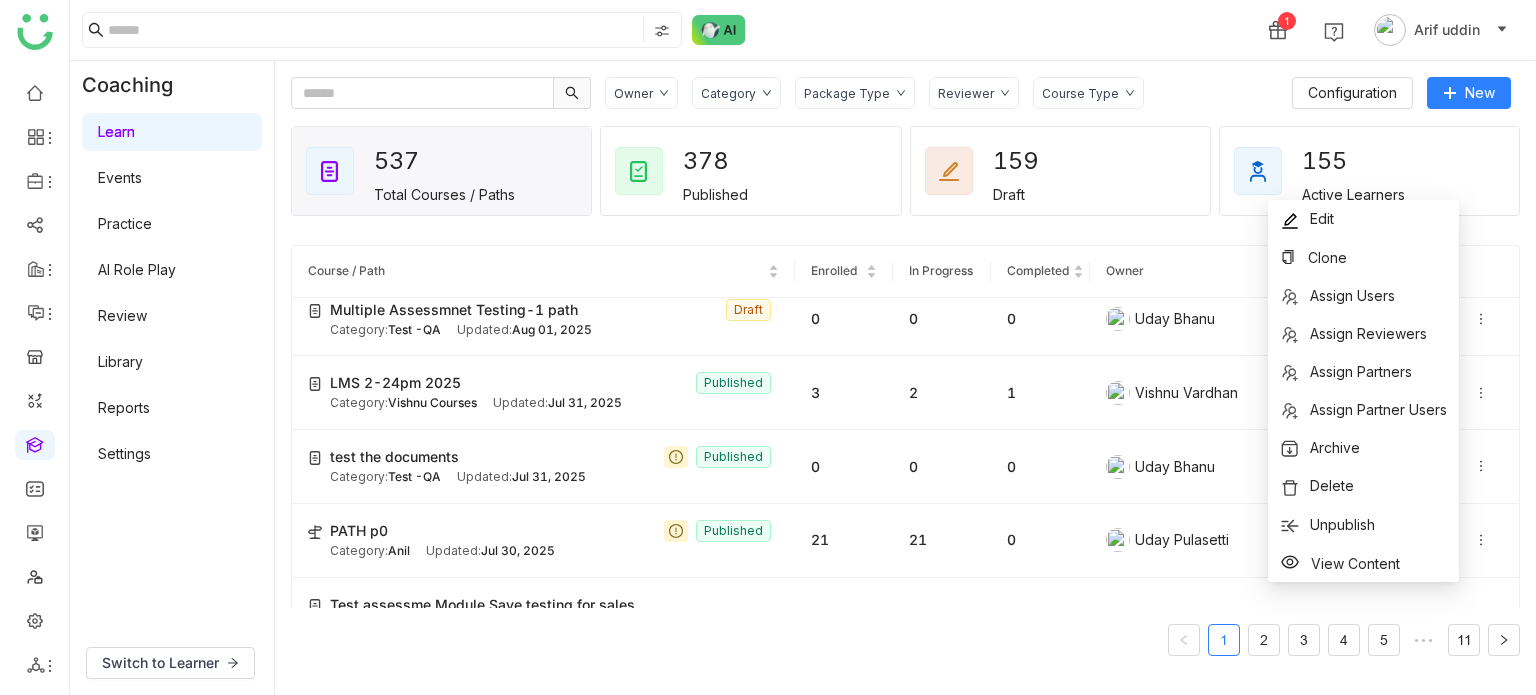 click on "Owner Category Package Type Reviewer Course Type" 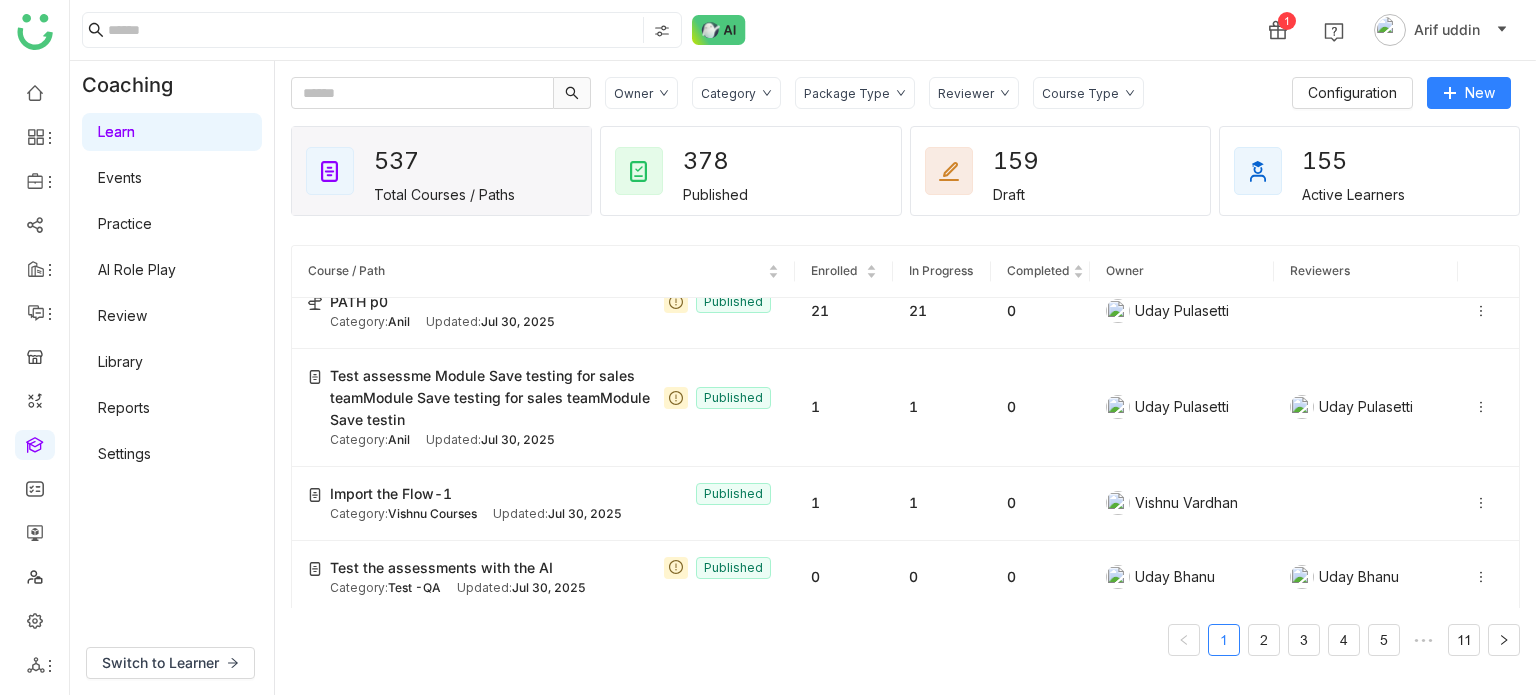 scroll, scrollTop: 394, scrollLeft: 0, axis: vertical 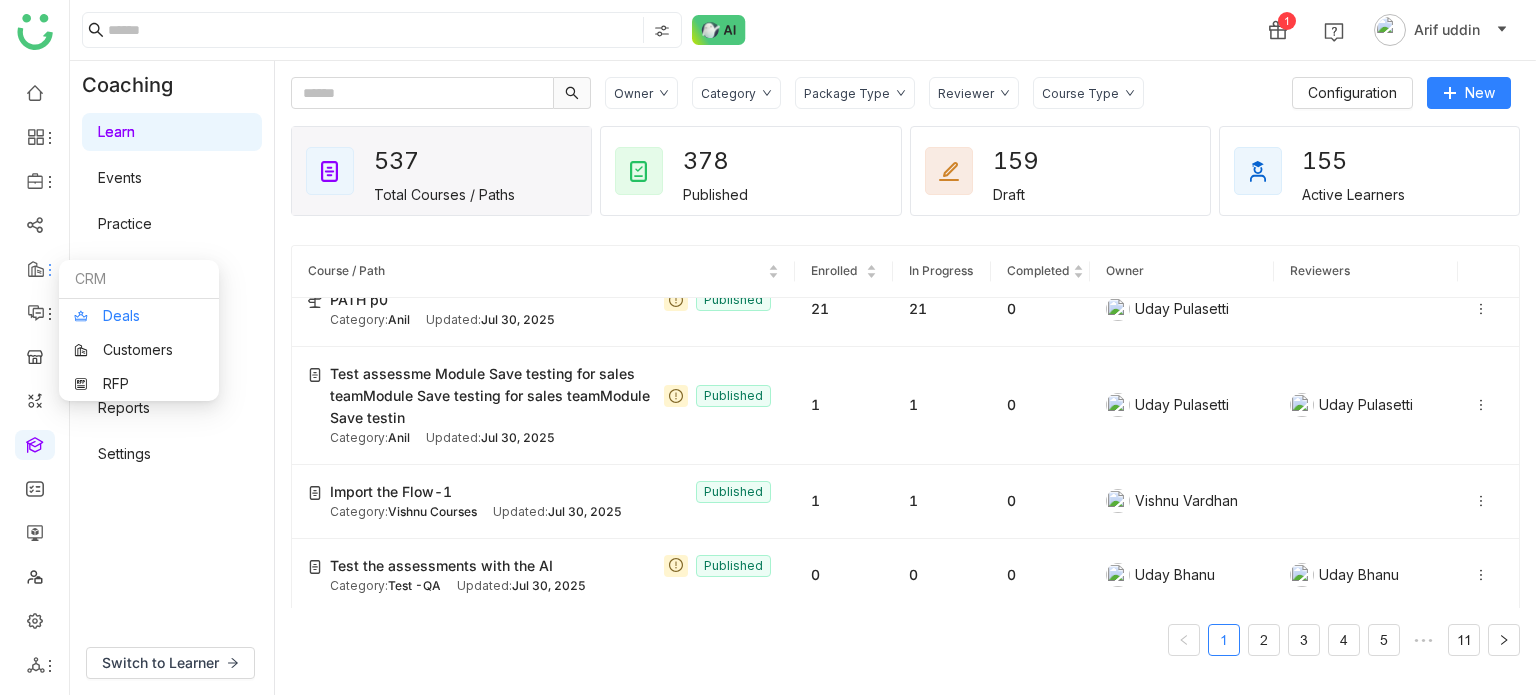 click on "Deals" at bounding box center (139, 316) 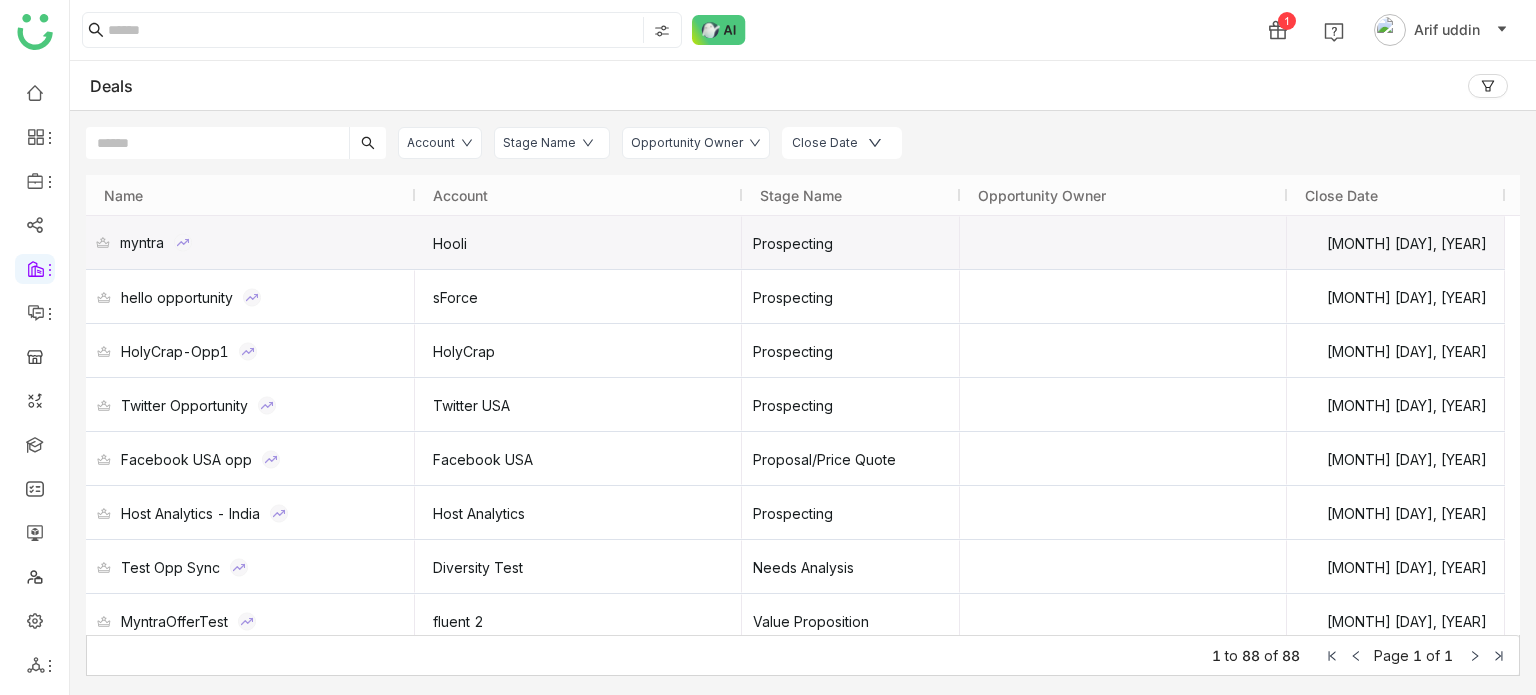 click on "myntra" at bounding box center [142, 242] 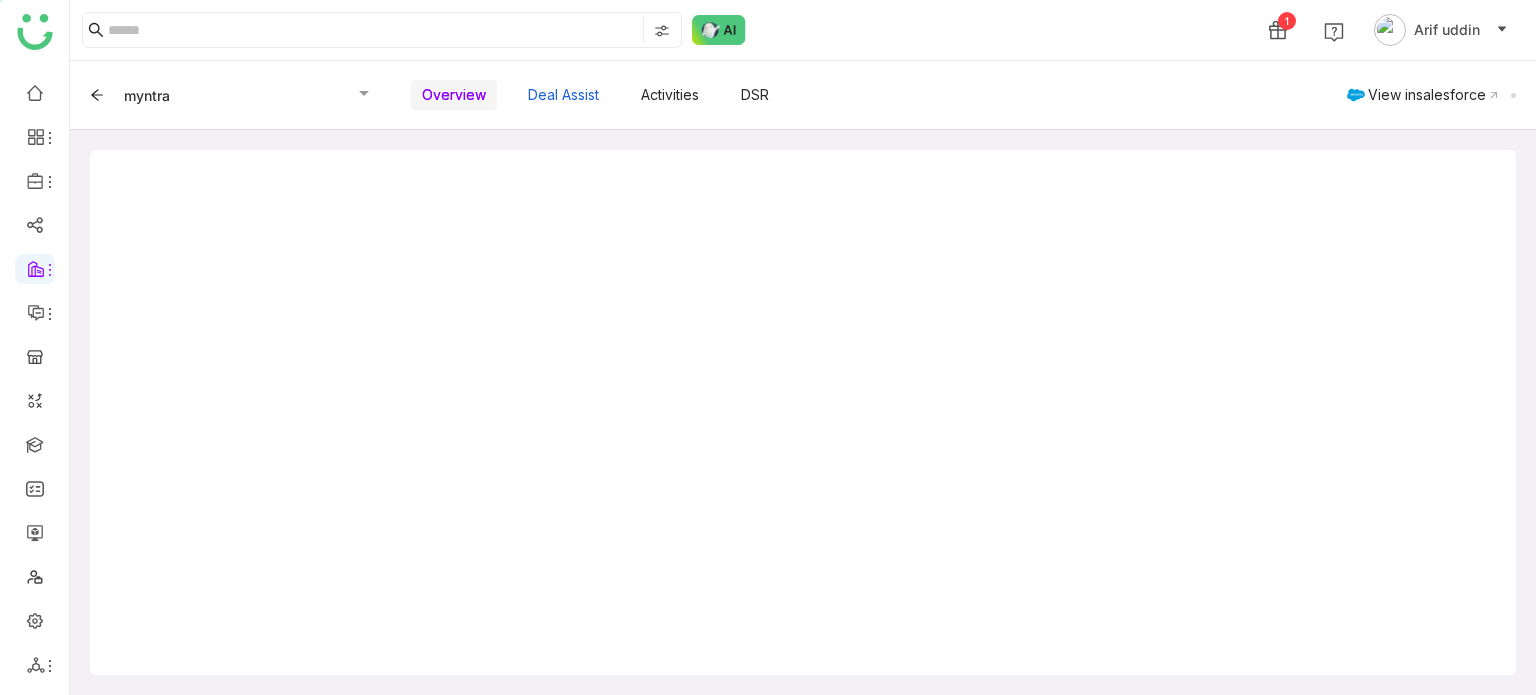 click on "Deal Assist" at bounding box center [563, 95] 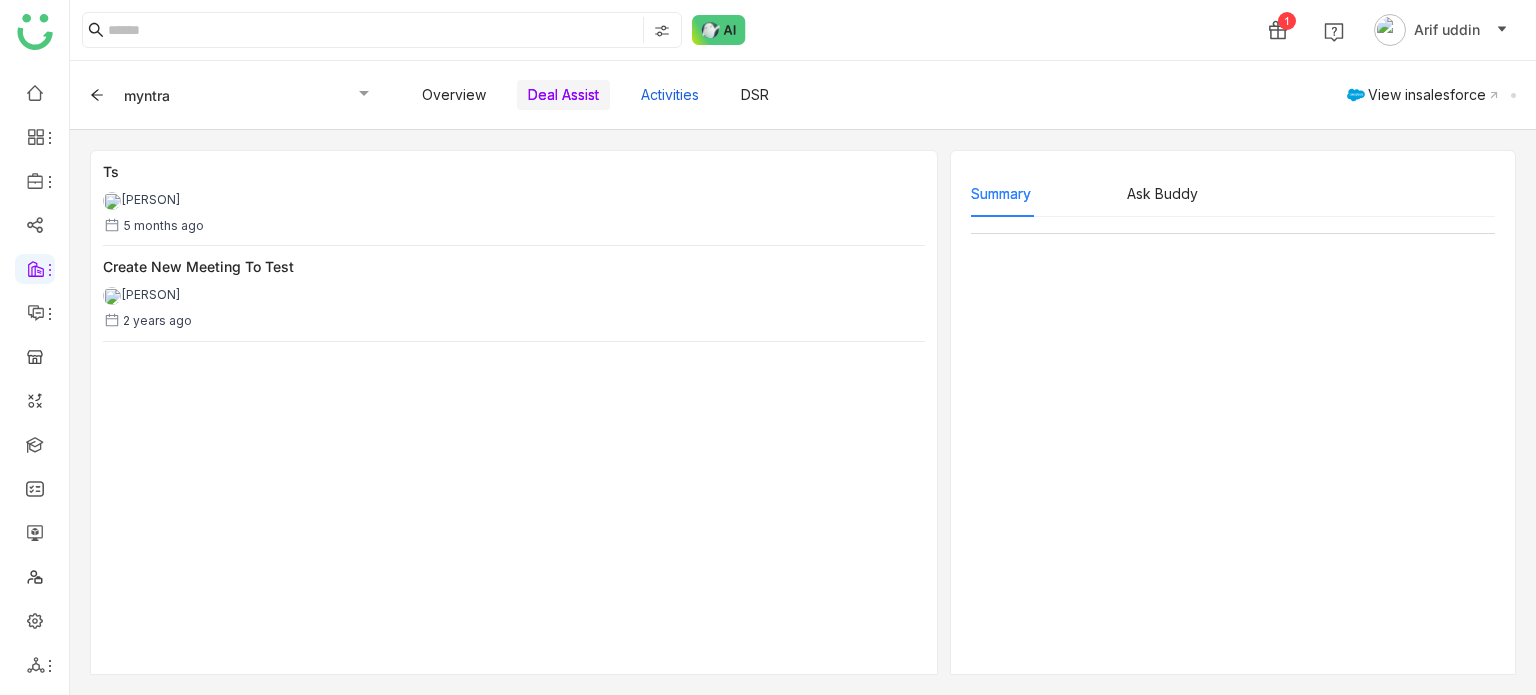 click on "Activities" at bounding box center (670, 95) 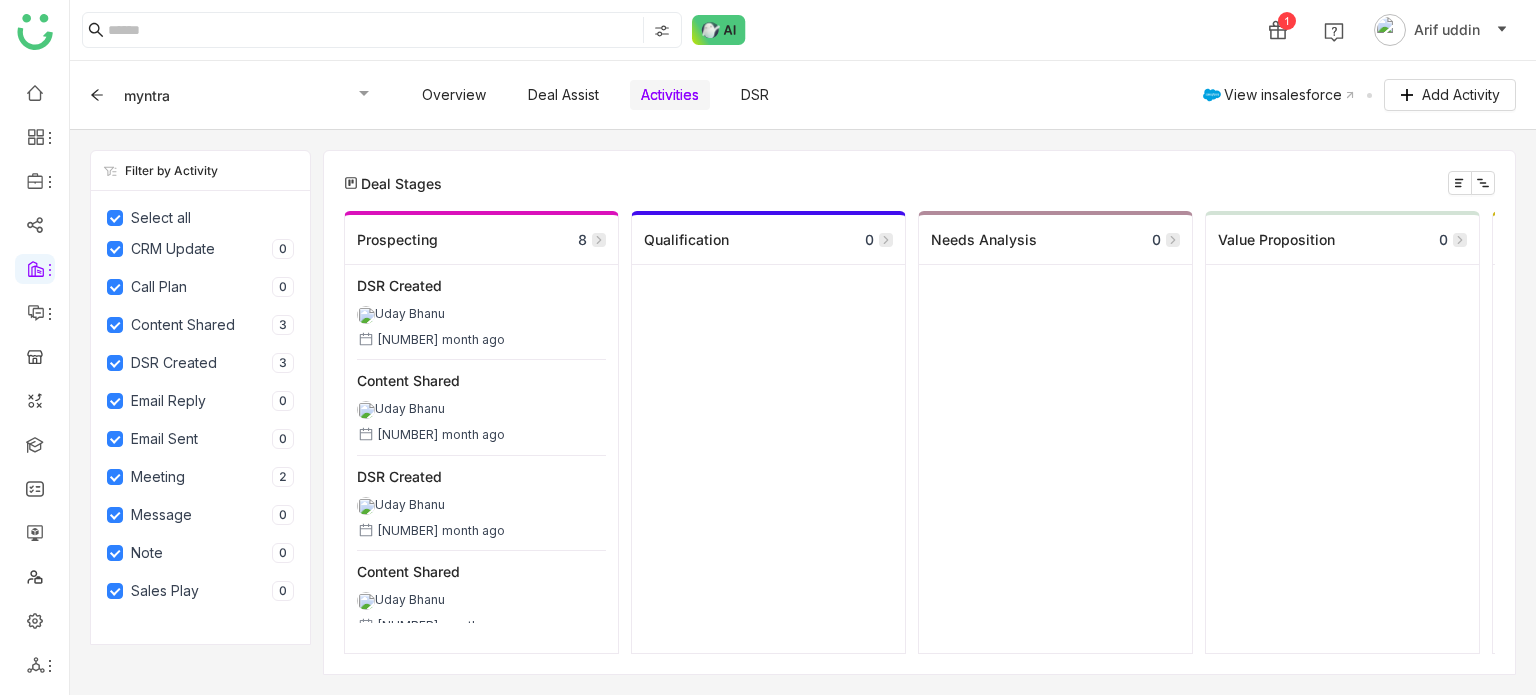 click on "Activities" at bounding box center [670, 95] 